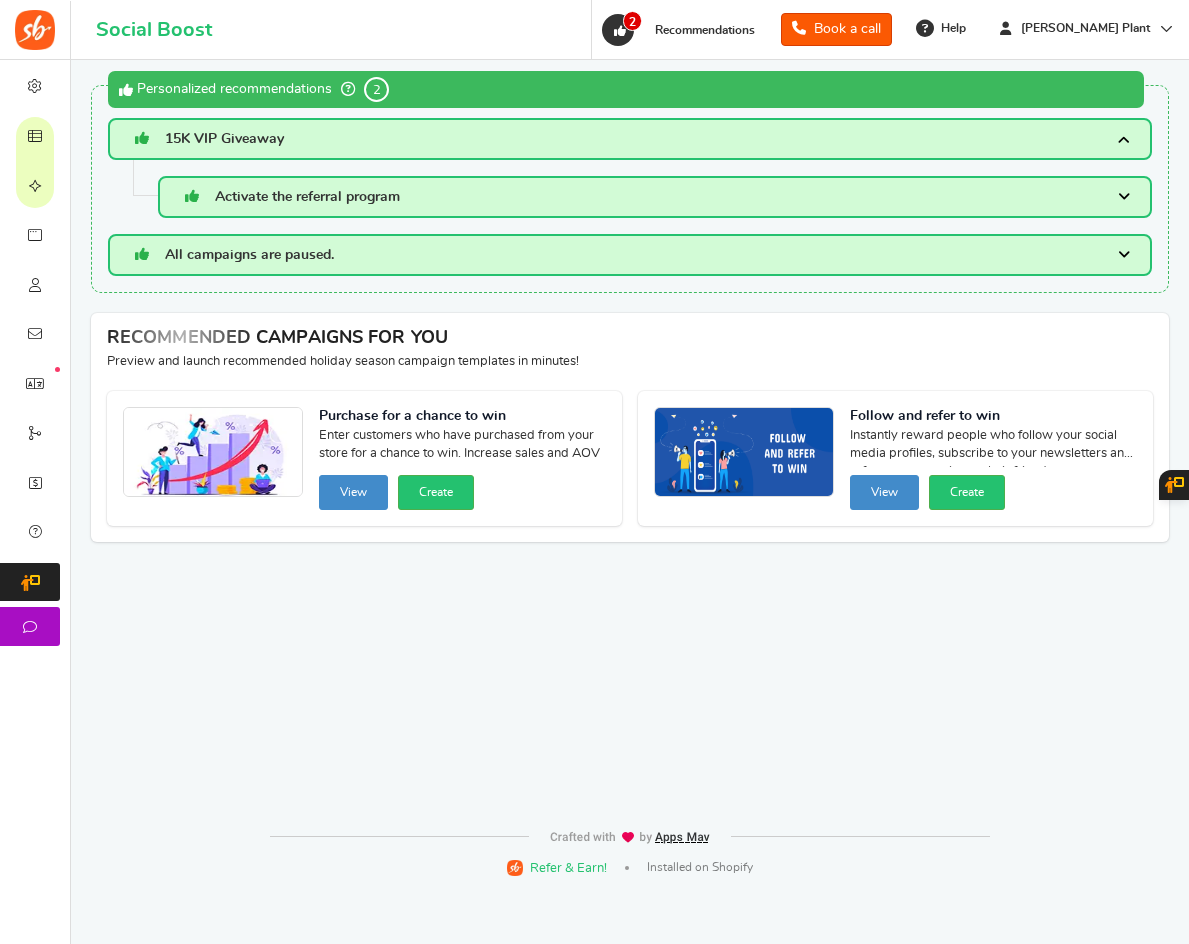 scroll, scrollTop: 0, scrollLeft: 0, axis: both 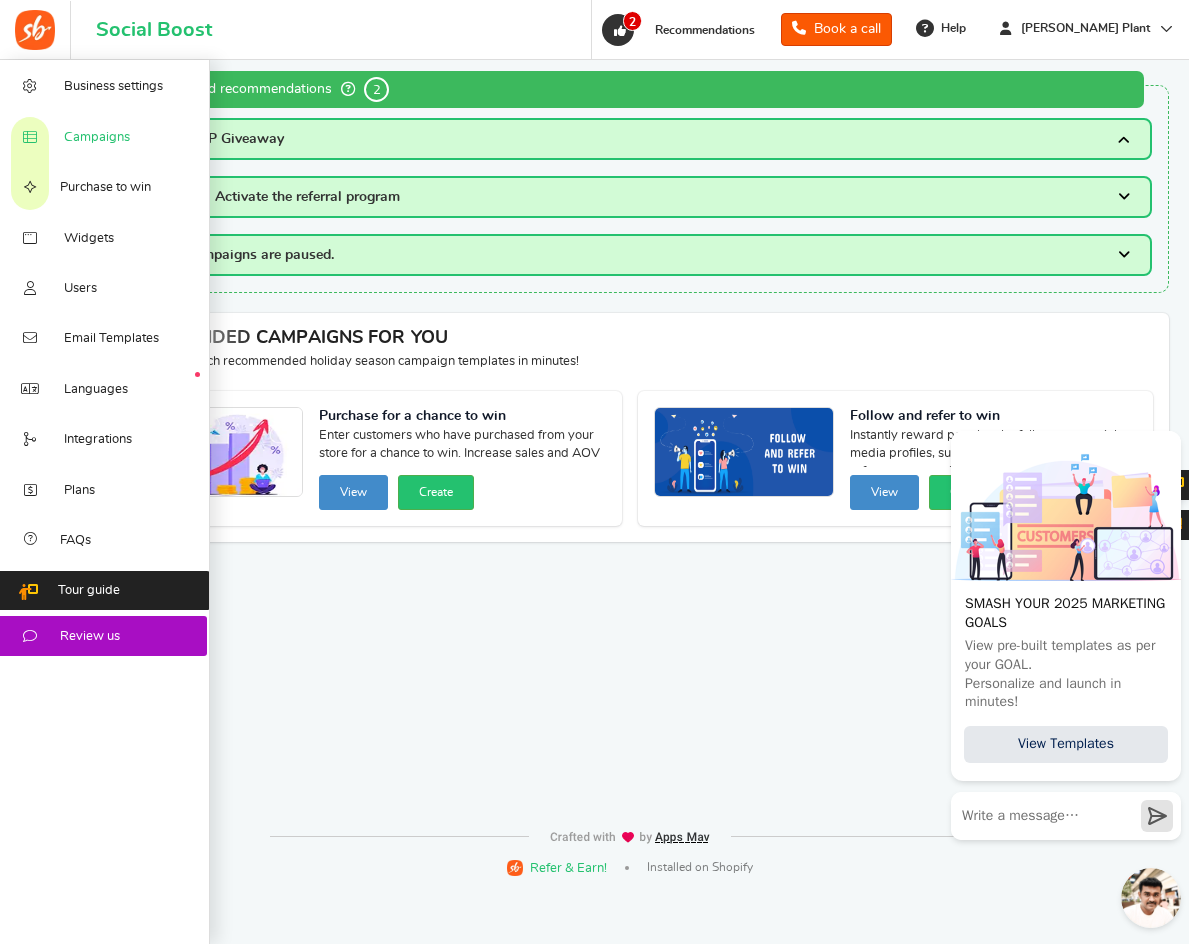 click on "Campaigns" at bounding box center (97, 138) 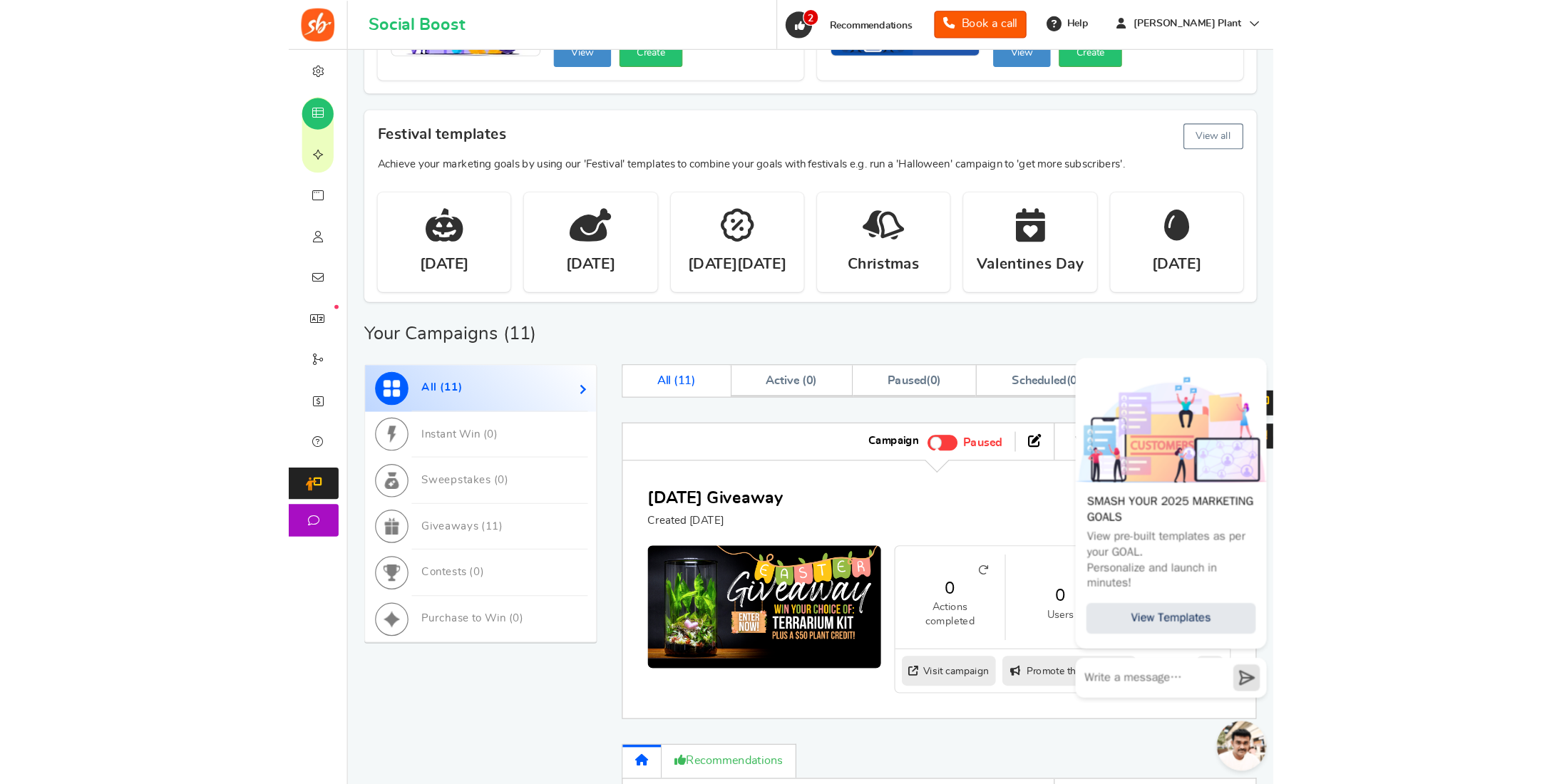 scroll, scrollTop: 214, scrollLeft: 0, axis: vertical 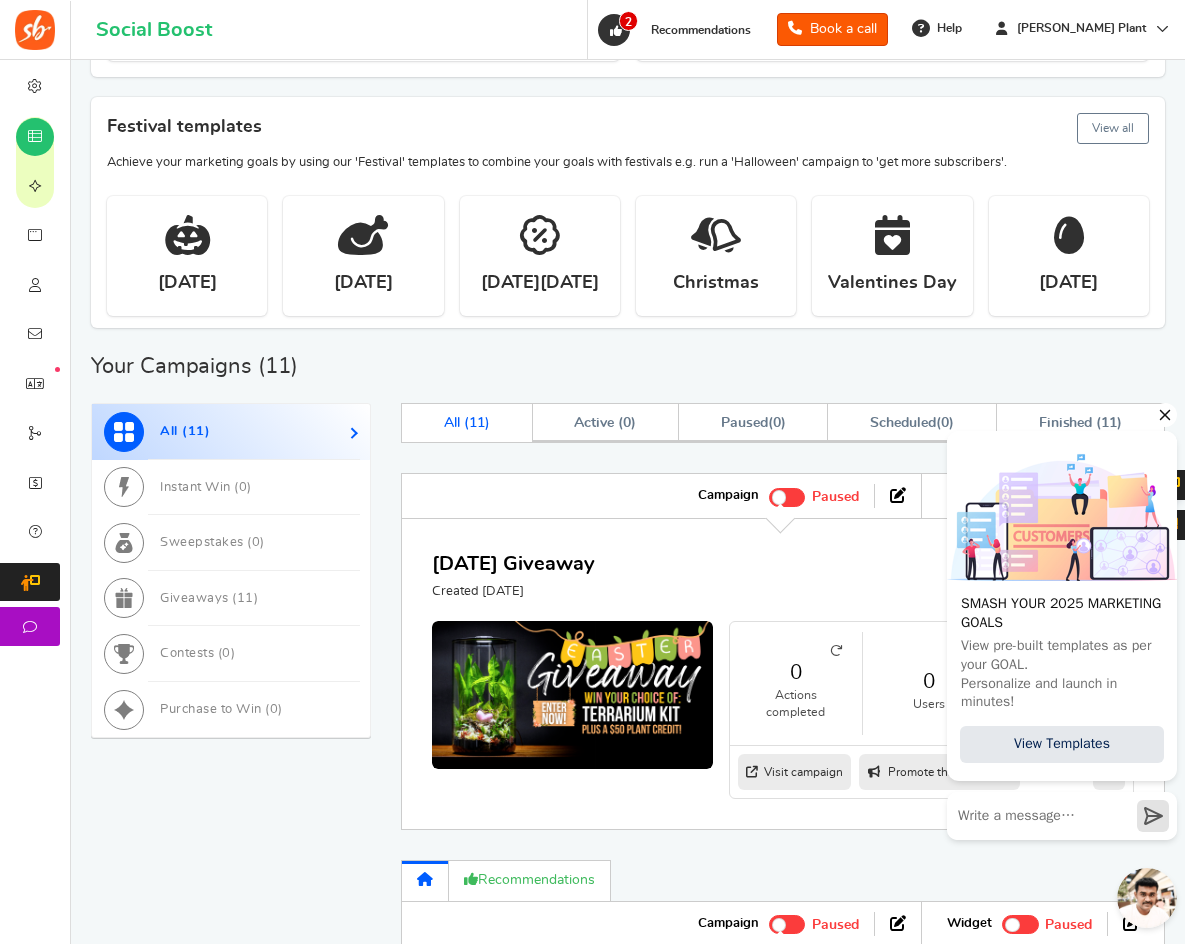 click 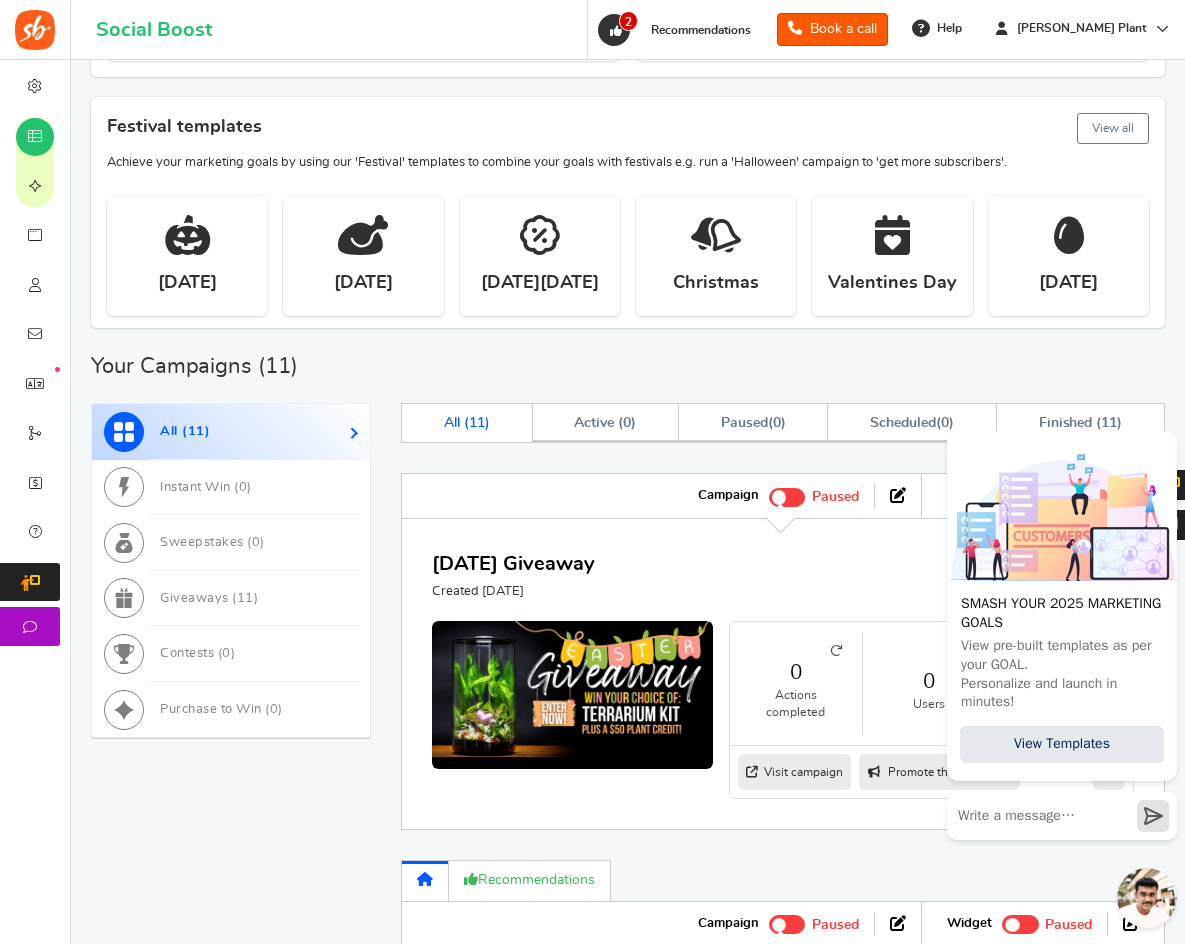 click on "Your Campaigns ( 11 )" at bounding box center [628, 373] 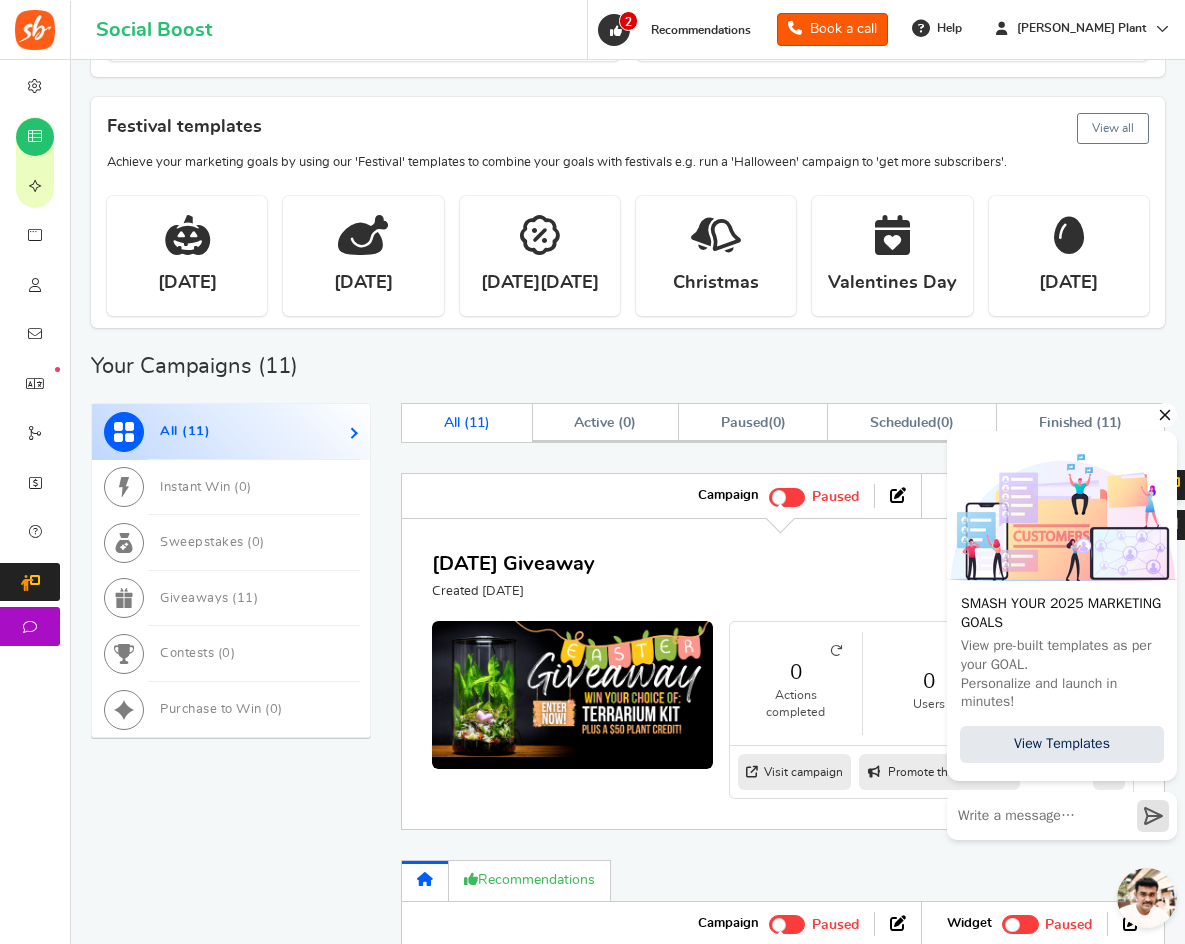 click 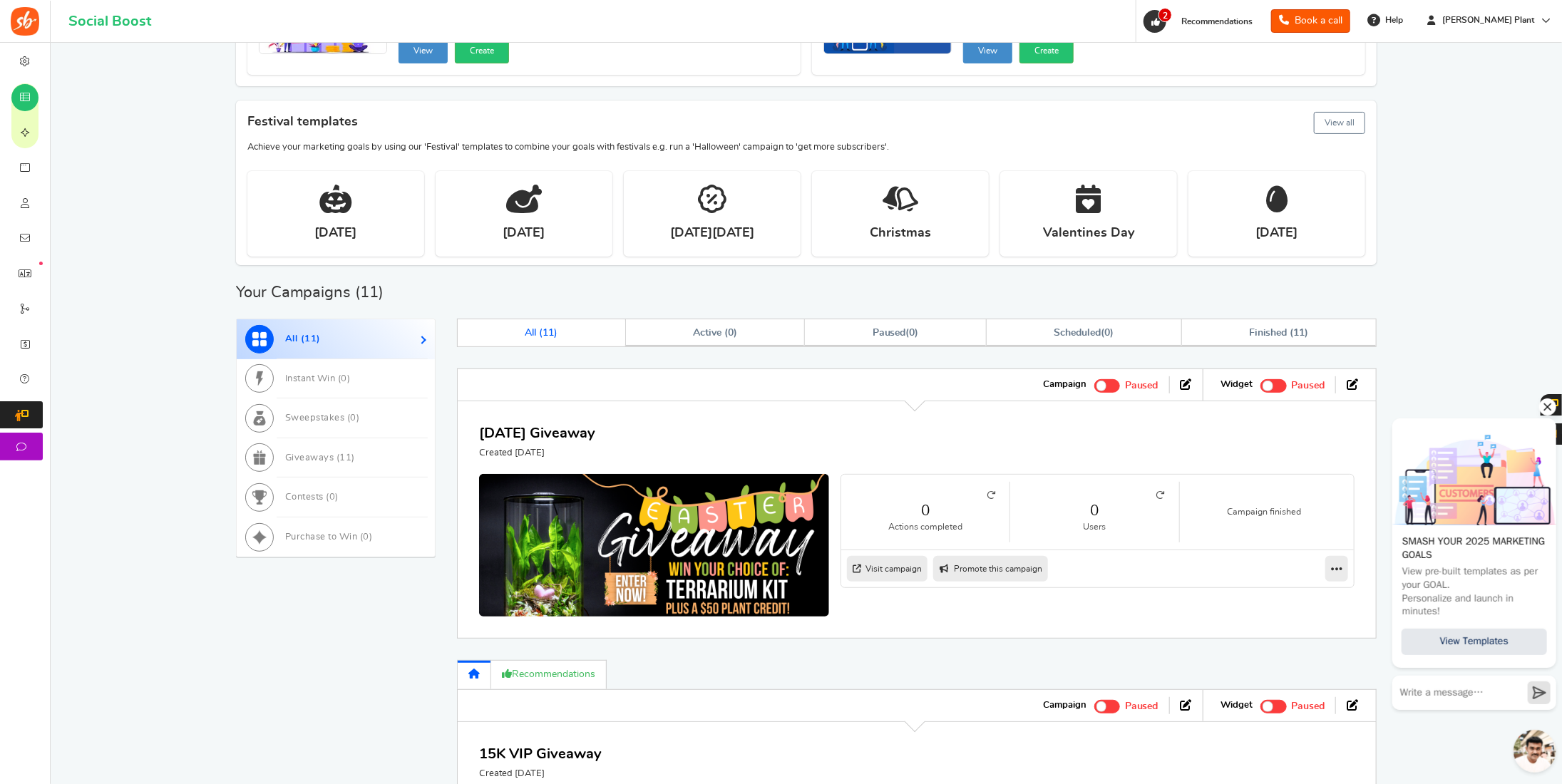 scroll, scrollTop: 428, scrollLeft: 0, axis: vertical 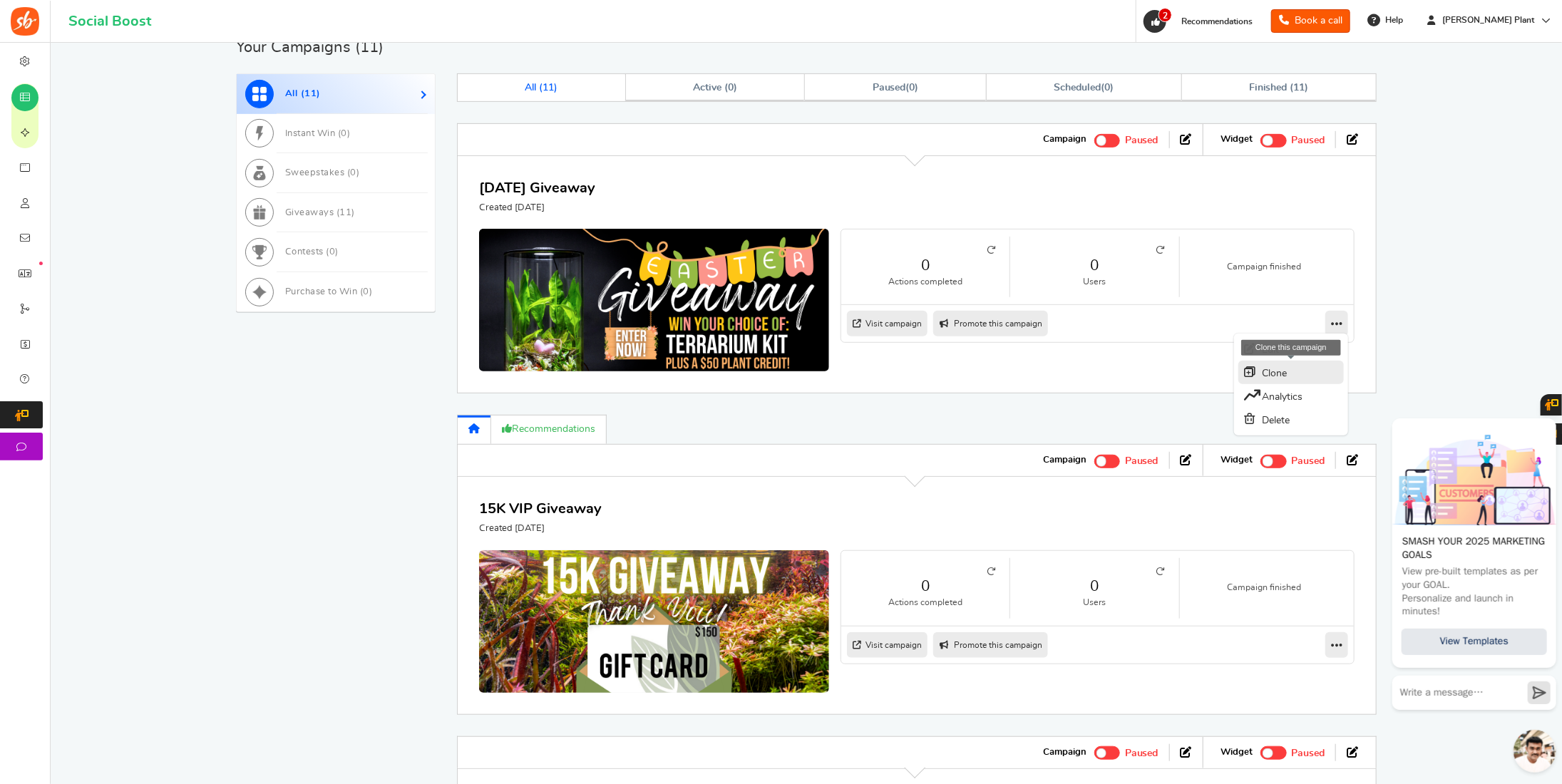 click on "Clone" at bounding box center [1291, 372] 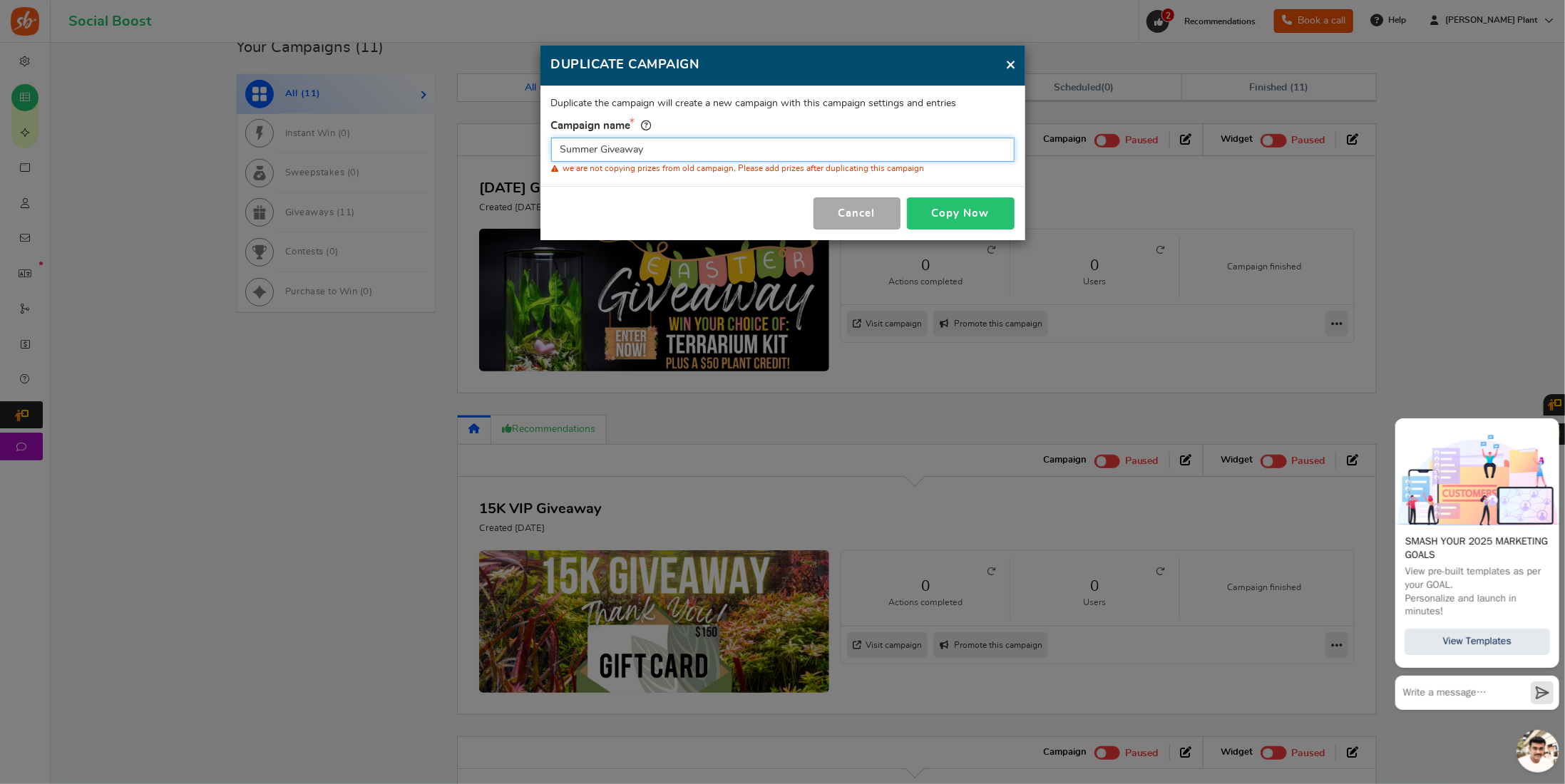 type on "Summer Giveaway" 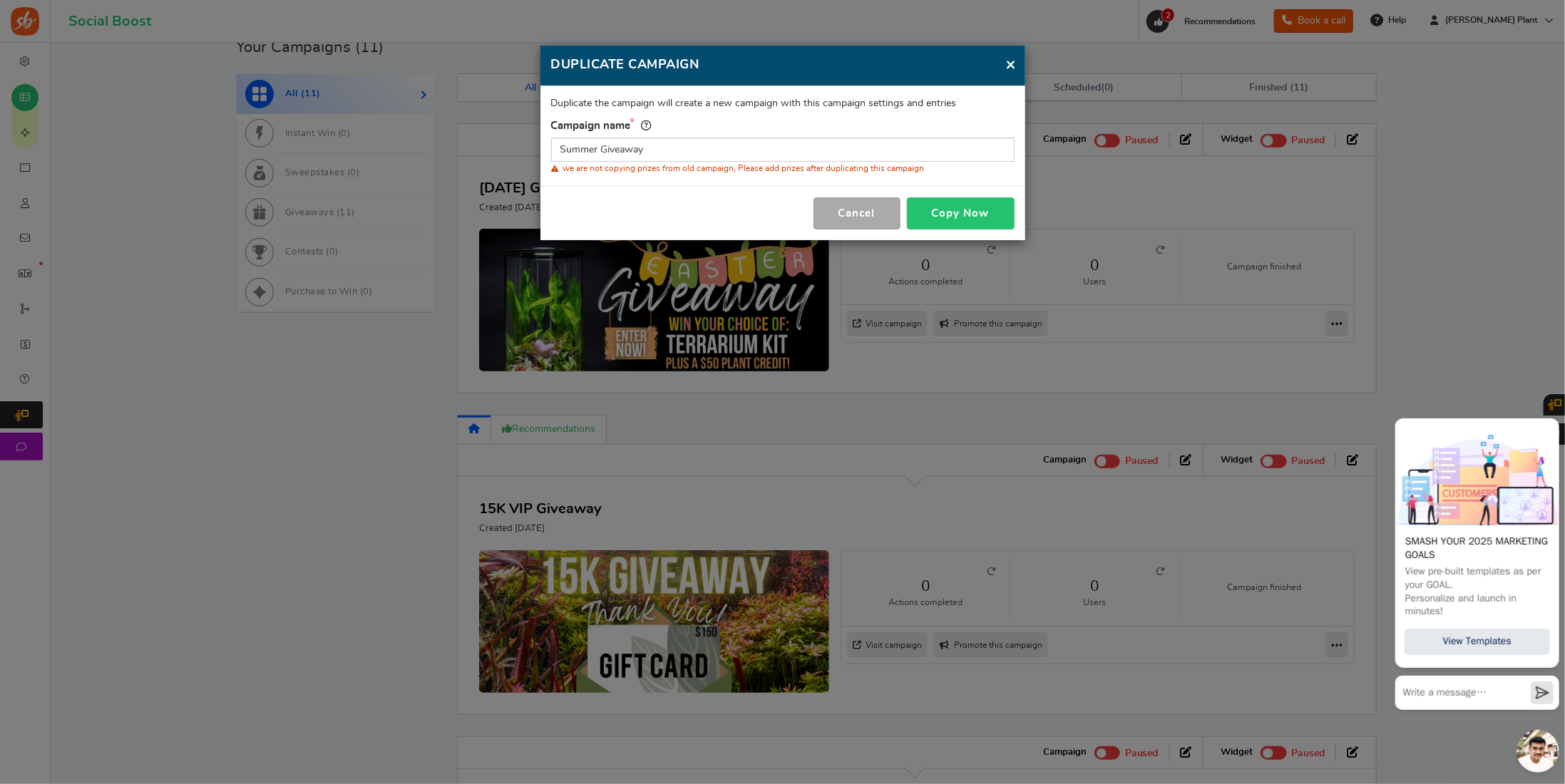click on "Copy Now" at bounding box center (960, 213) 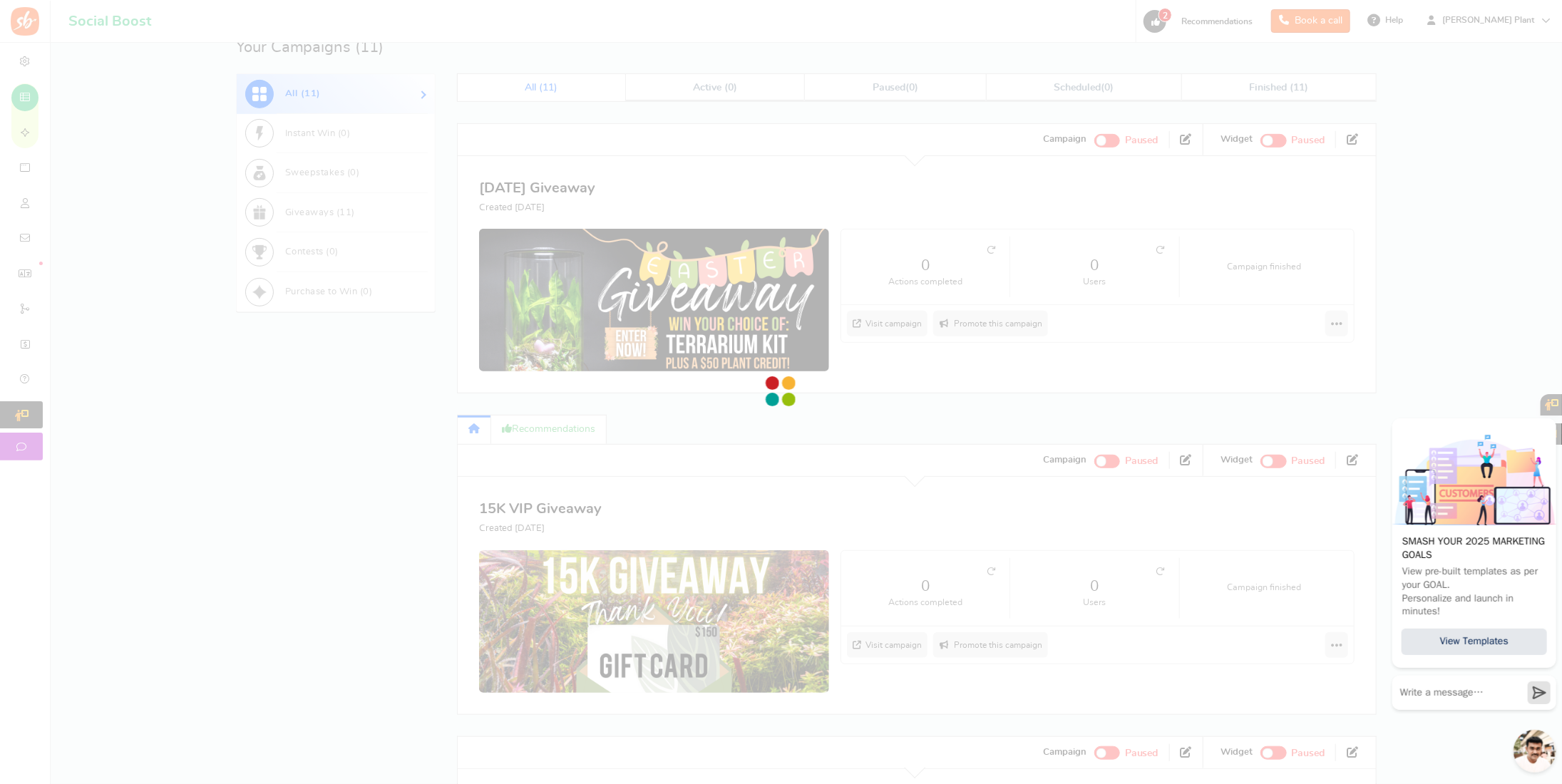 scroll, scrollTop: 0, scrollLeft: 0, axis: both 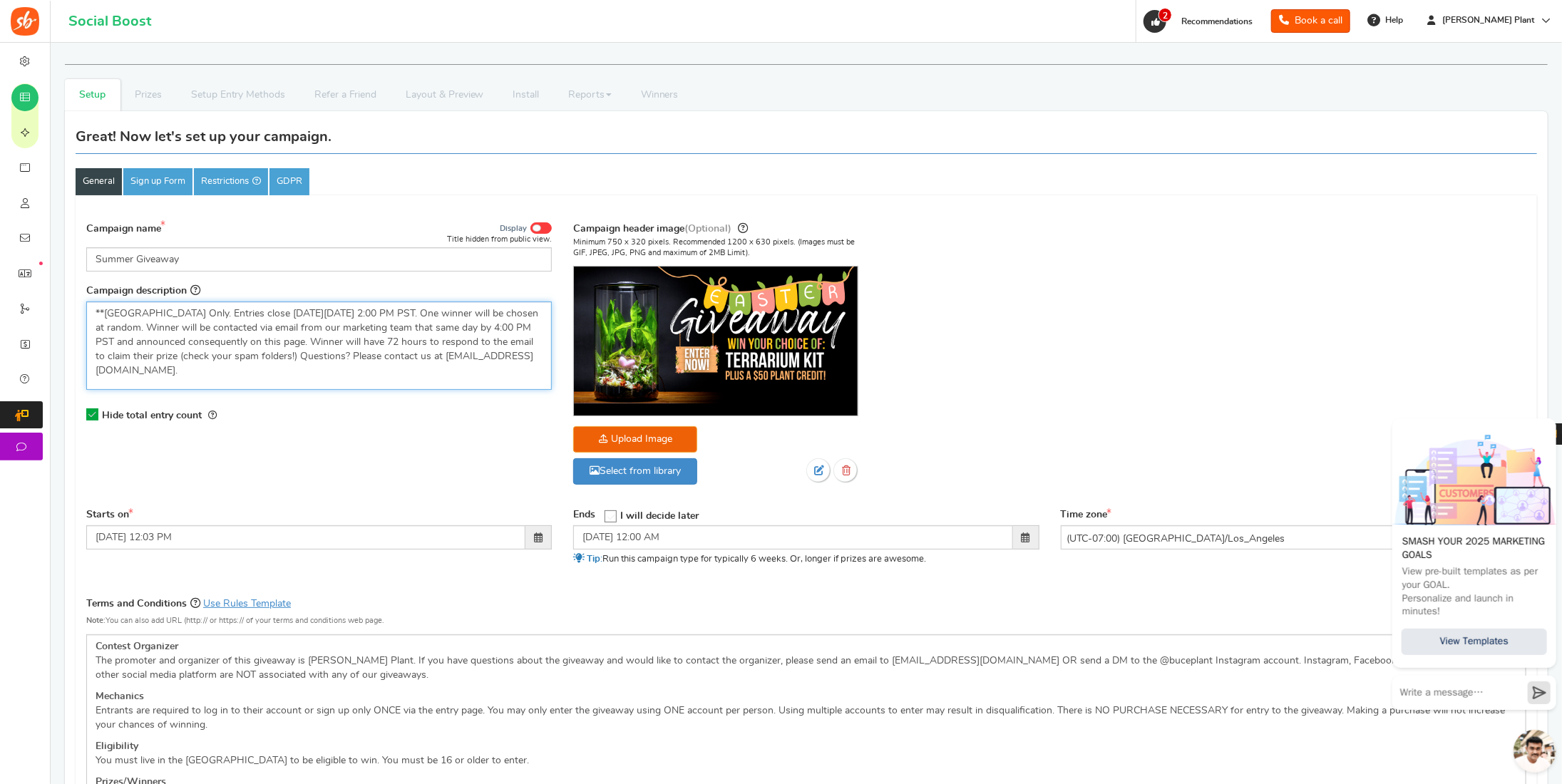 click on "**[GEOGRAPHIC_DATA] Only. Entries close [DATE][DATE] 2:00 PM PST. One winner will be chosen at random. Winner will be contacted via email from our marketing team that same day by 4:00 PM PST and announced consequently on this page. Winner will have 72 hours to respond to the email to claim their prize (check your spam folders!) Questions? Please contact us at [EMAIL_ADDRESS][DOMAIN_NAME]." at bounding box center [319, 342] 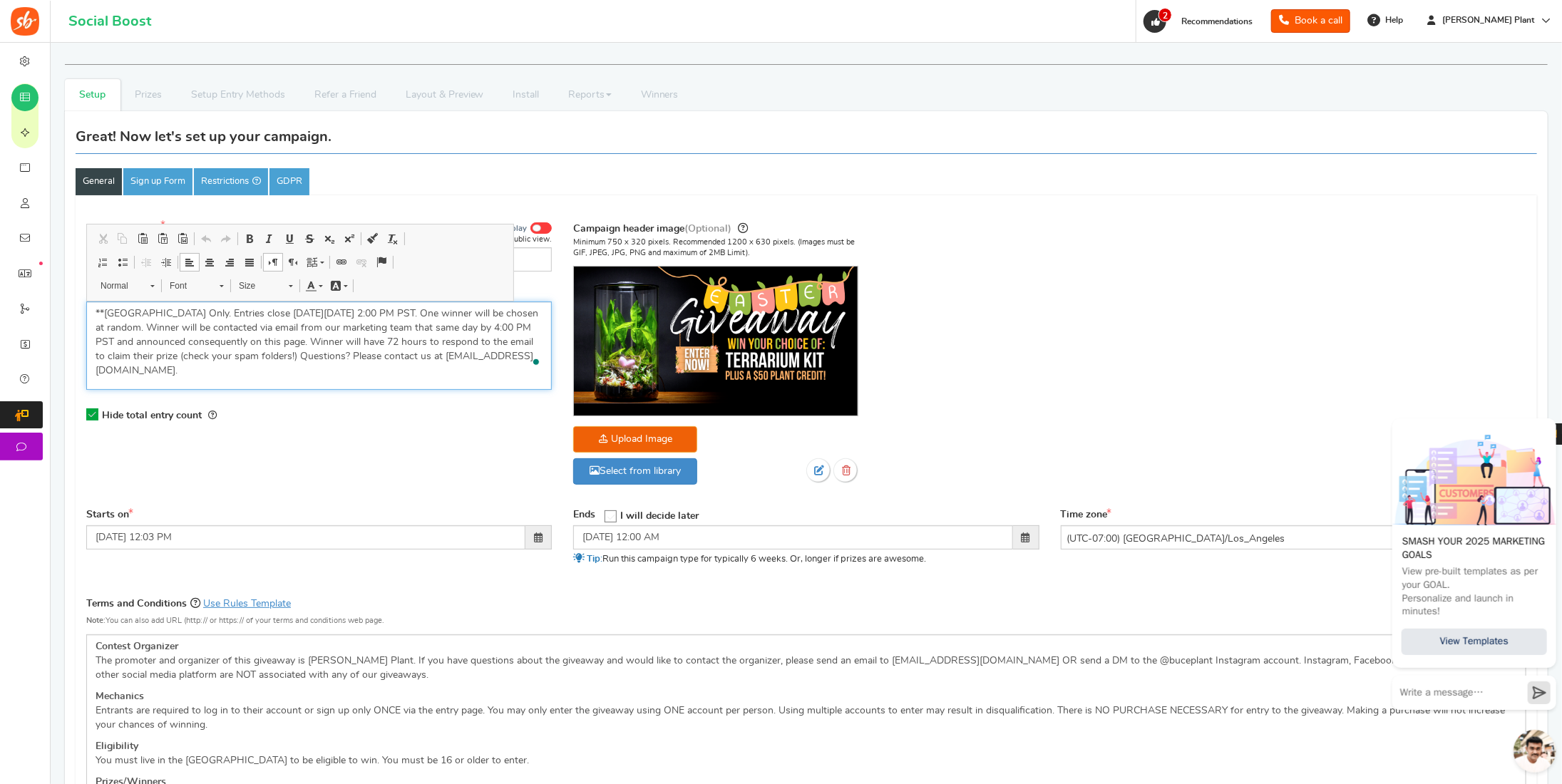 click on "**[GEOGRAPHIC_DATA] Only. Entries close [DATE][DATE] 2:00 PM PST. One winner will be chosen at random. Winner will be contacted via email from our marketing team that same day by 4:00 PM PST and announced consequently on this page. Winner will have 72 hours to respond to the email to claim their prize (check your spam folders!) Questions? Please contact us at [EMAIL_ADDRESS][DOMAIN_NAME]." at bounding box center (319, 342) 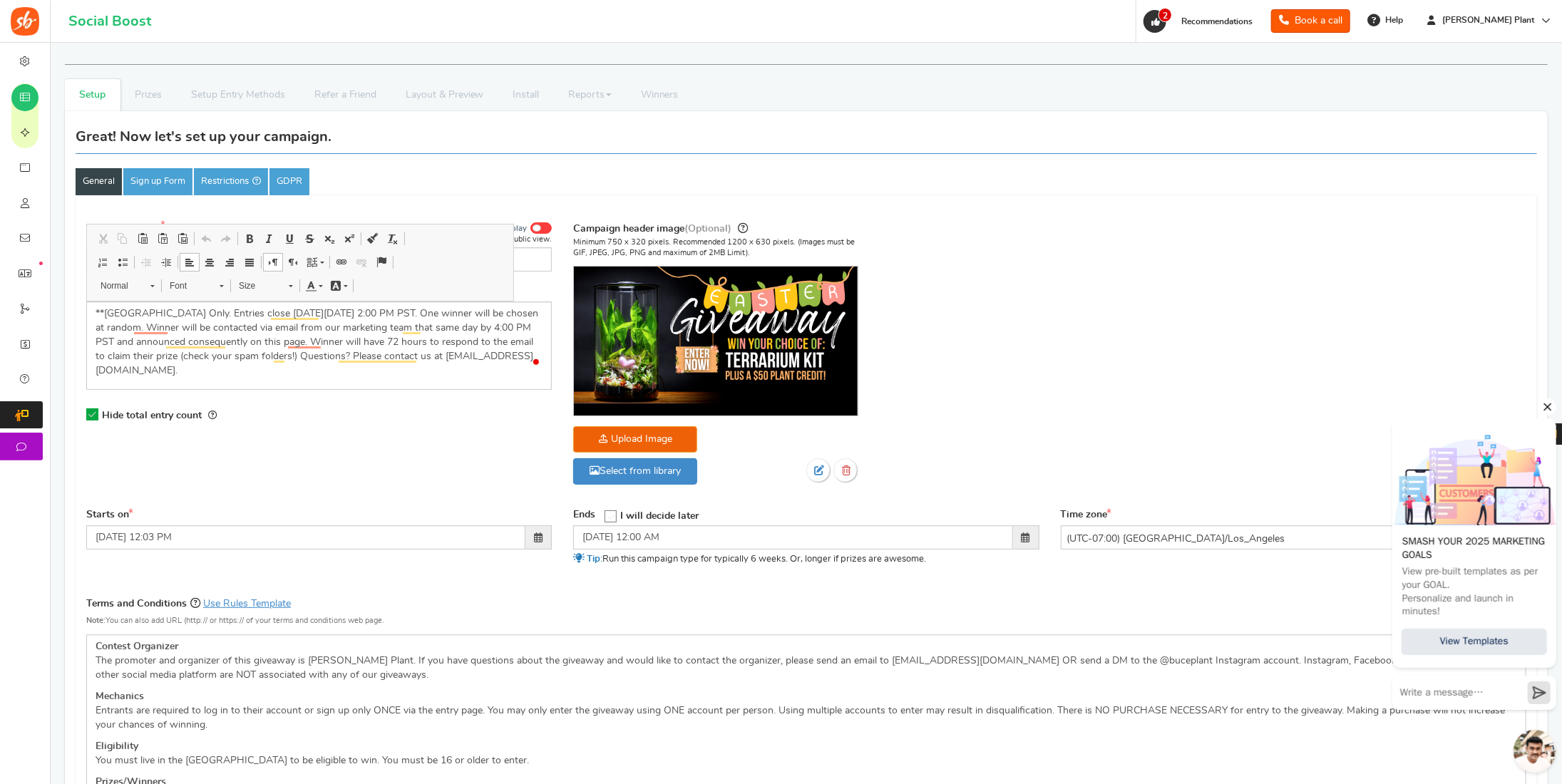 click 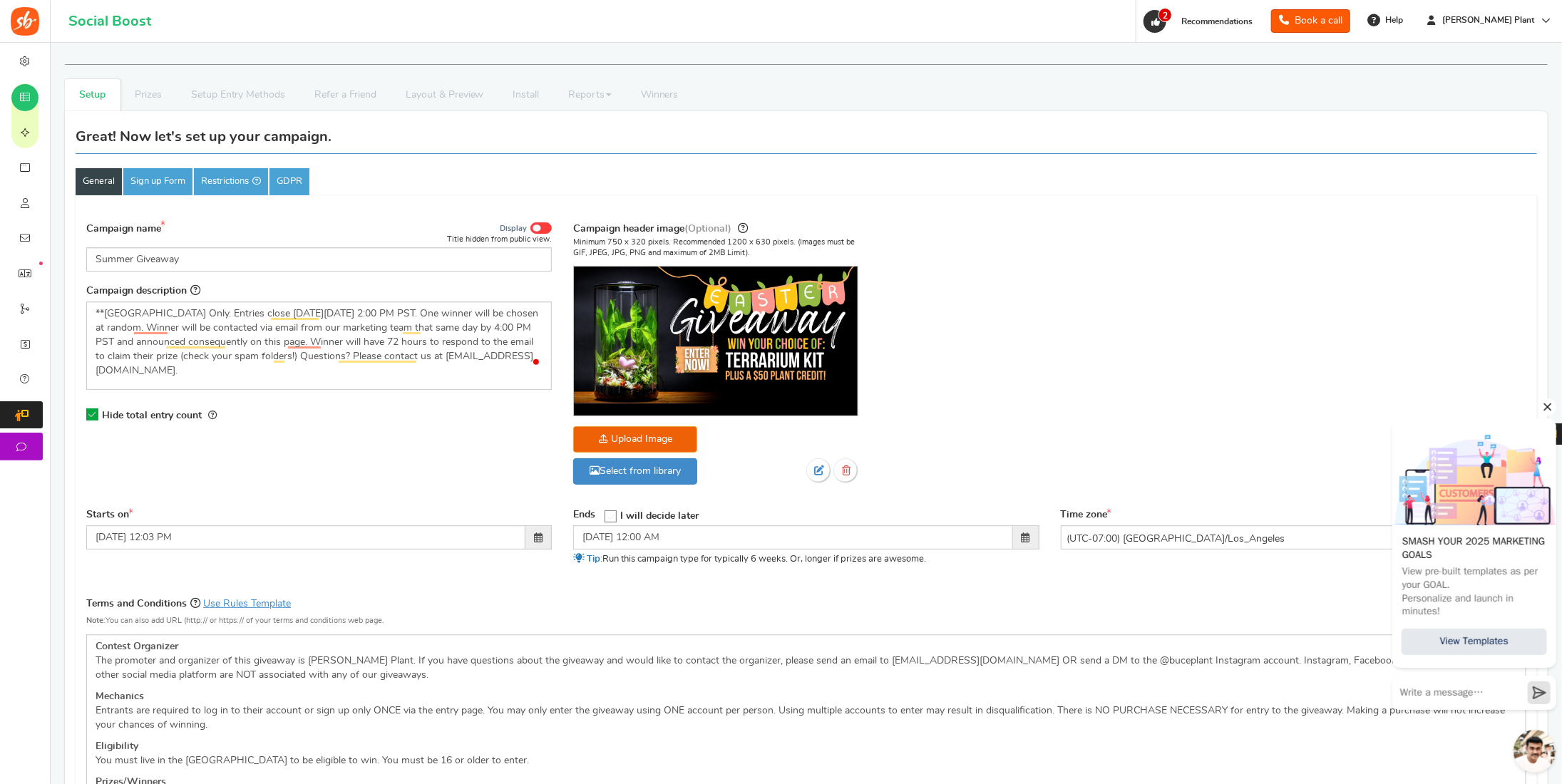 click 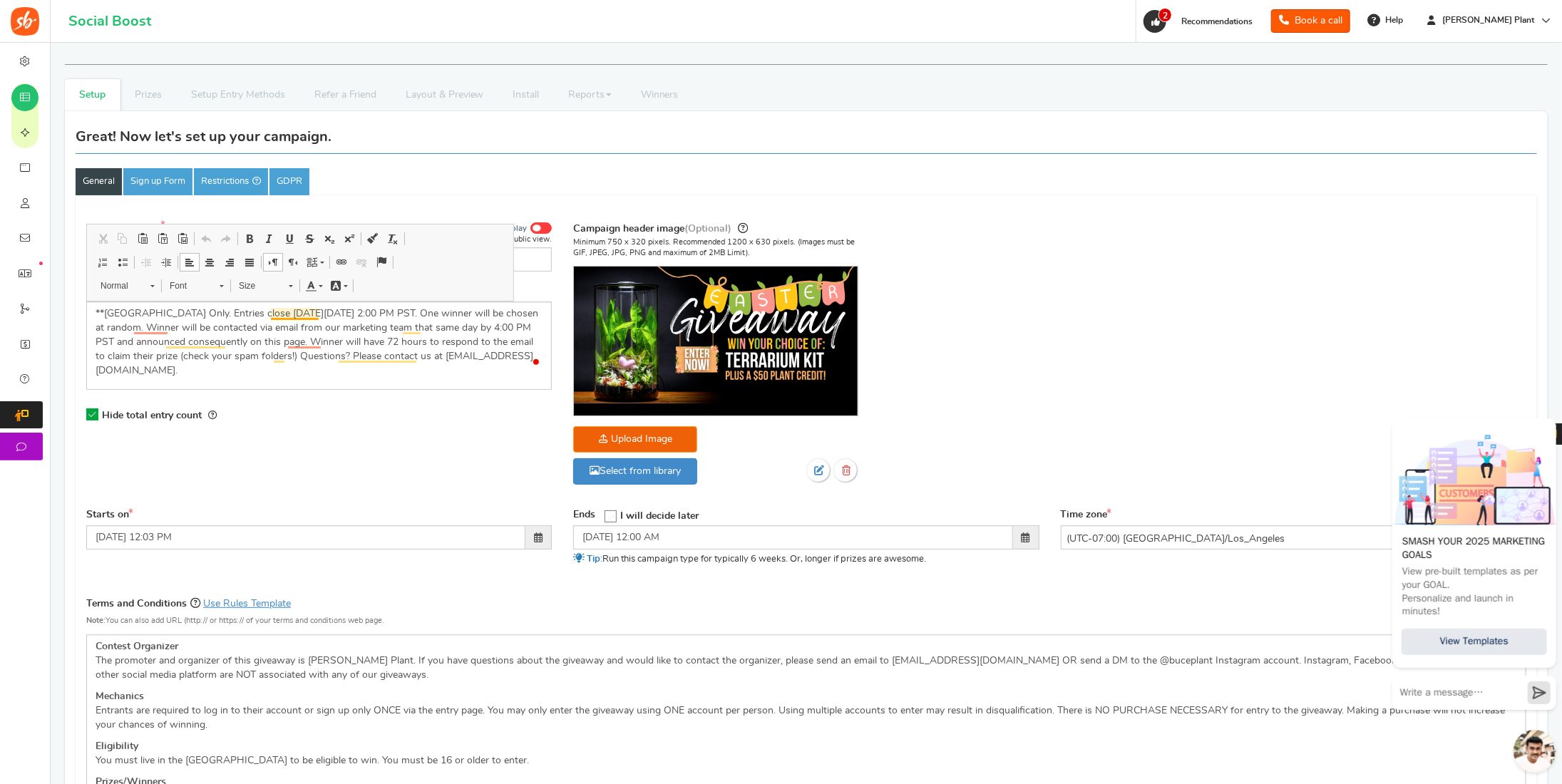 click on "**[GEOGRAPHIC_DATA] Only. Entries close [DATE][DATE] 2:00 PM PST. One winner will be chosen at random. Winner will be contacted via email from our marketing team that same day by 4:00 PM PST and announced consequently on this page. Winner will have 72 hours to respond to the email to claim their prize (check your spam folders!) Questions? Please contact us at [EMAIL_ADDRESS][DOMAIN_NAME]." at bounding box center (319, 342) 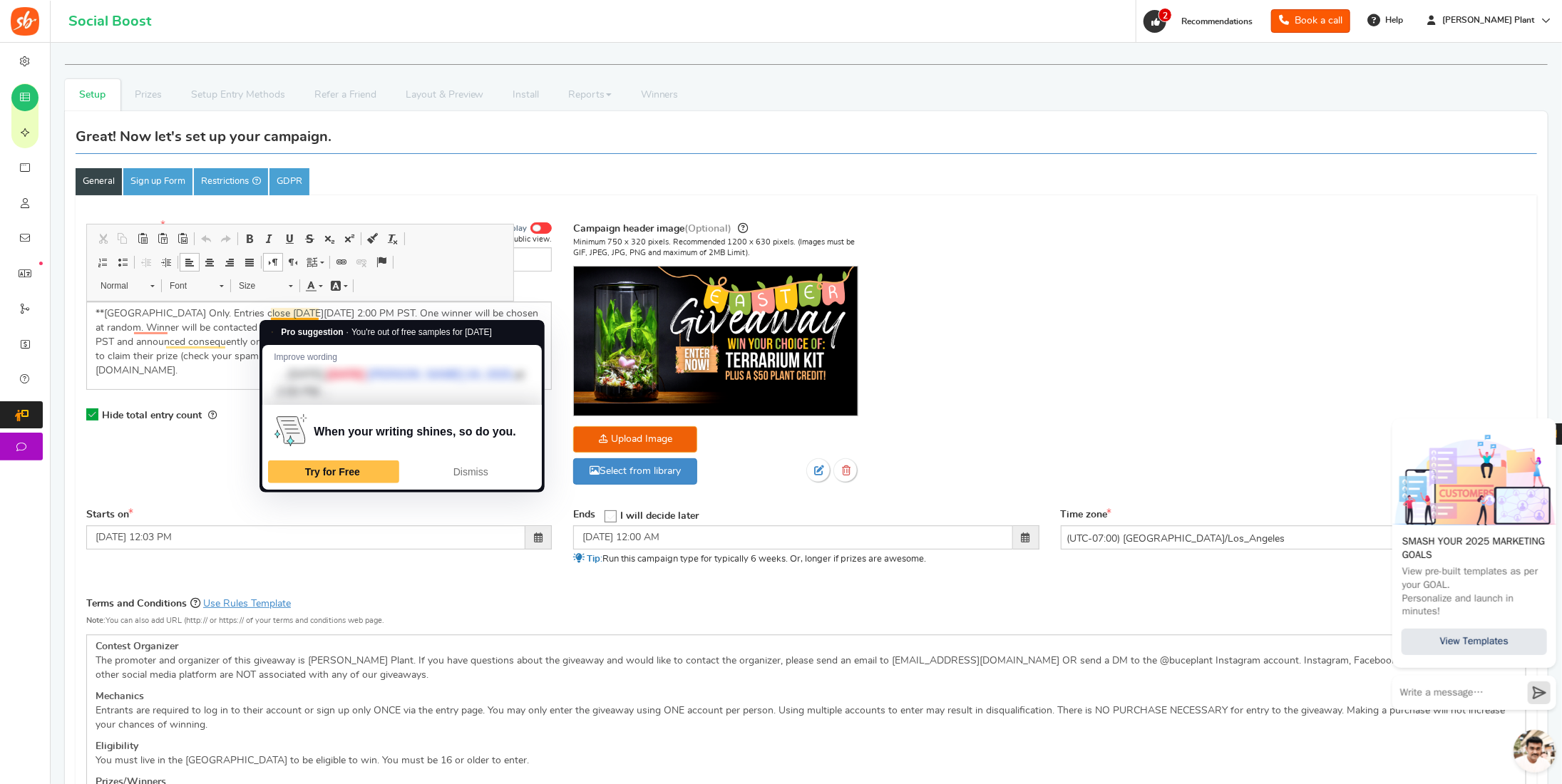 type 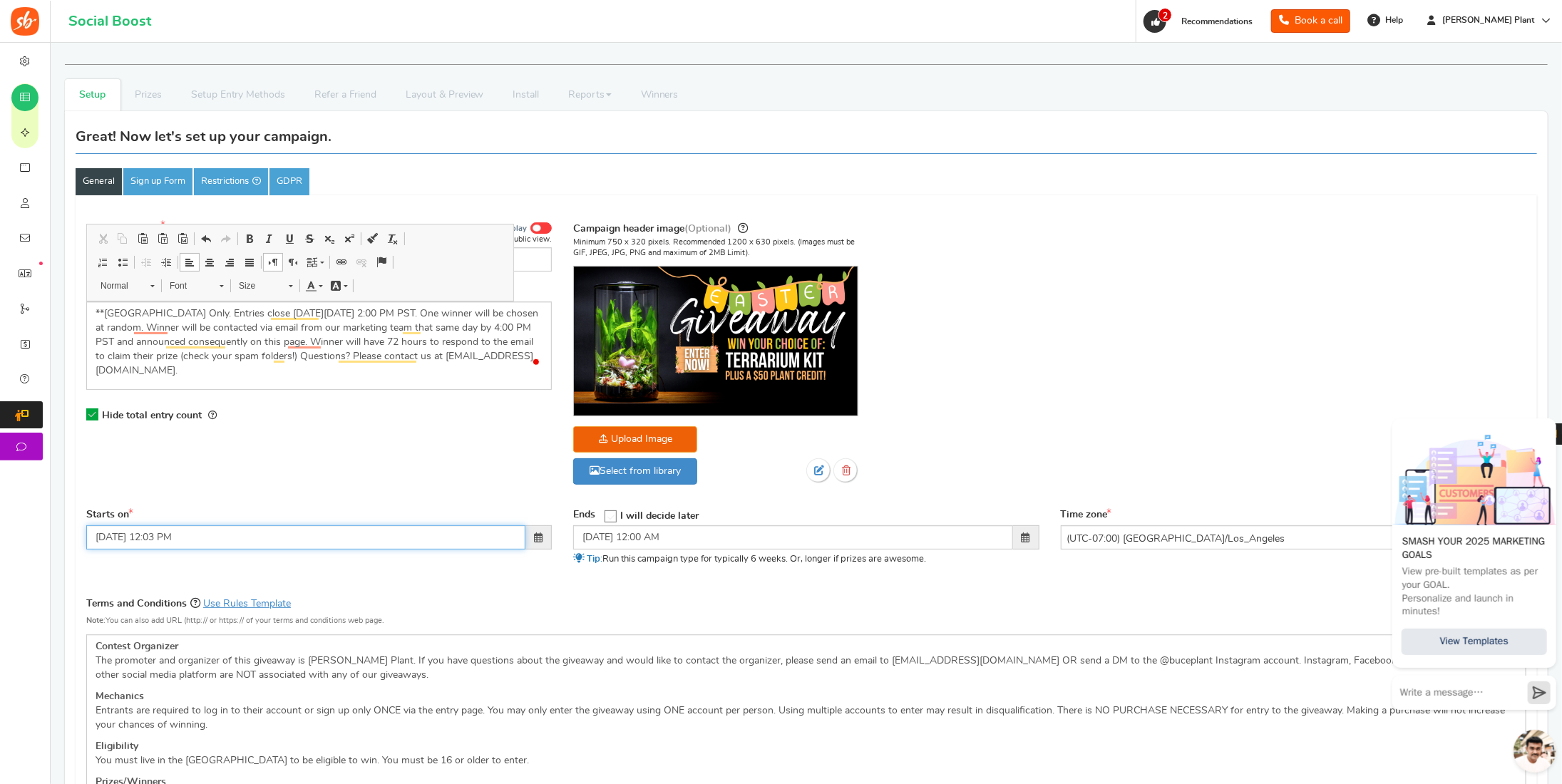 click on "[DATE] 12:03 PM" at bounding box center (306, 537) 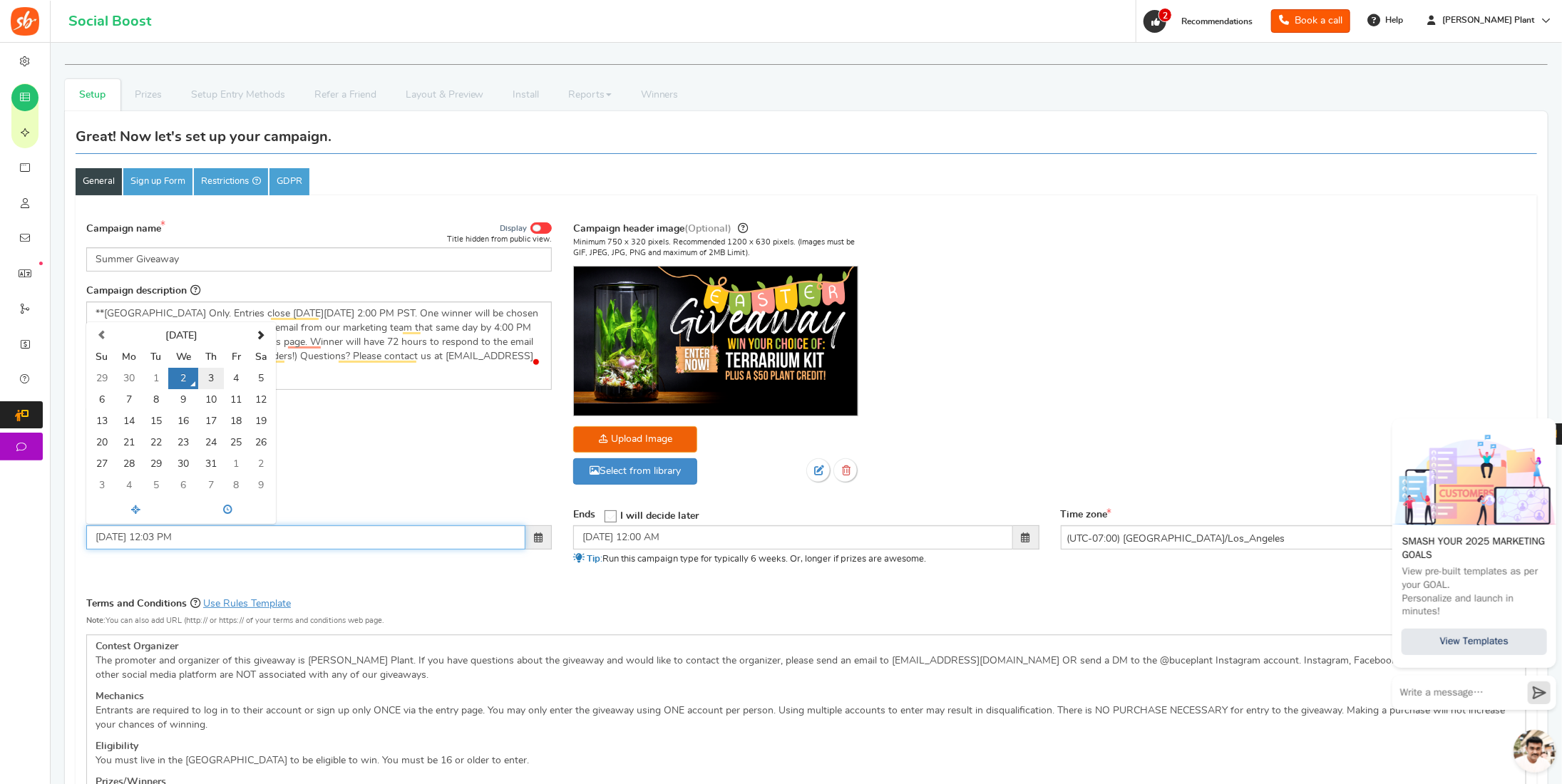click on "3" at bounding box center [210, 378] 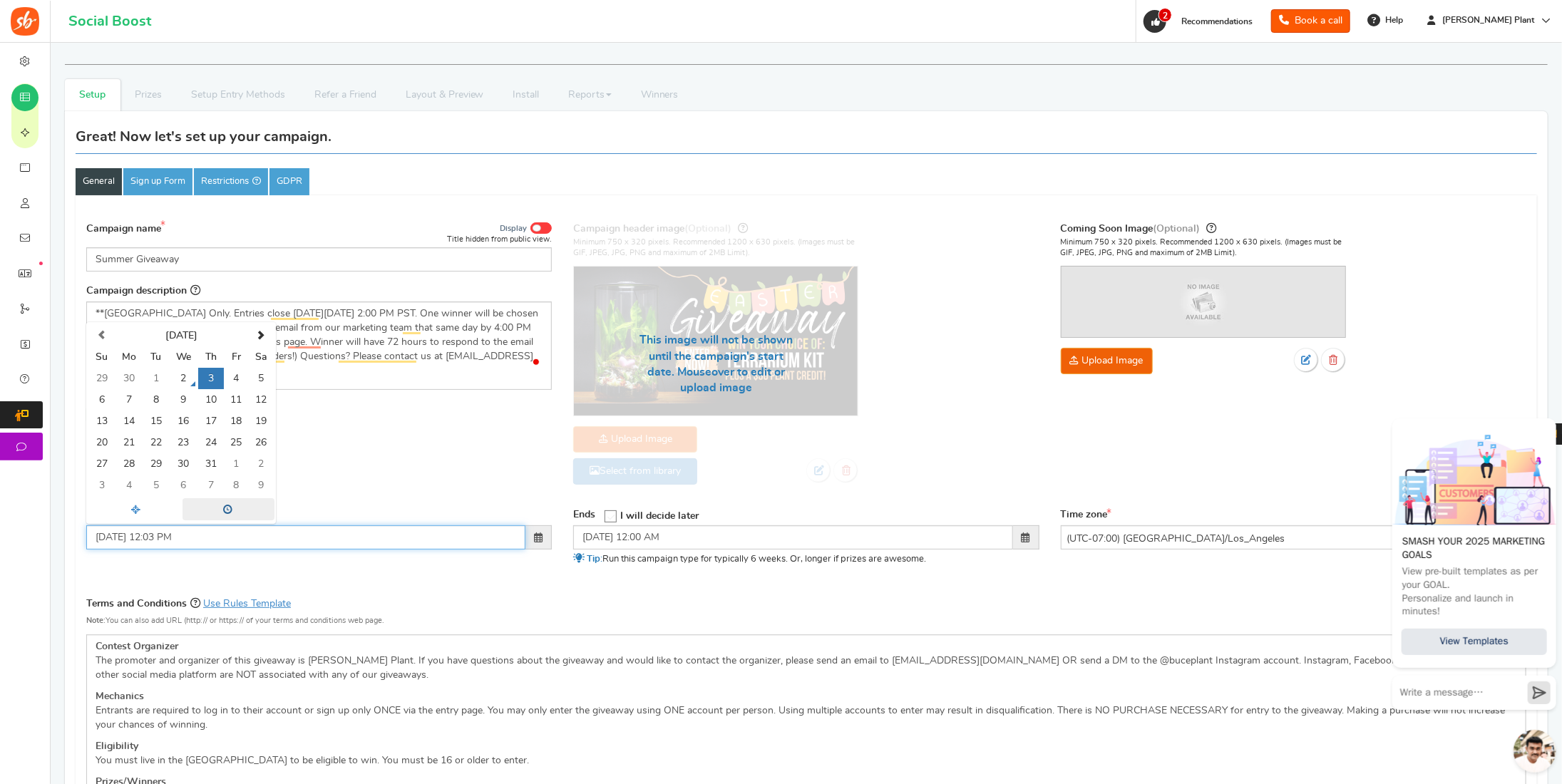 click at bounding box center [228, 510] 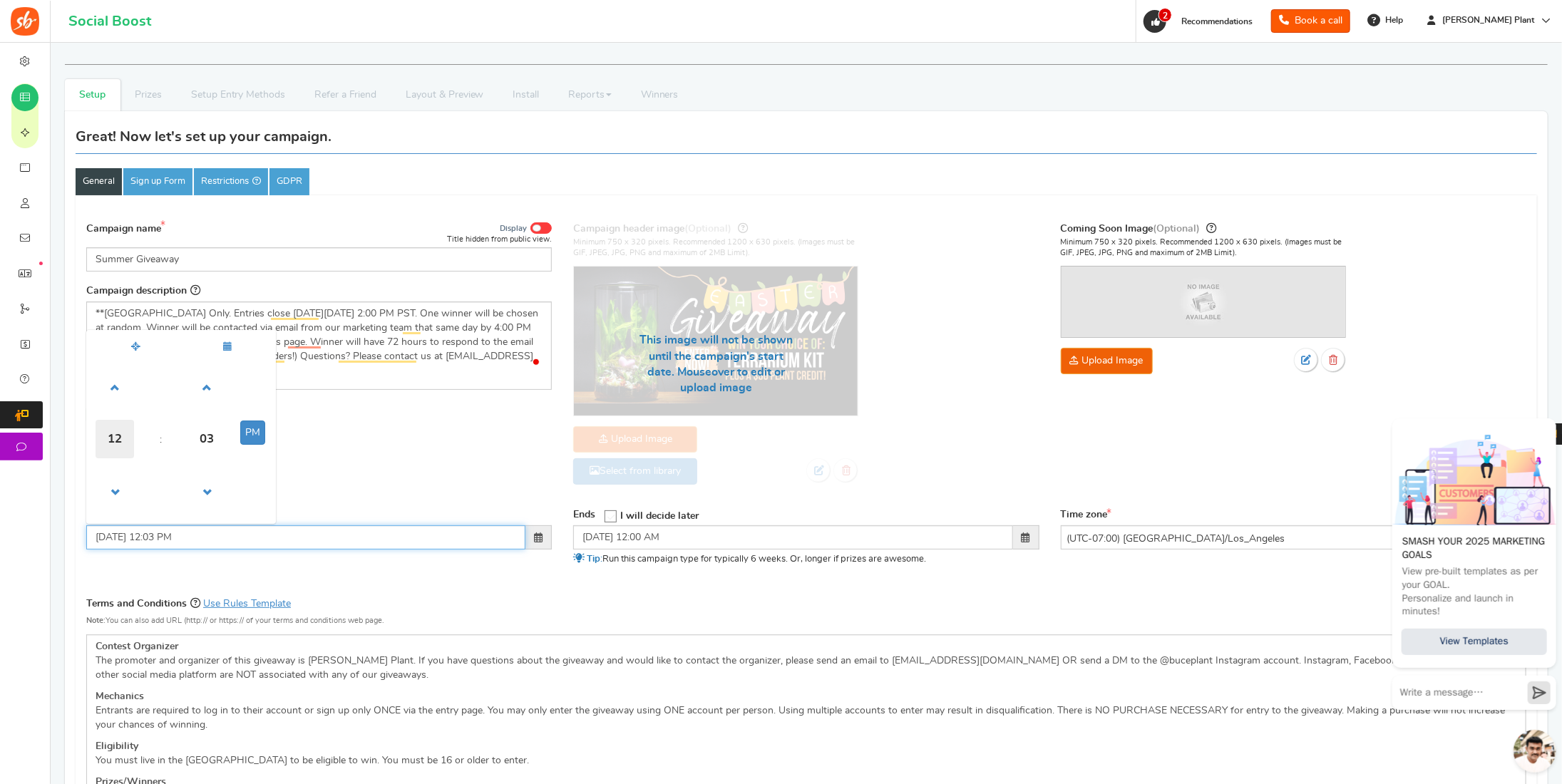 click on "12" at bounding box center (115, 439) 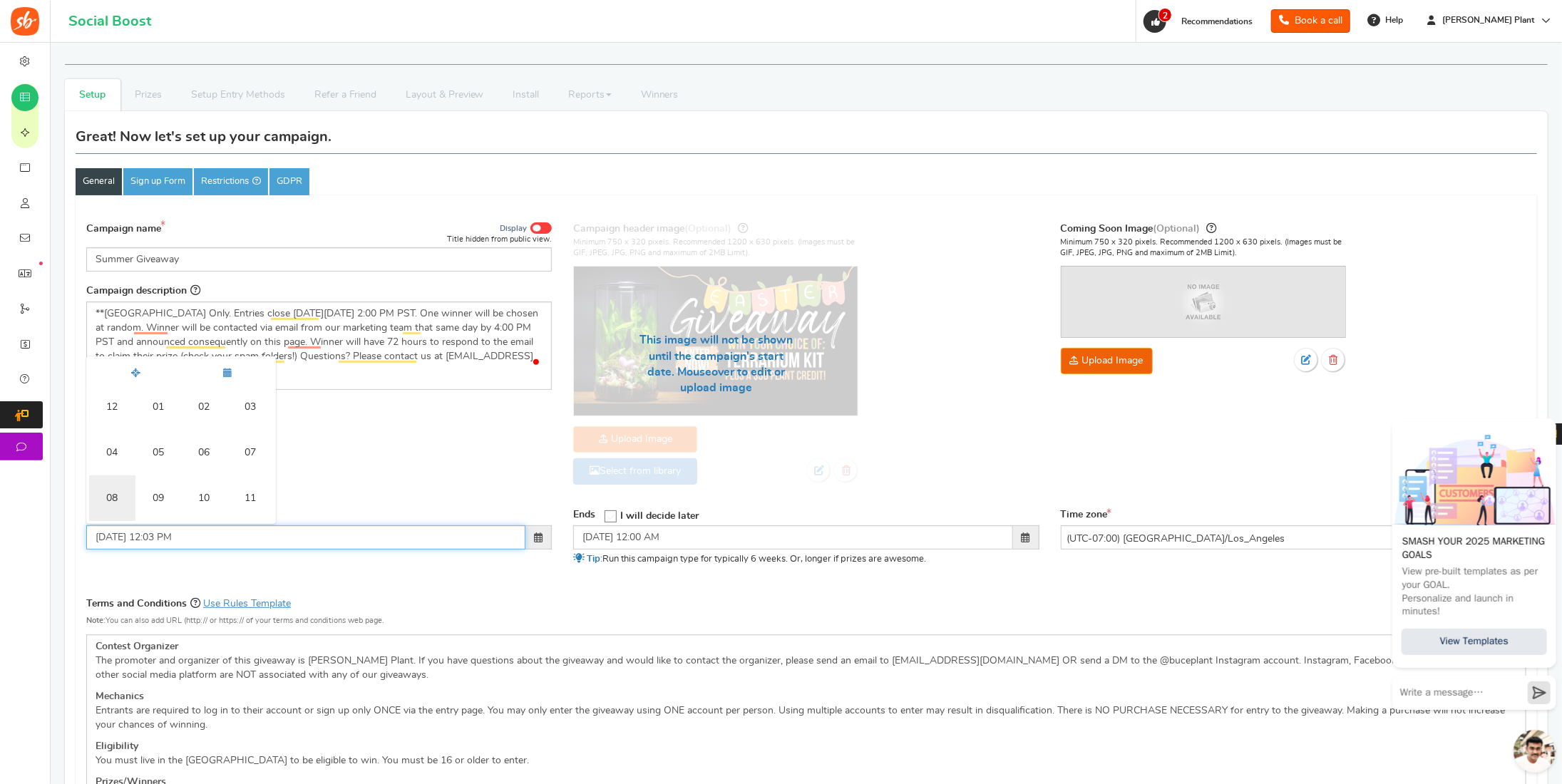 click on "08" at bounding box center (112, 498) 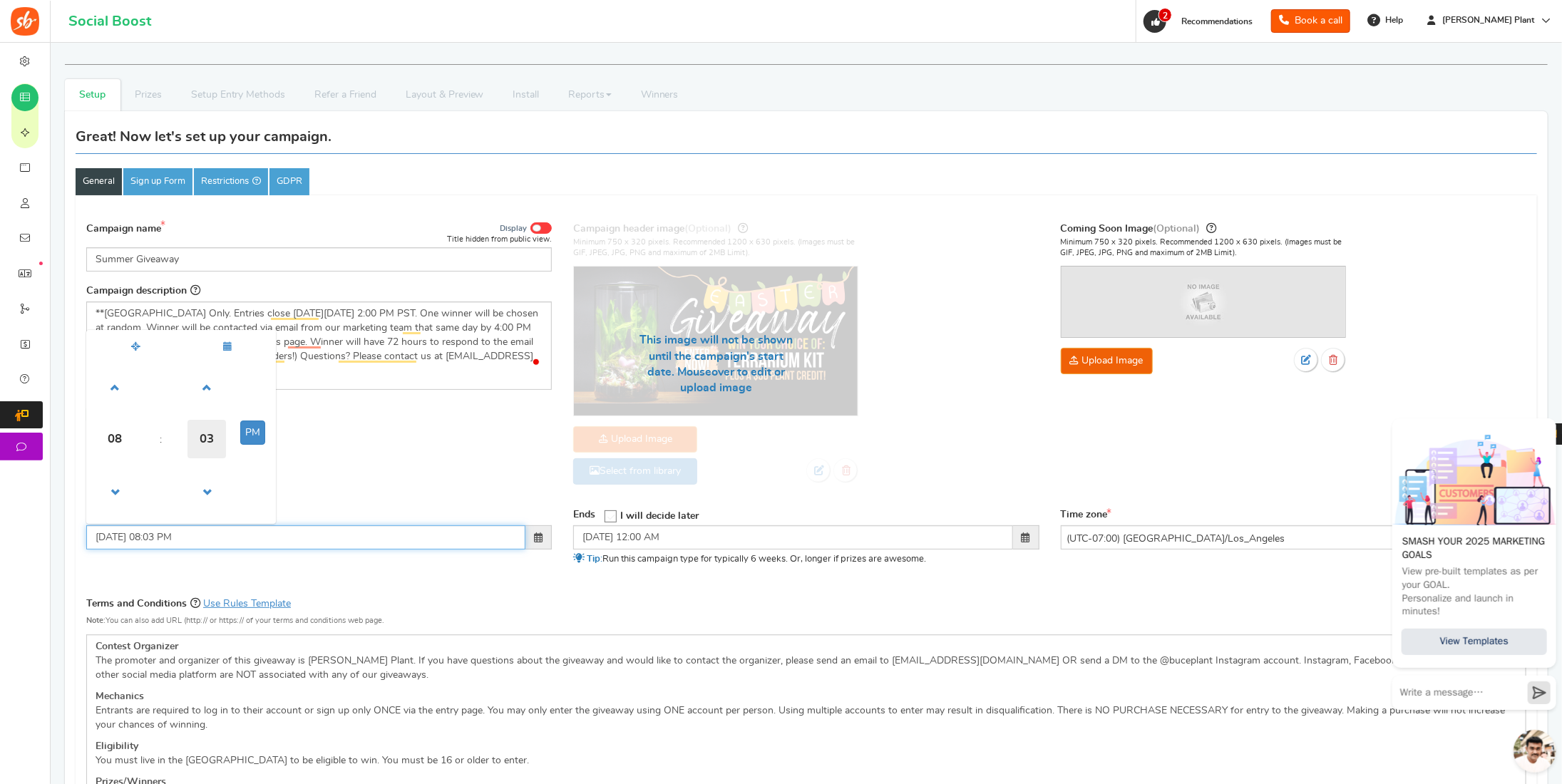 click on "03" at bounding box center [207, 439] 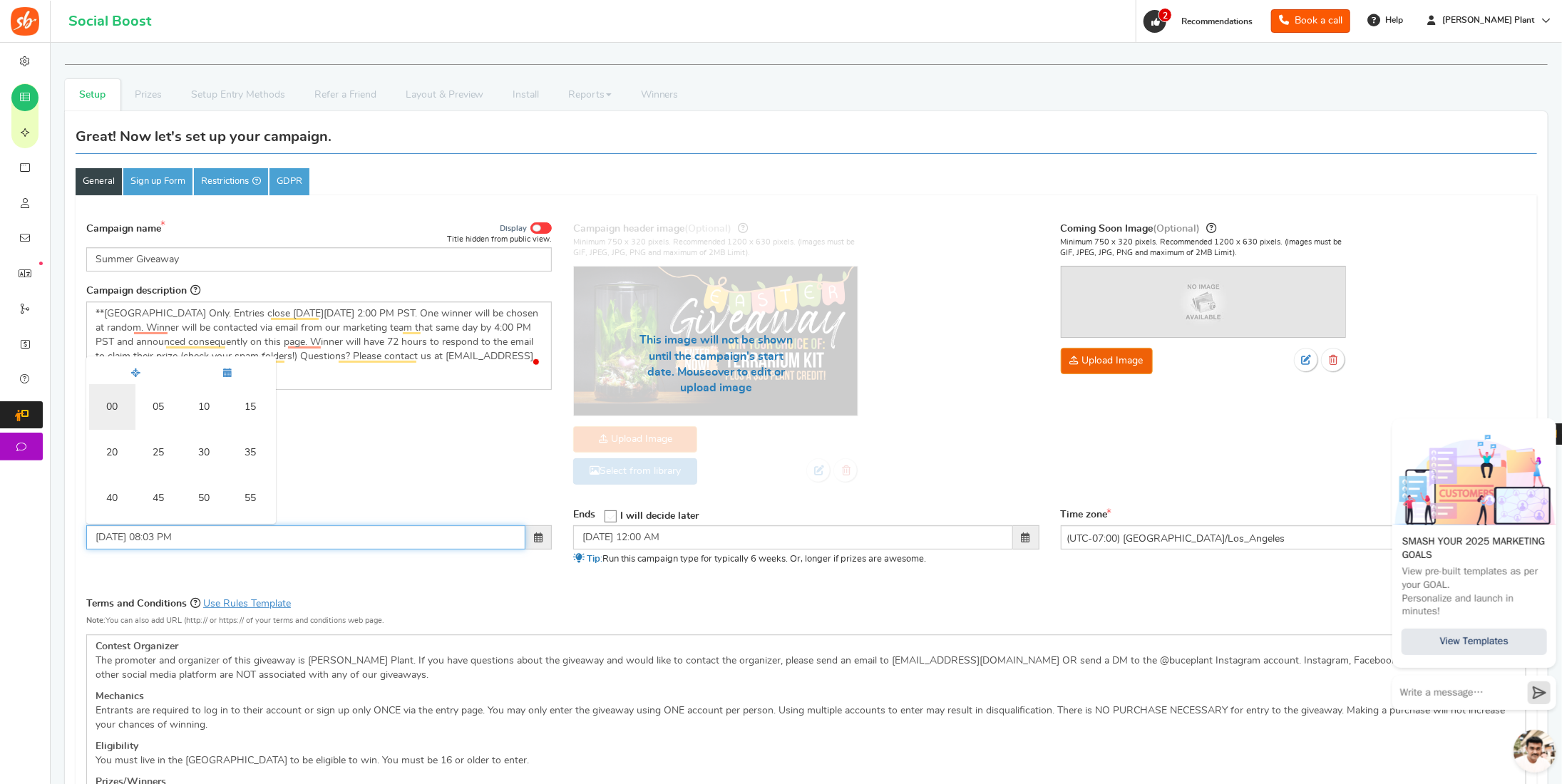 click on "00" at bounding box center [112, 407] 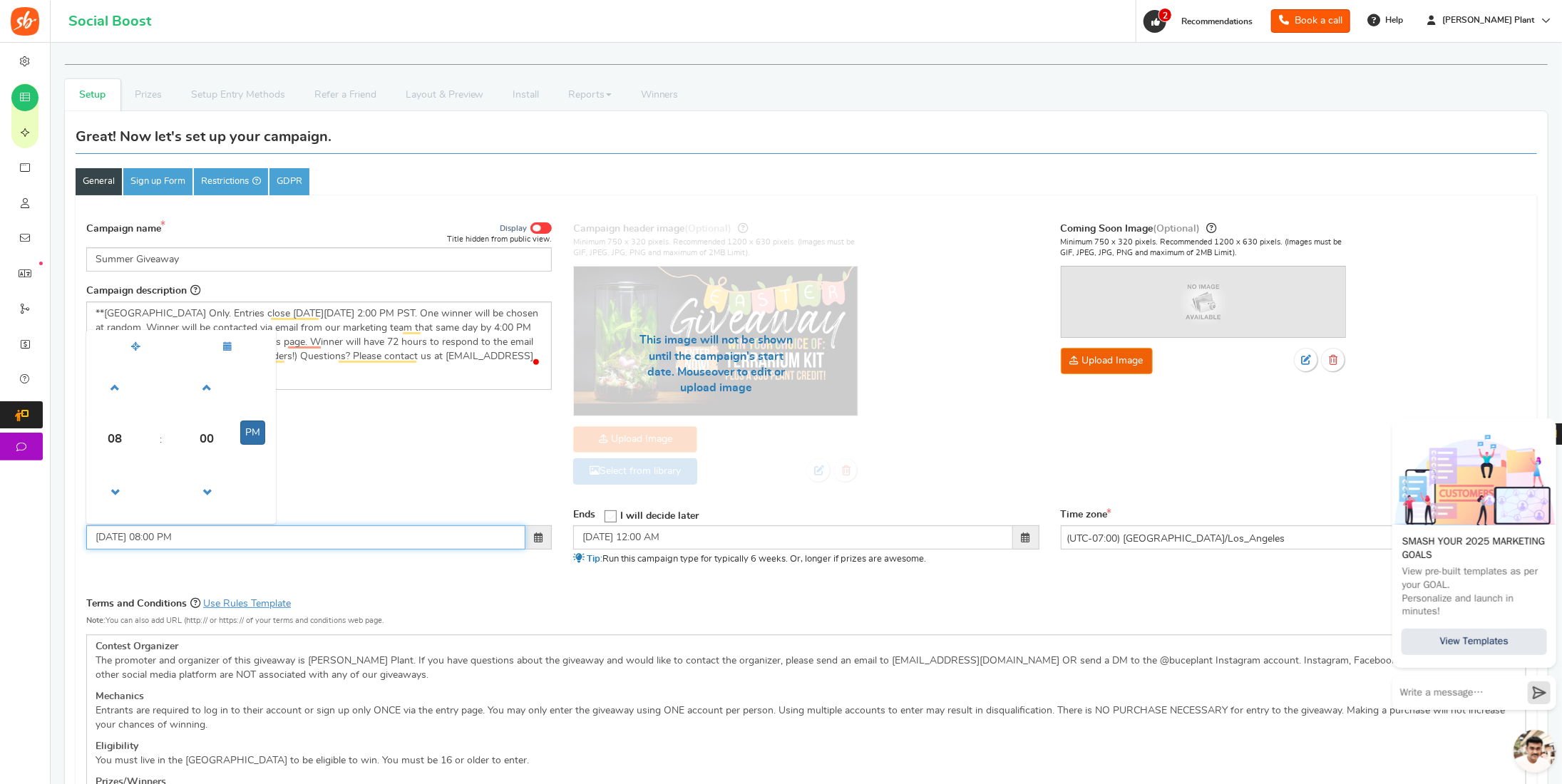 click on "PM" at bounding box center [252, 433] 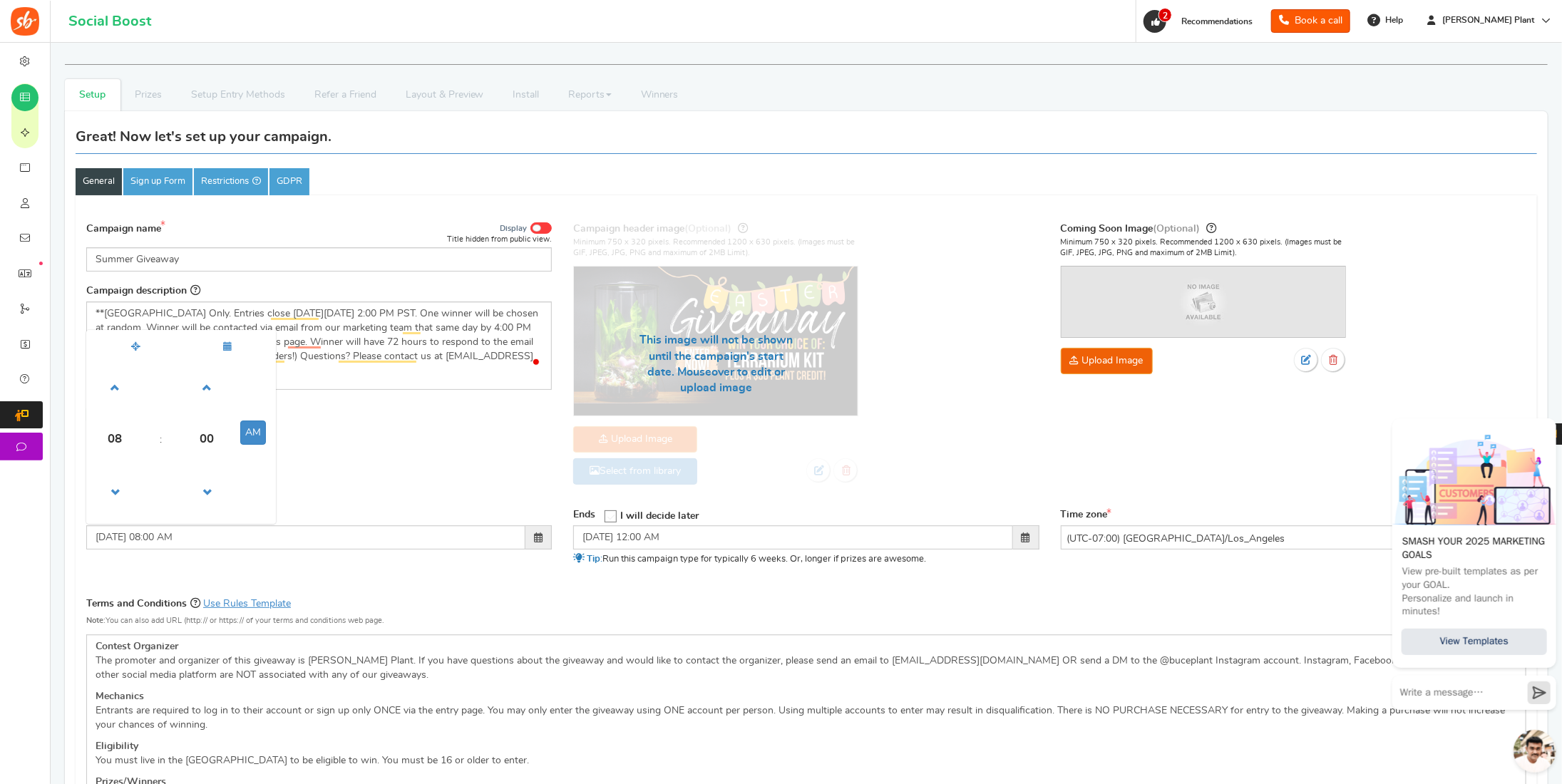 click on "Campaign name
Display
Title hidden from public view.
Summer Giveaway
This will be shown to the public and to eligible customers in the 'cart -thanks' page
Campaign description
(Optional)" at bounding box center (806, 361) 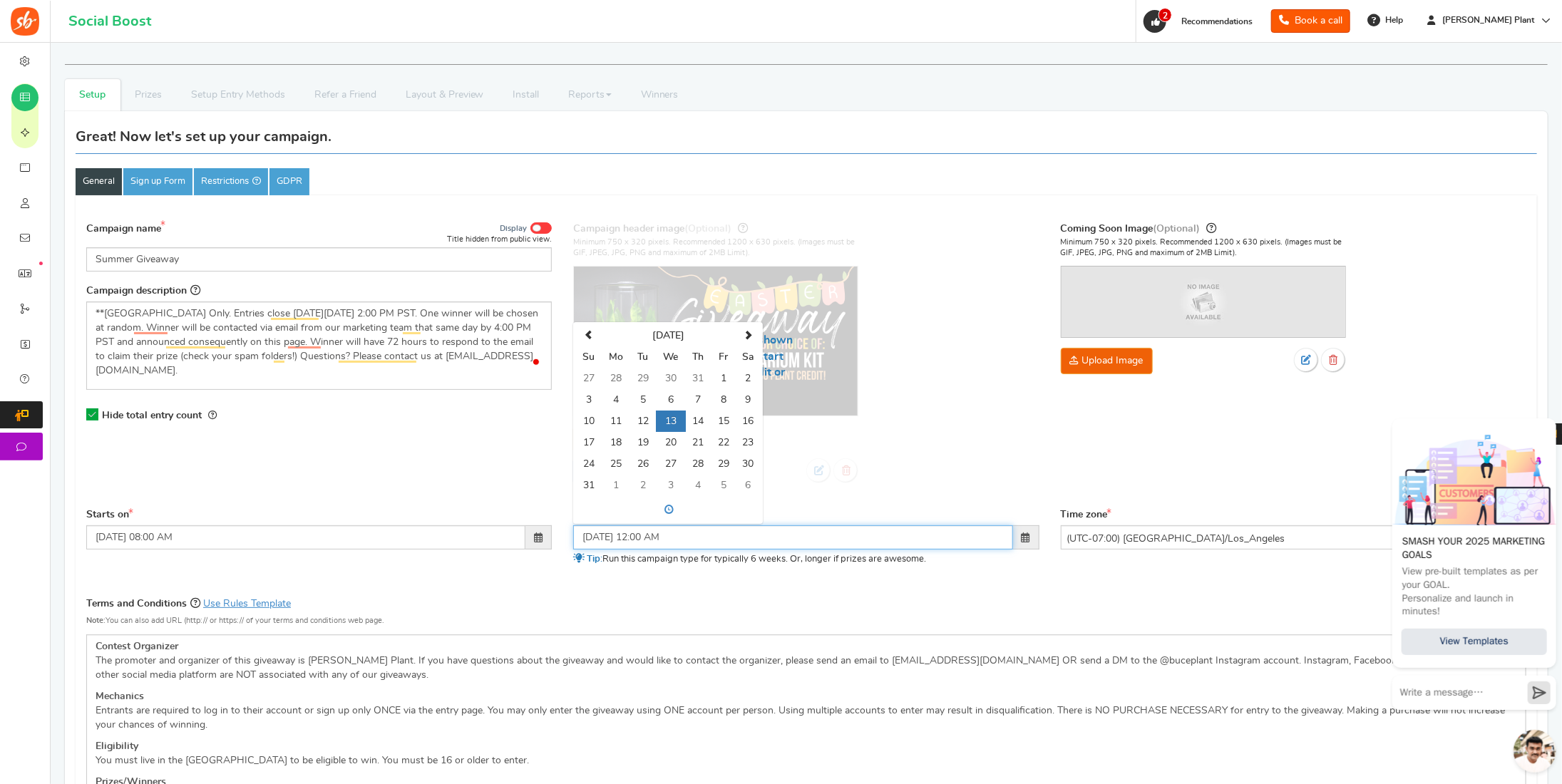 click on "[DATE] 12:00 AM" at bounding box center (793, 537) 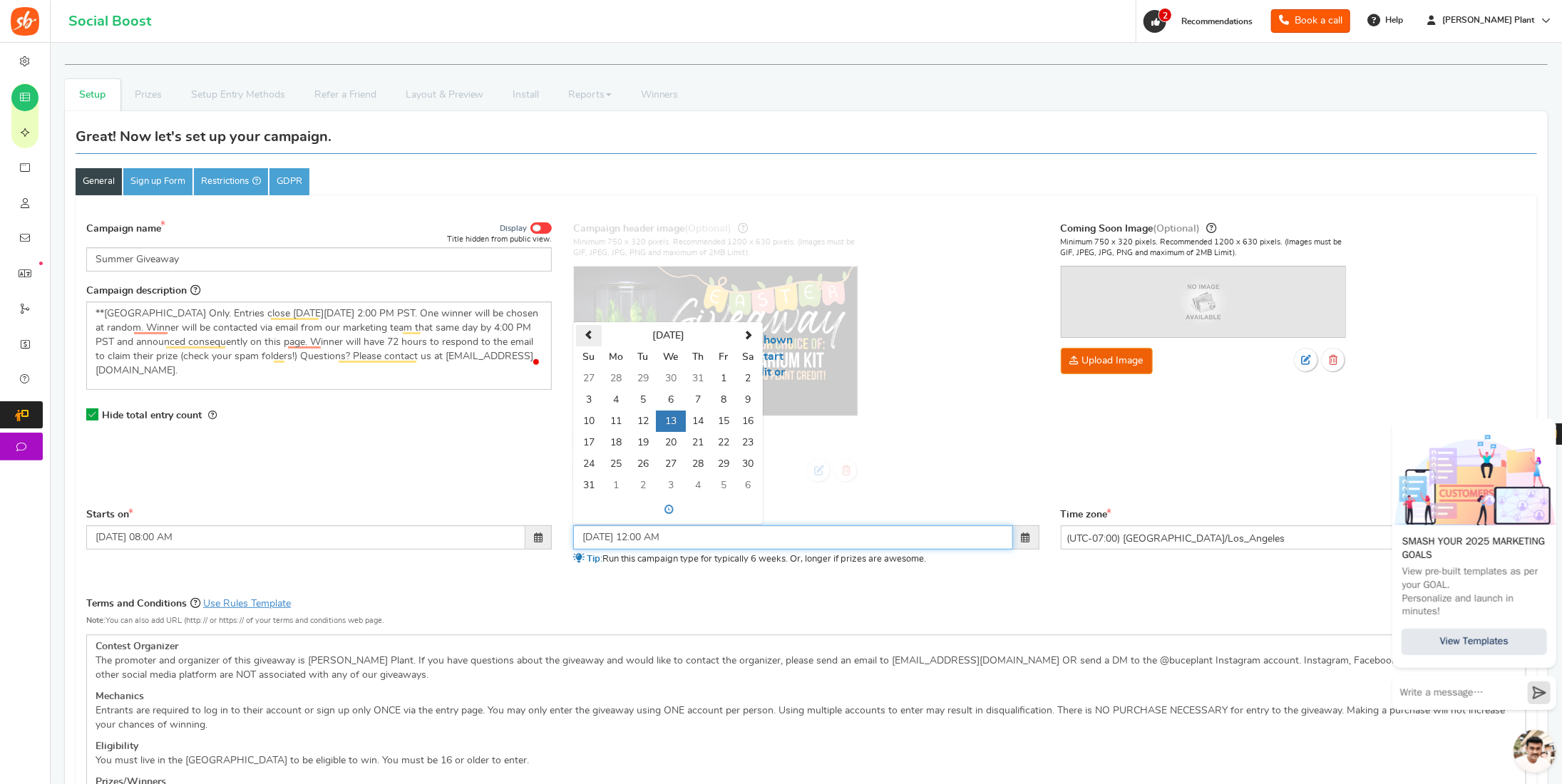 click at bounding box center [588, 336] 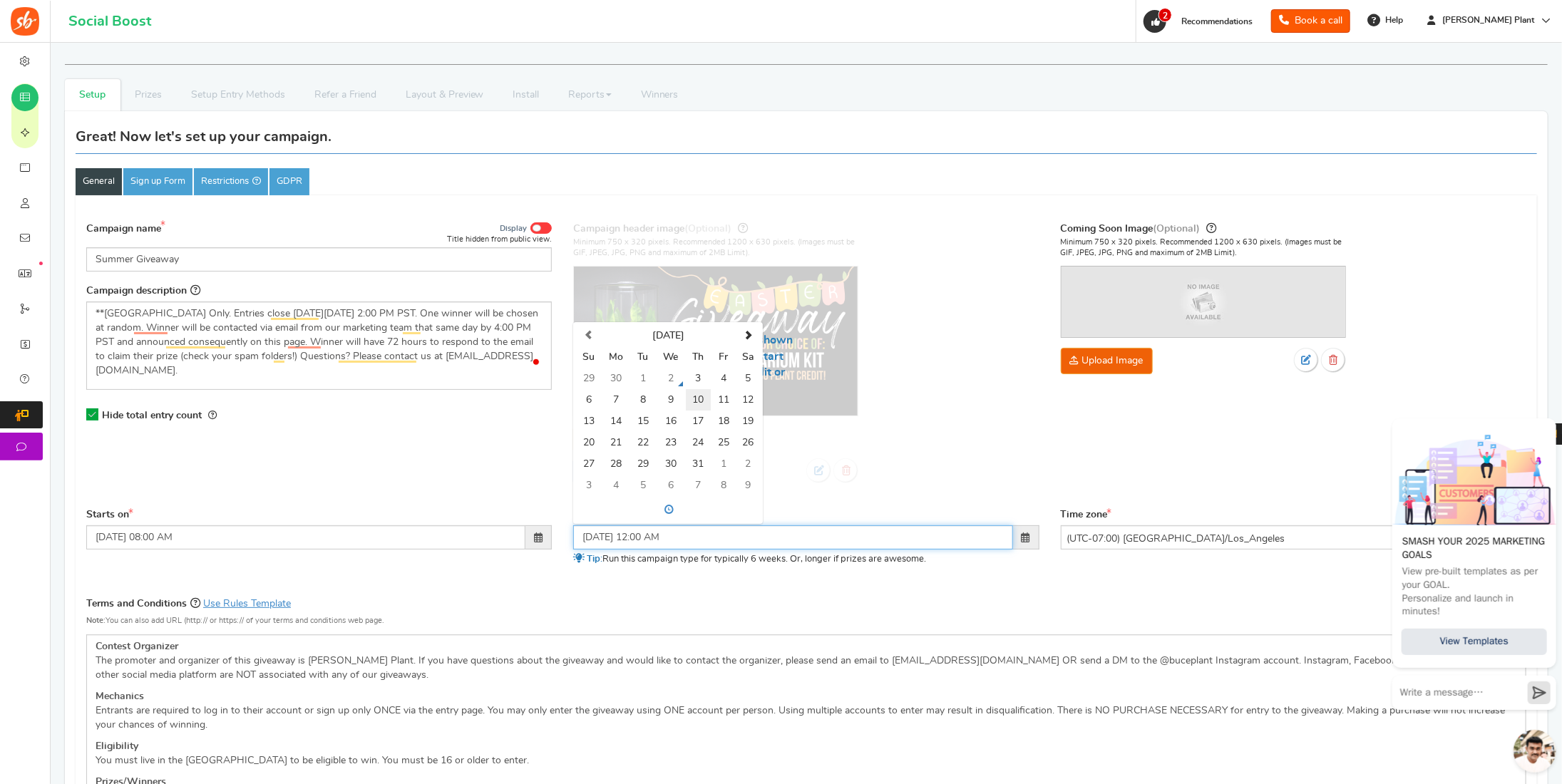 click on "10" at bounding box center (698, 400) 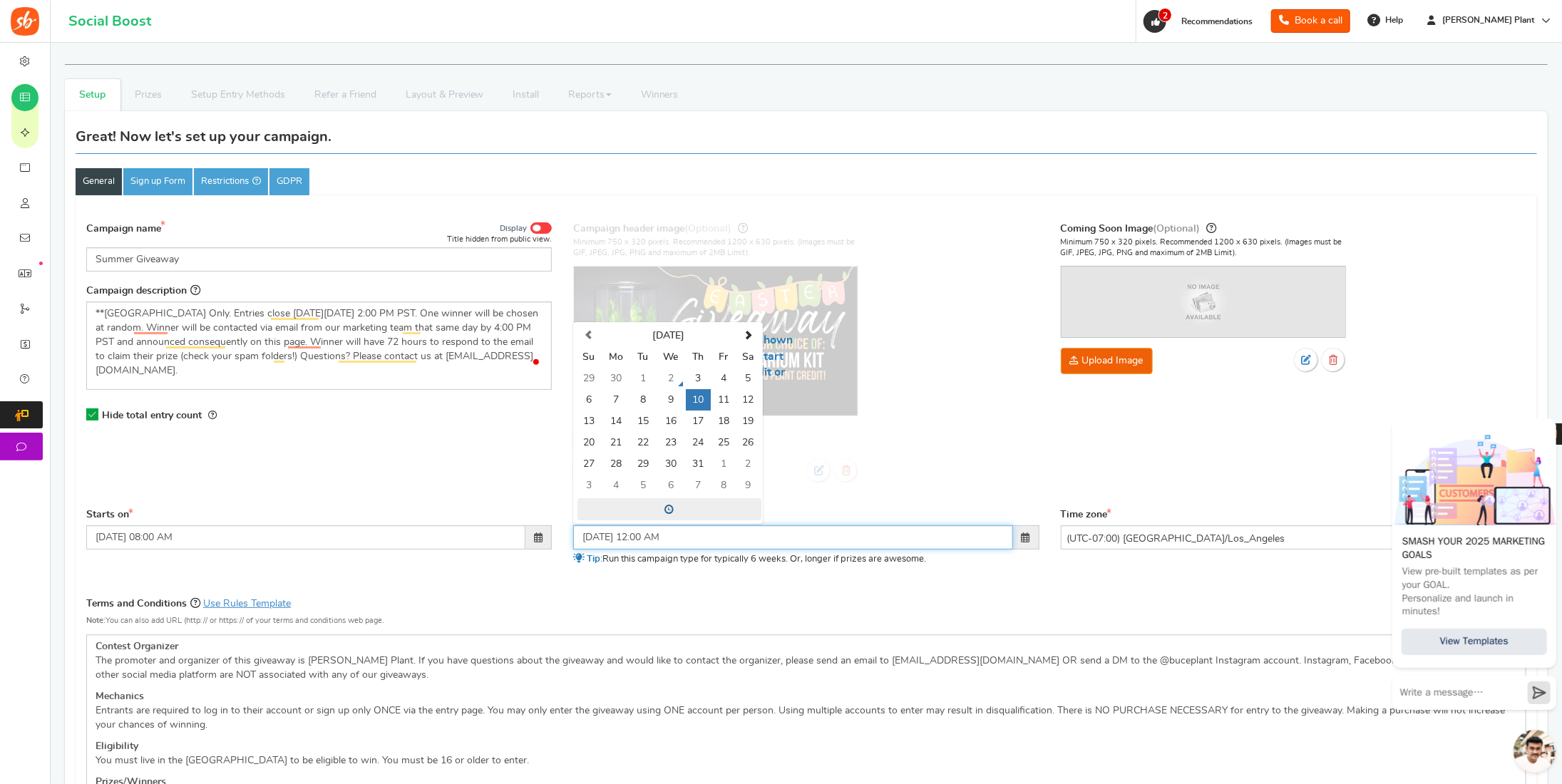 click at bounding box center (669, 510) 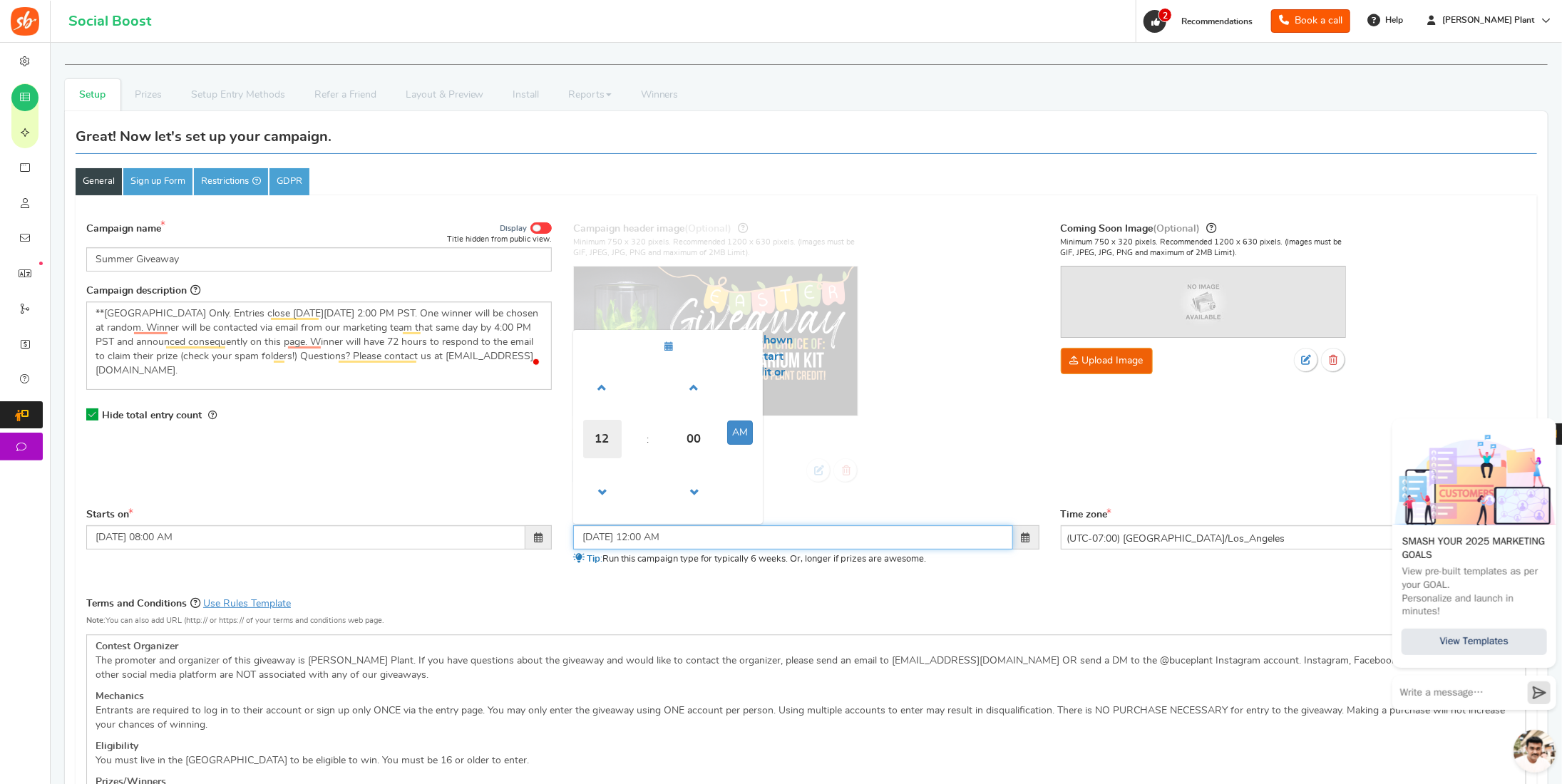click on "12" at bounding box center (602, 439) 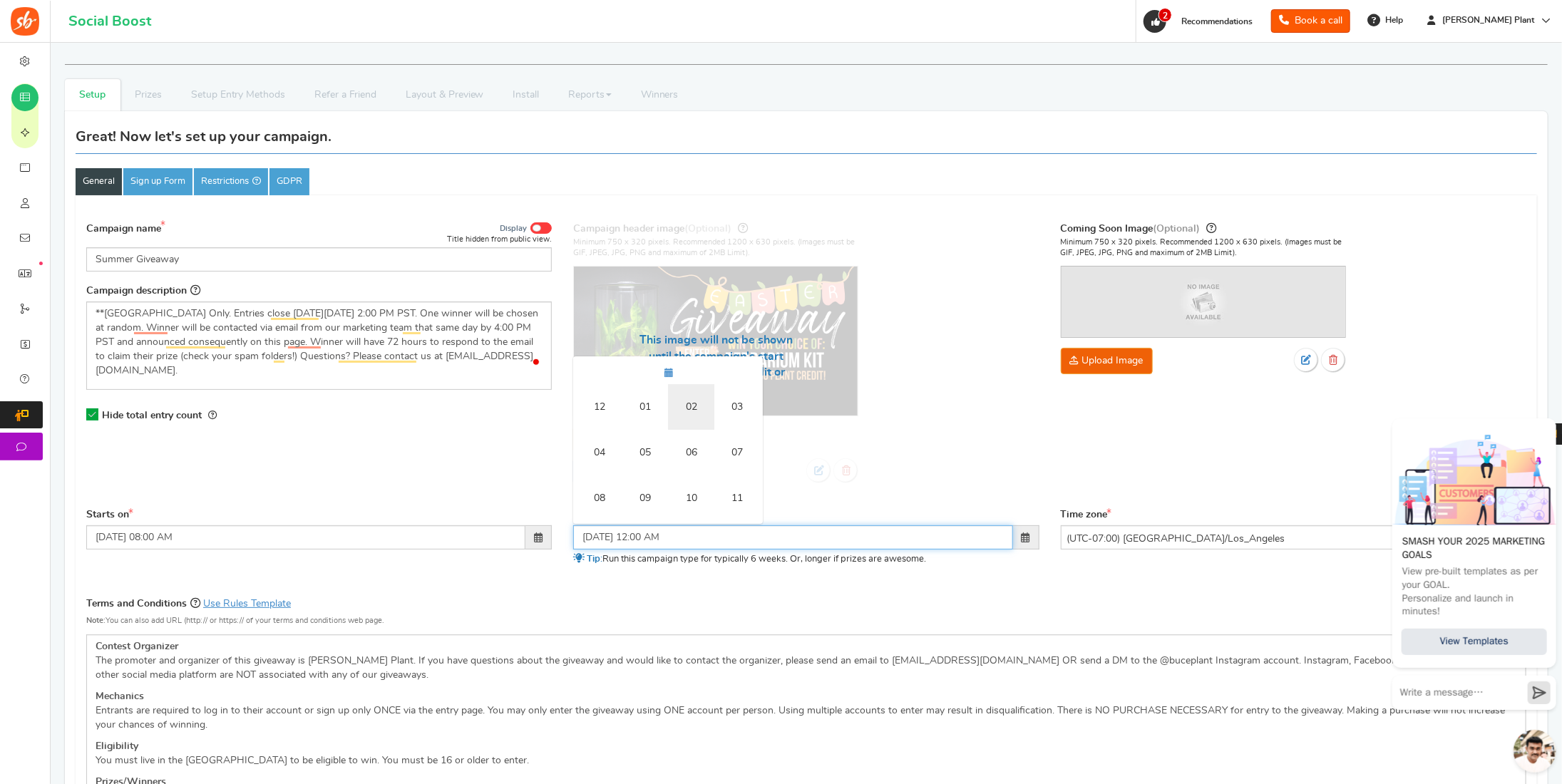 click on "02" at bounding box center (691, 407) 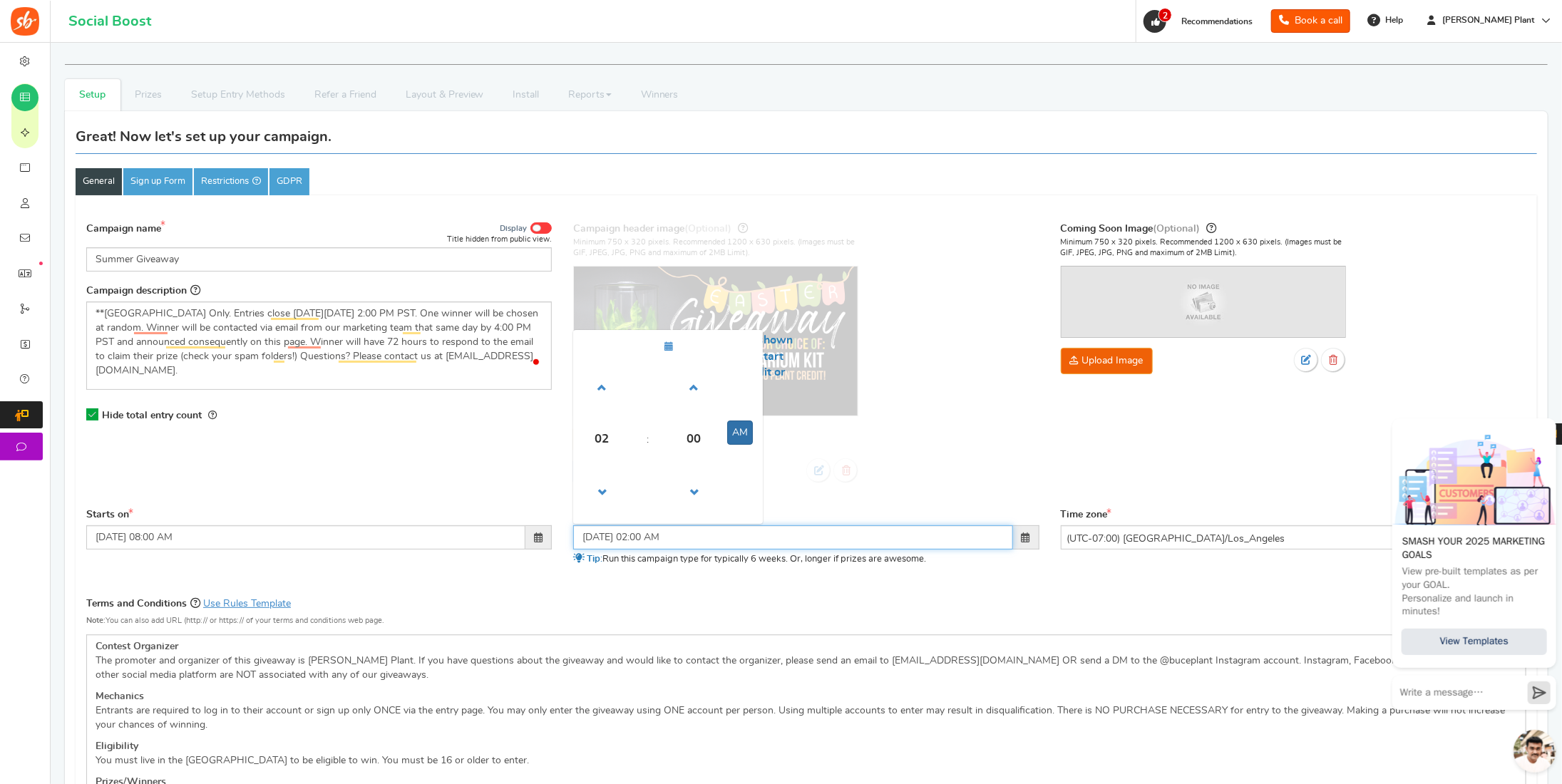 click on "AM" at bounding box center (740, 433) 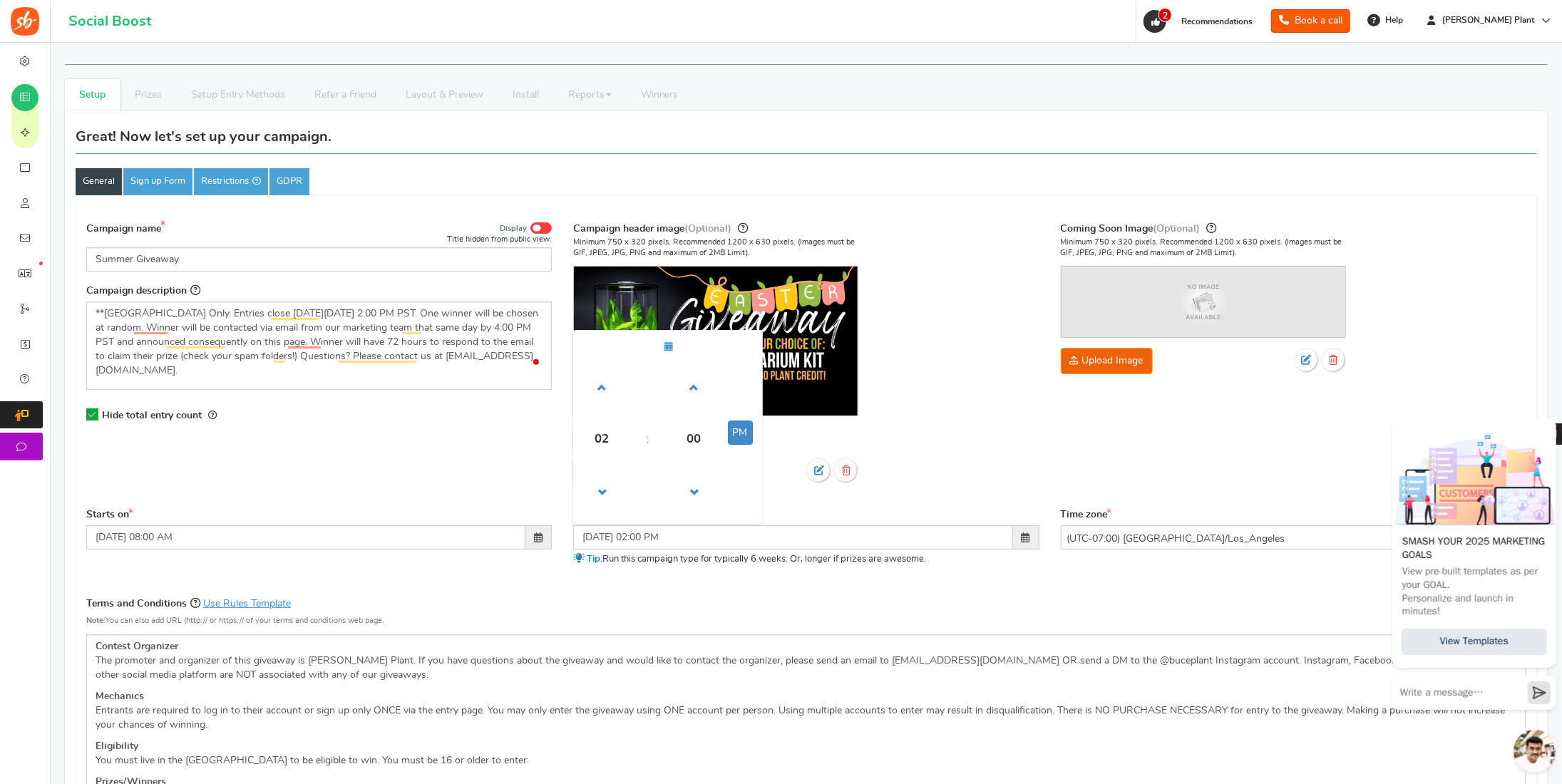 click on "Campaign header image  (Optional)
Minimum 750 x 320 pixels. Recommended 1200 x 630 pixels. (Images must be GIF, JPEG, JPG, PNG and maximum of 2MB Limit).
Upload Image
Select from library" at bounding box center (806, 359) 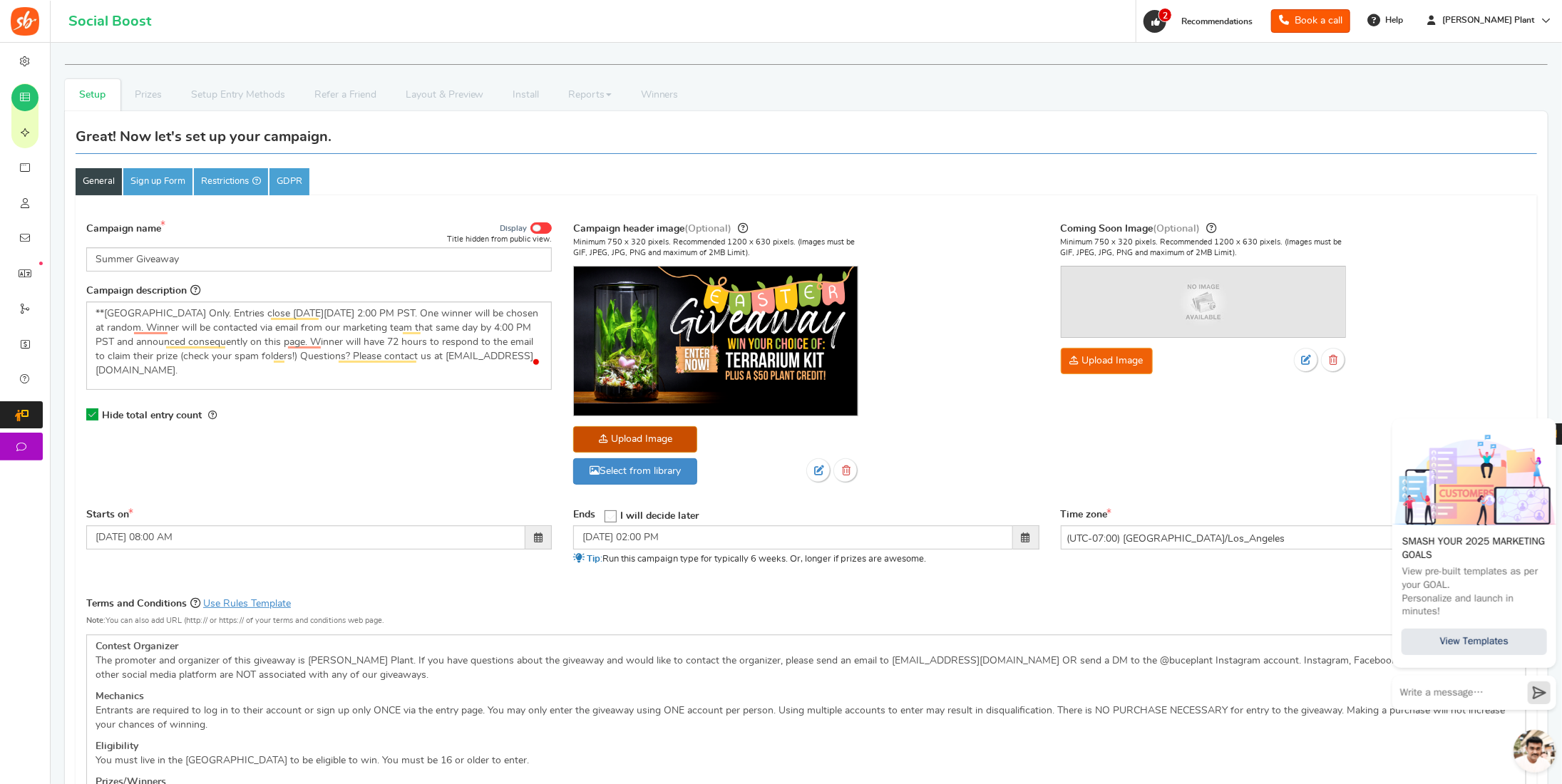 click at bounding box center (-758, 529) 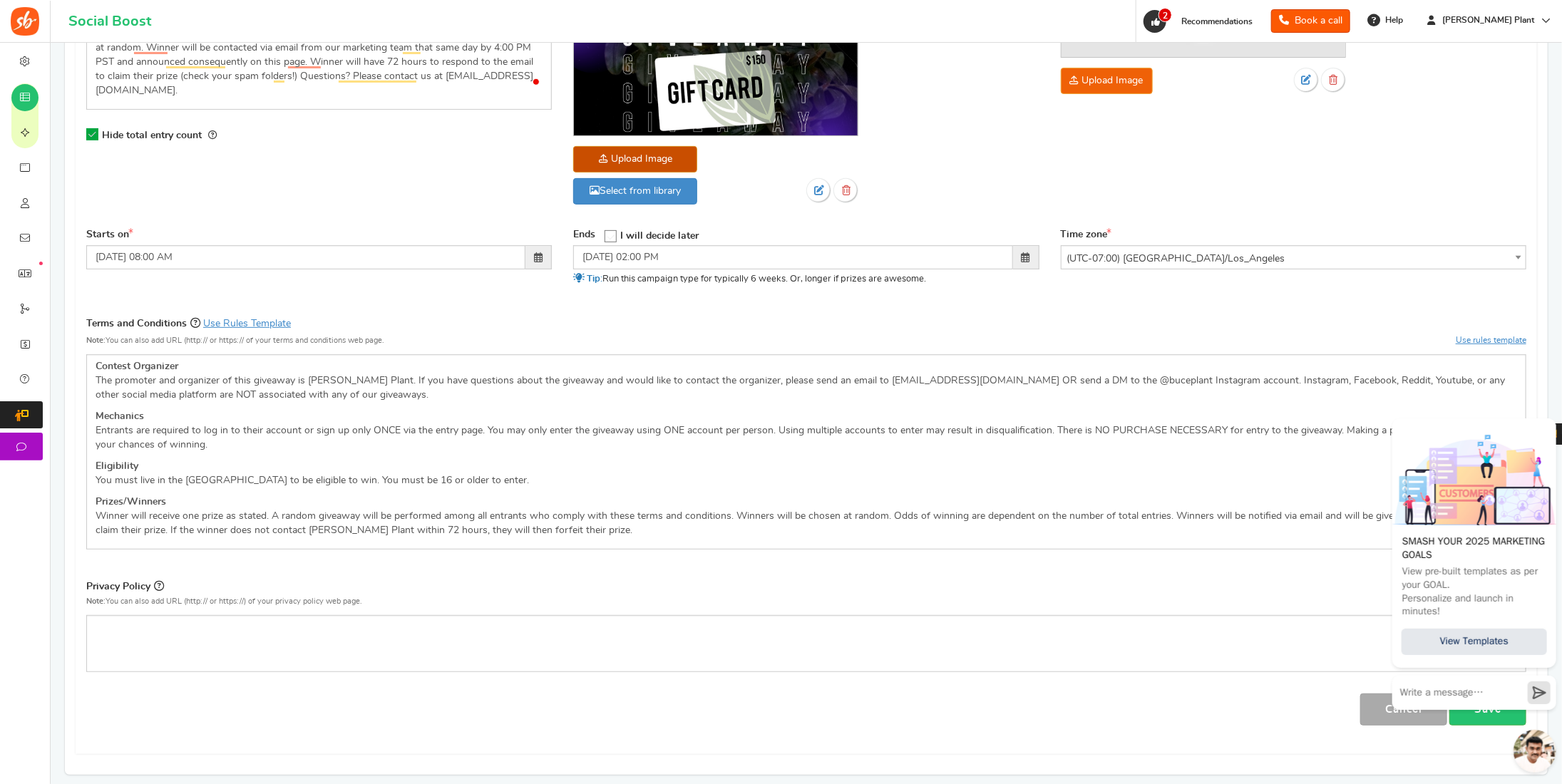 scroll, scrollTop: 356, scrollLeft: 0, axis: vertical 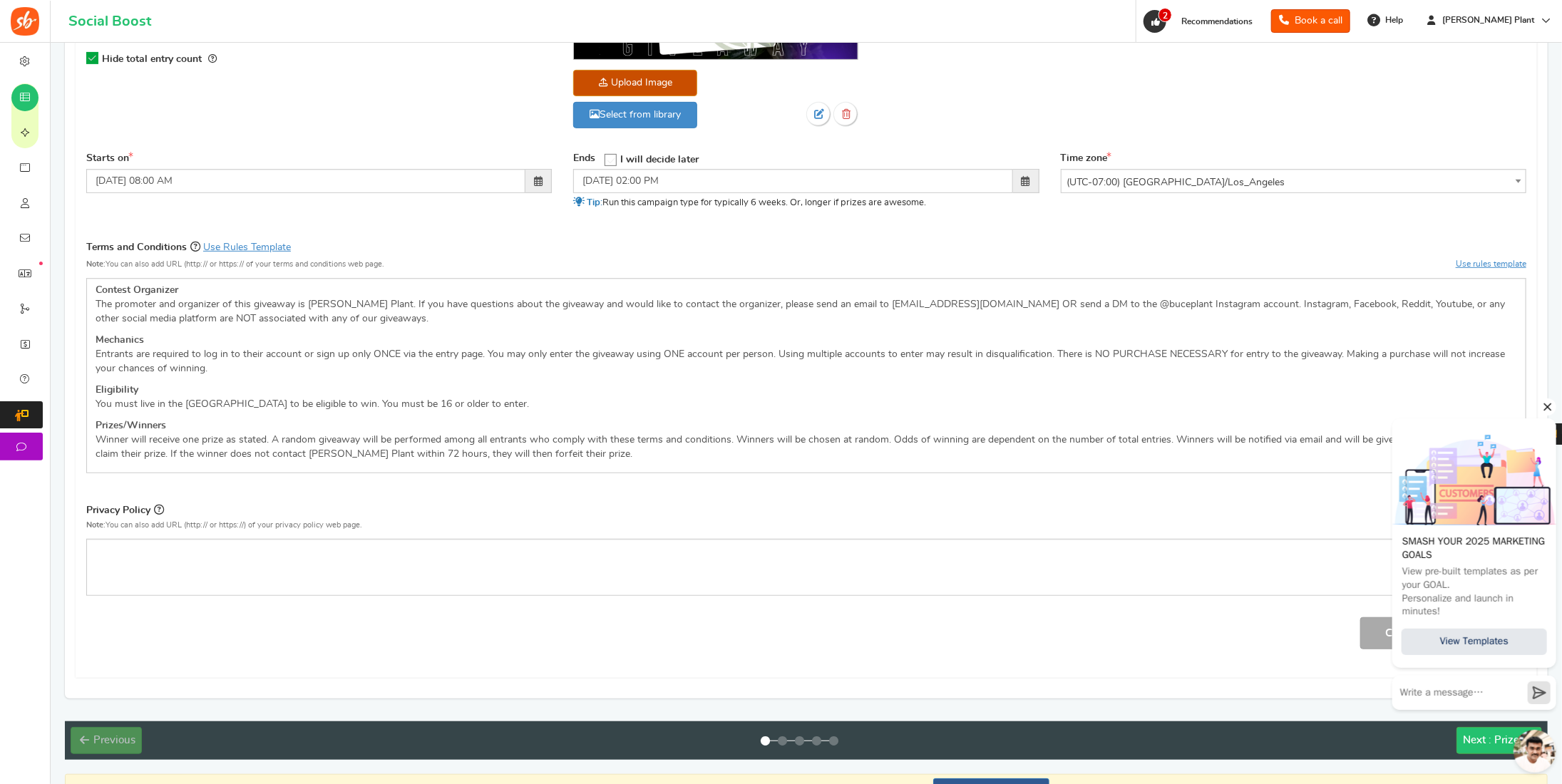 click 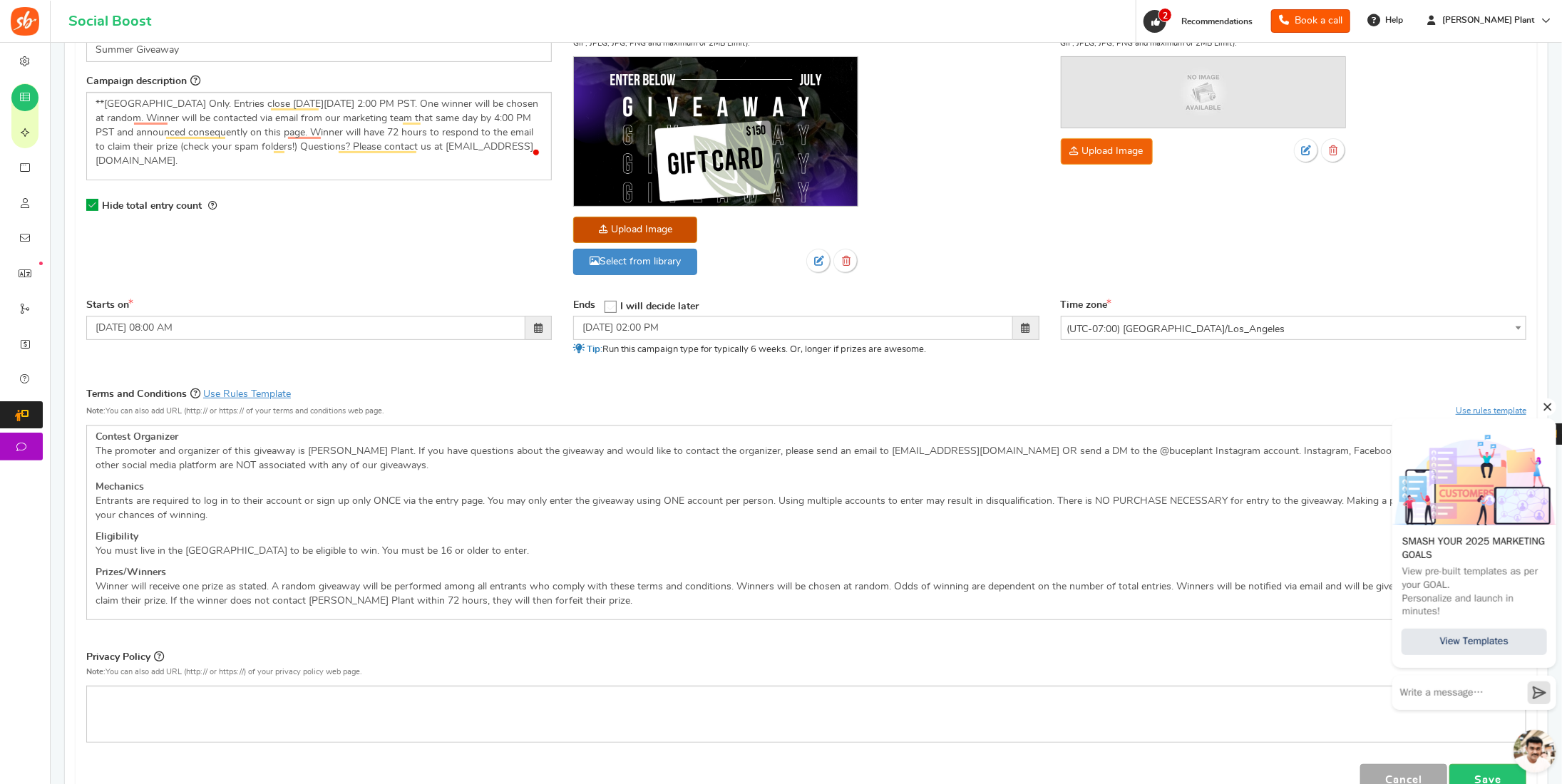 scroll, scrollTop: 229, scrollLeft: 0, axis: vertical 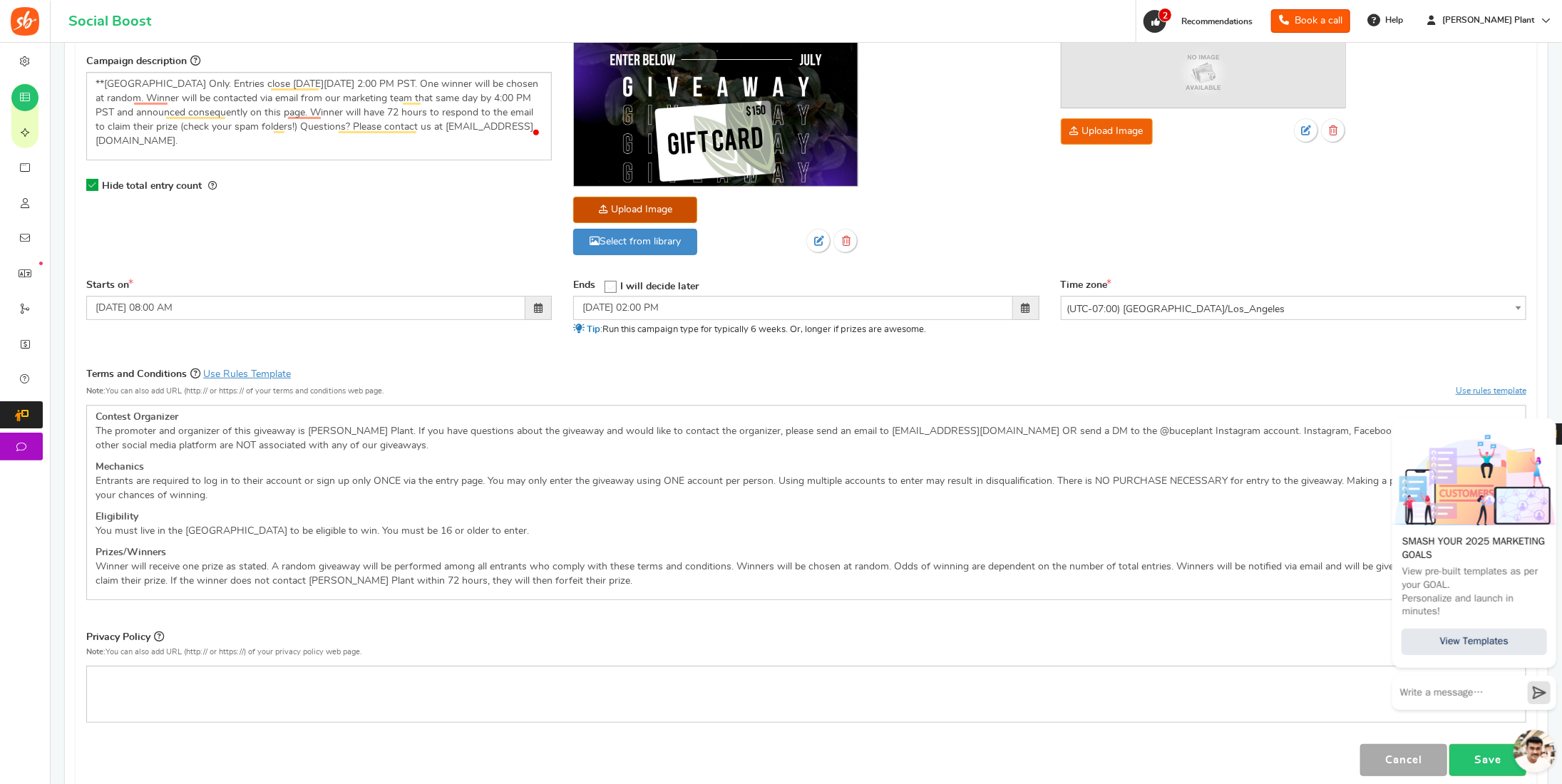 click at bounding box center [1474, 751] 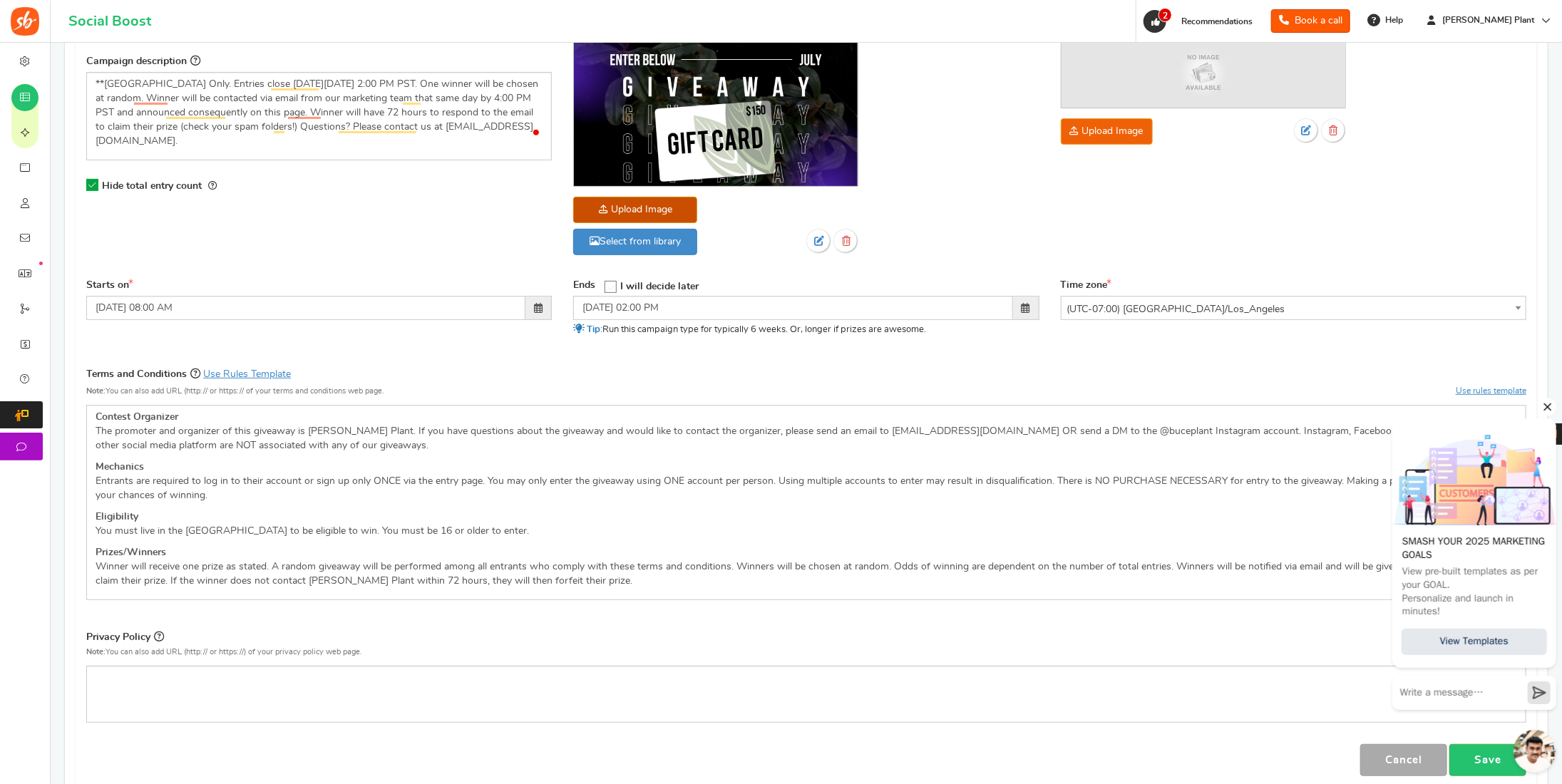 drag, startPoint x: 1553, startPoint y: 398, endPoint x: 1545, endPoint y: 403, distance: 9.433981 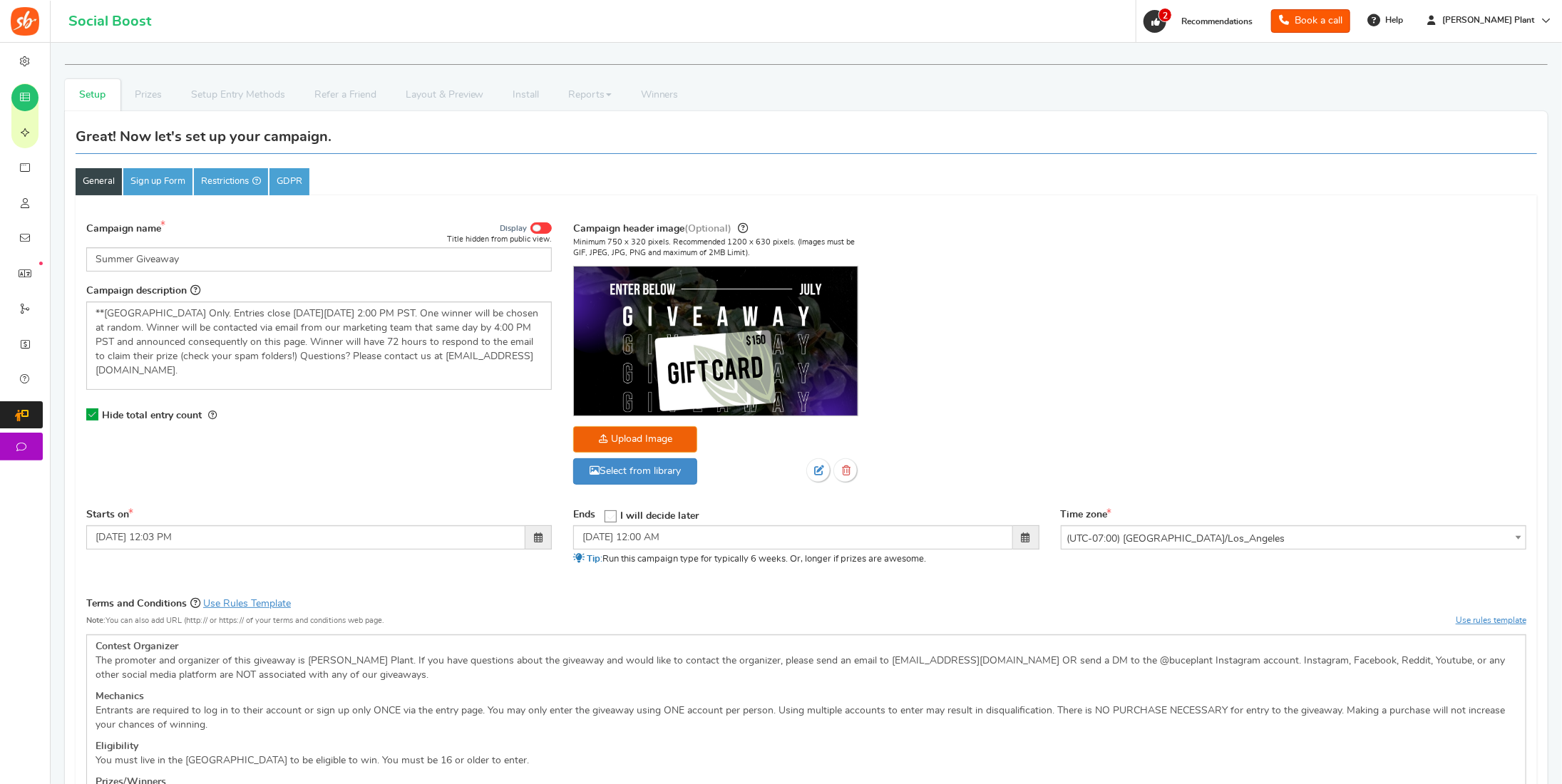 scroll, scrollTop: 227, scrollLeft: 0, axis: vertical 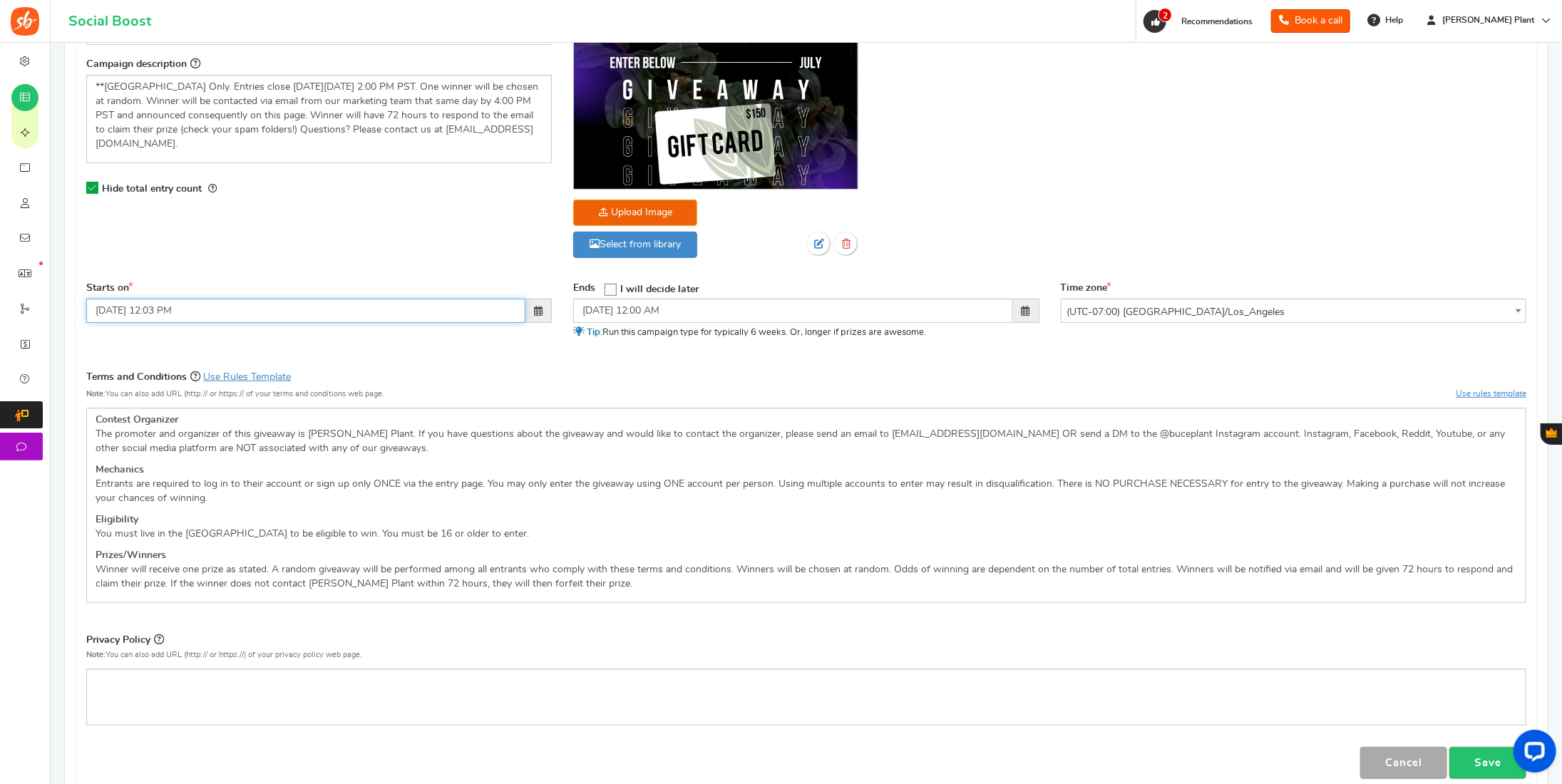 click on "[DATE] 12:03 PM" at bounding box center [306, 311] 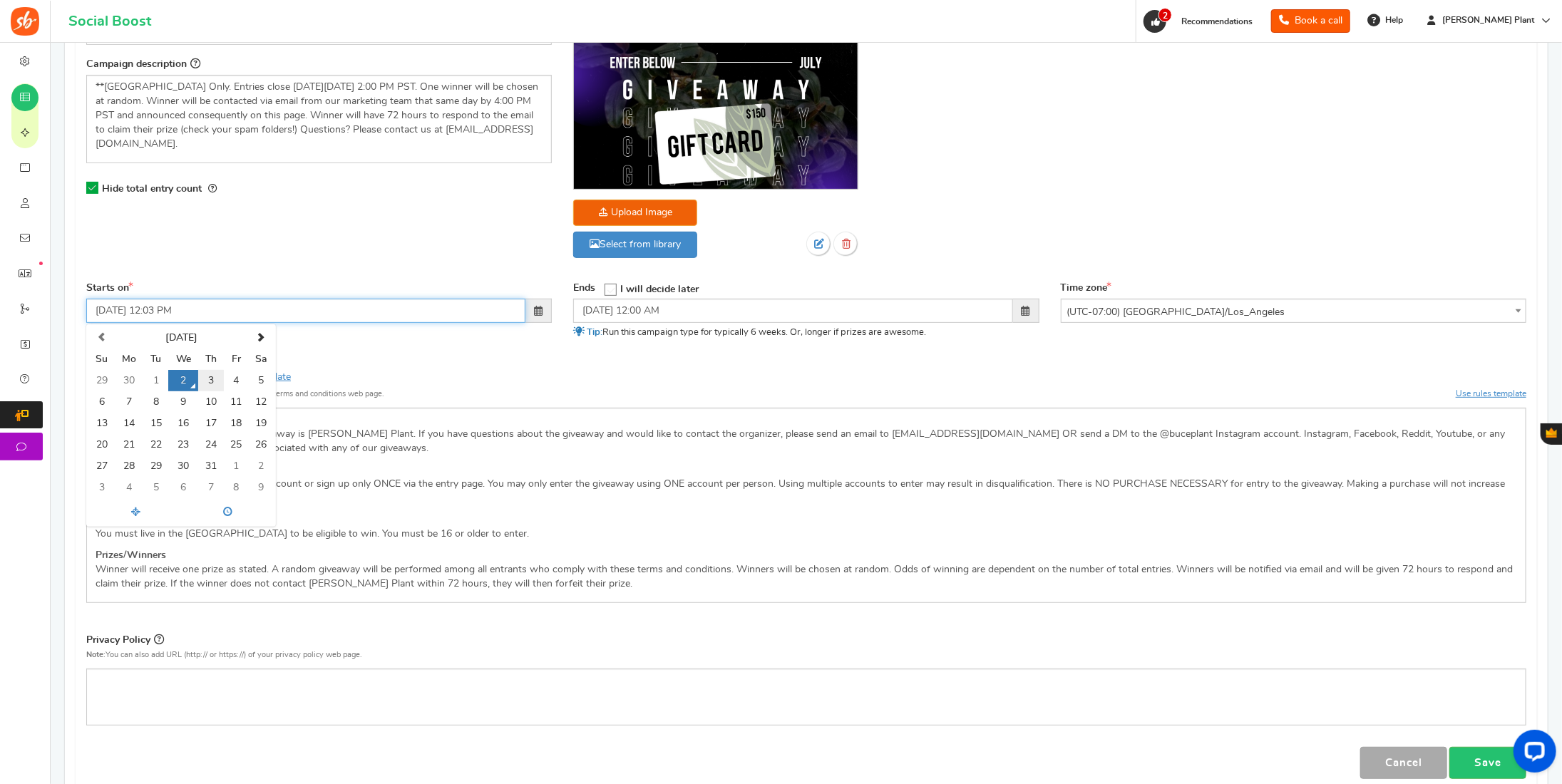 click on "3" at bounding box center (210, 381) 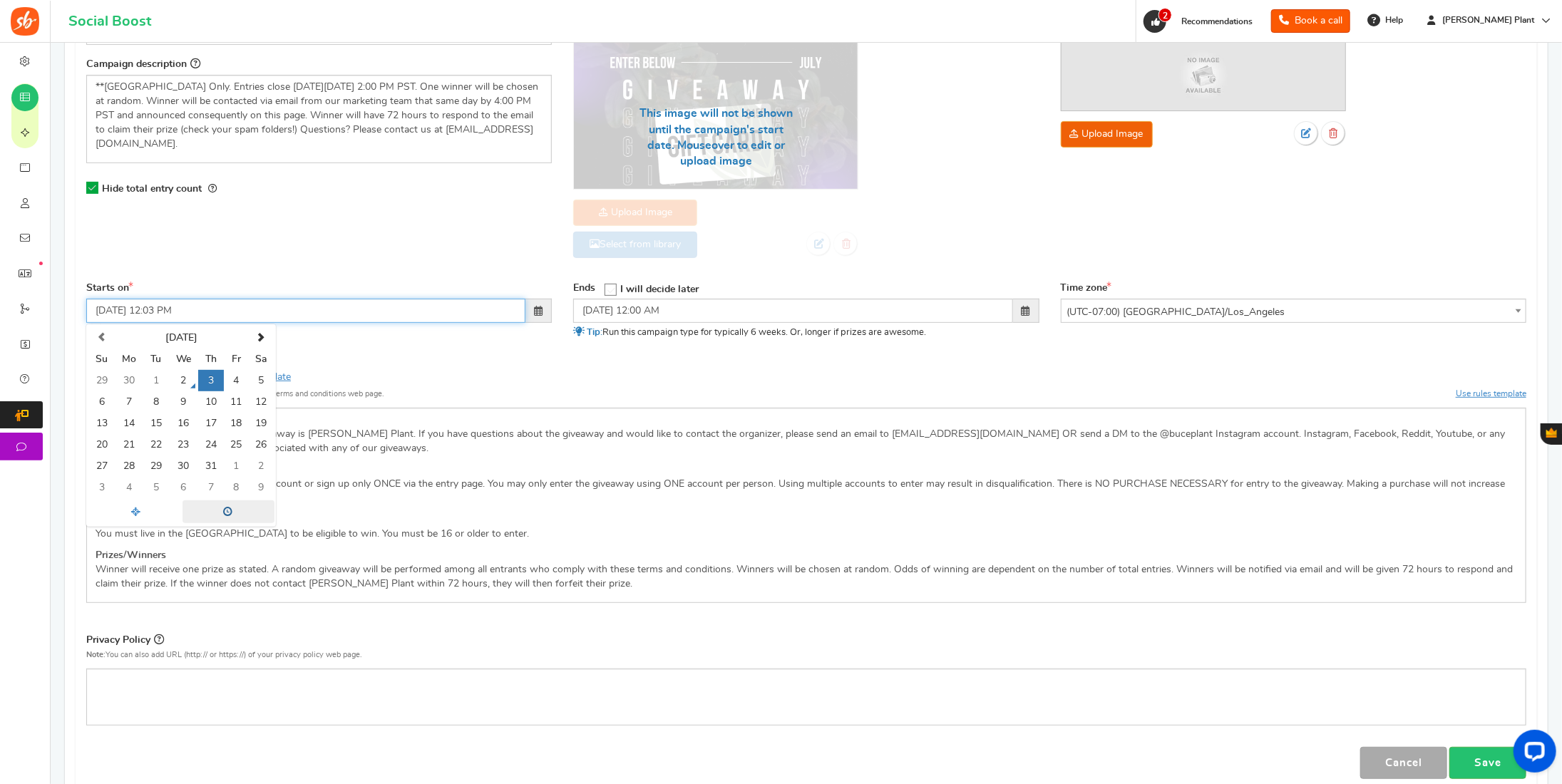 click at bounding box center [228, 512] 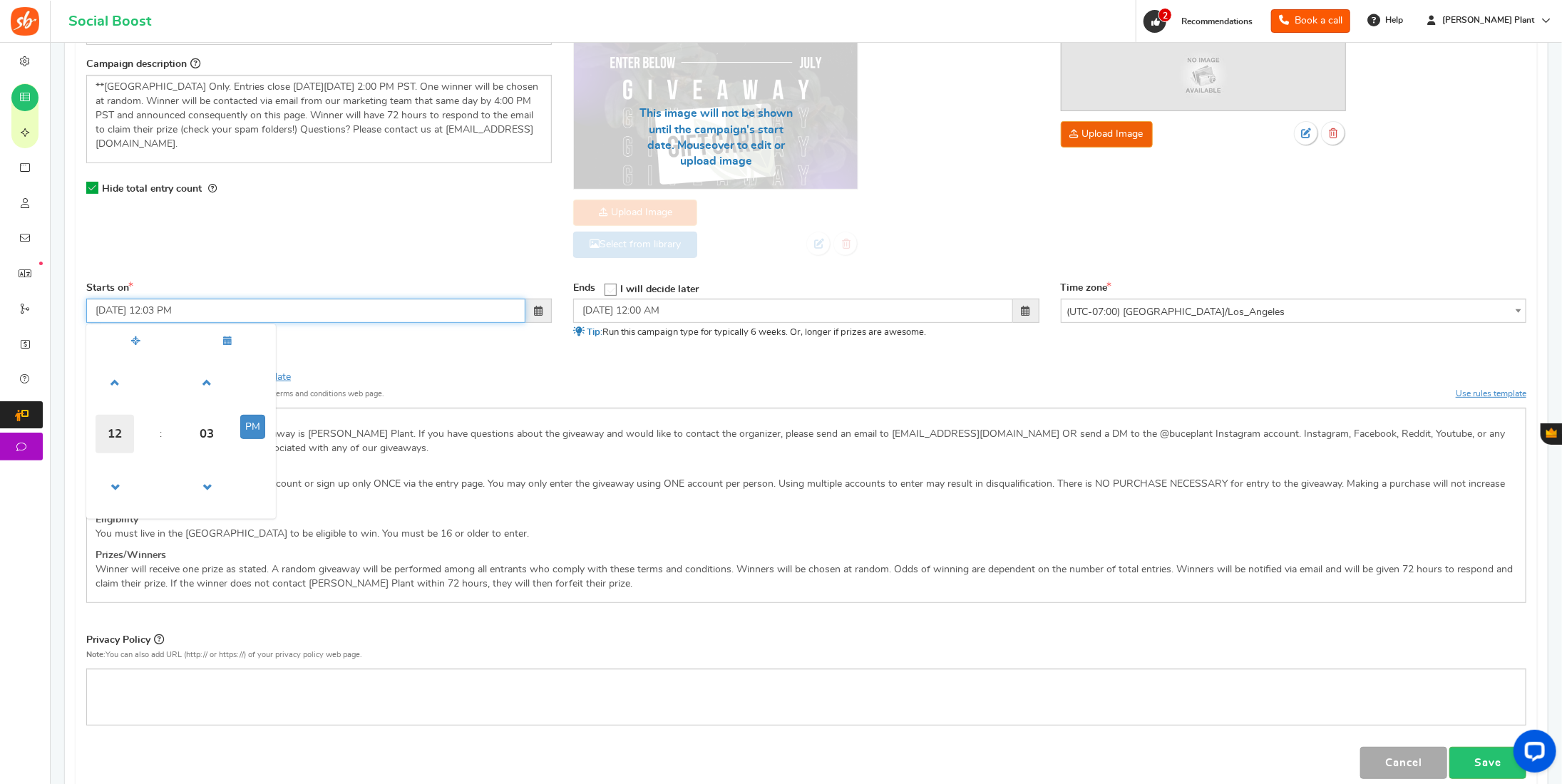 click on "12" at bounding box center [115, 434] 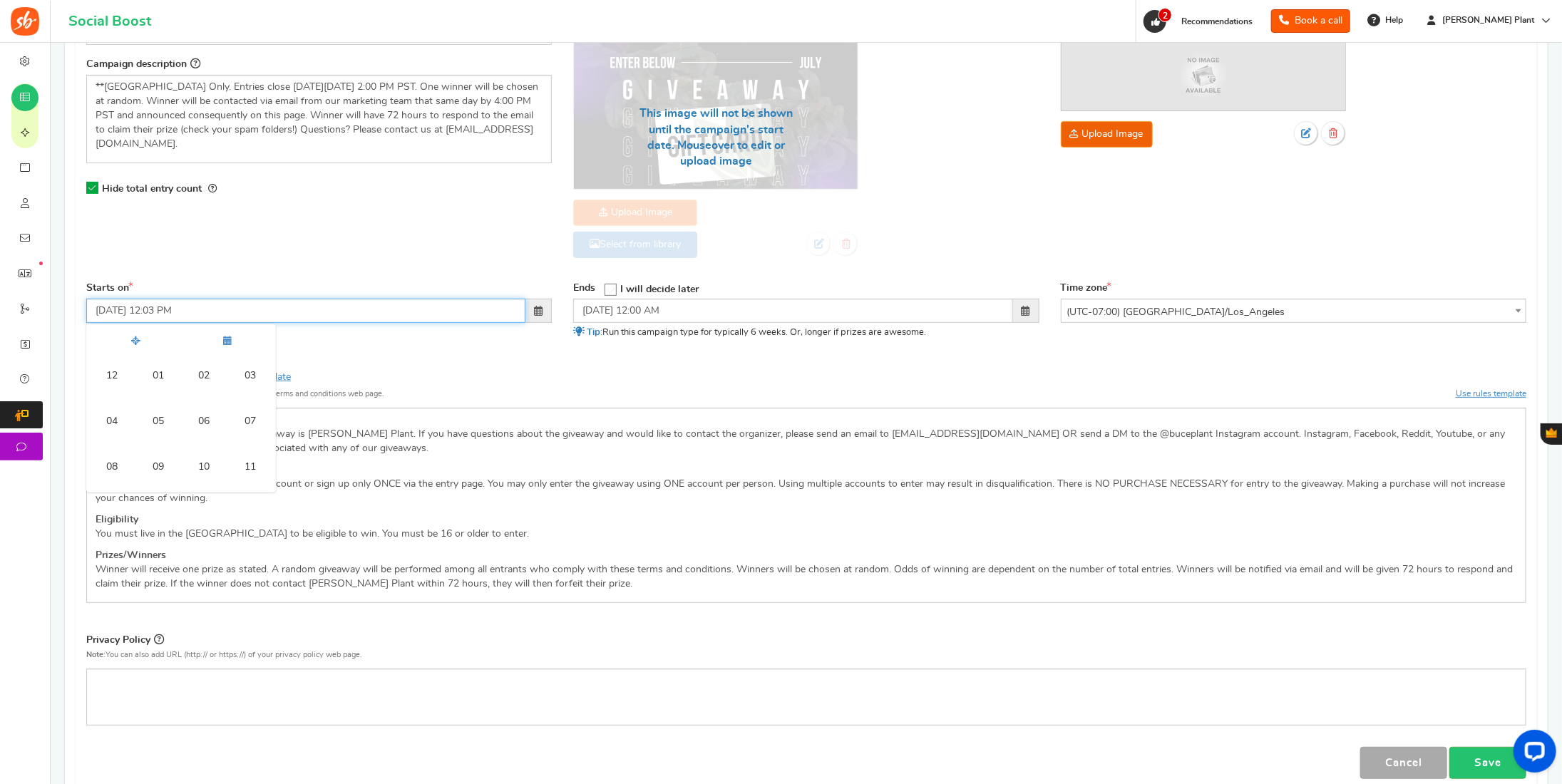 click on "08" at bounding box center (112, 467) 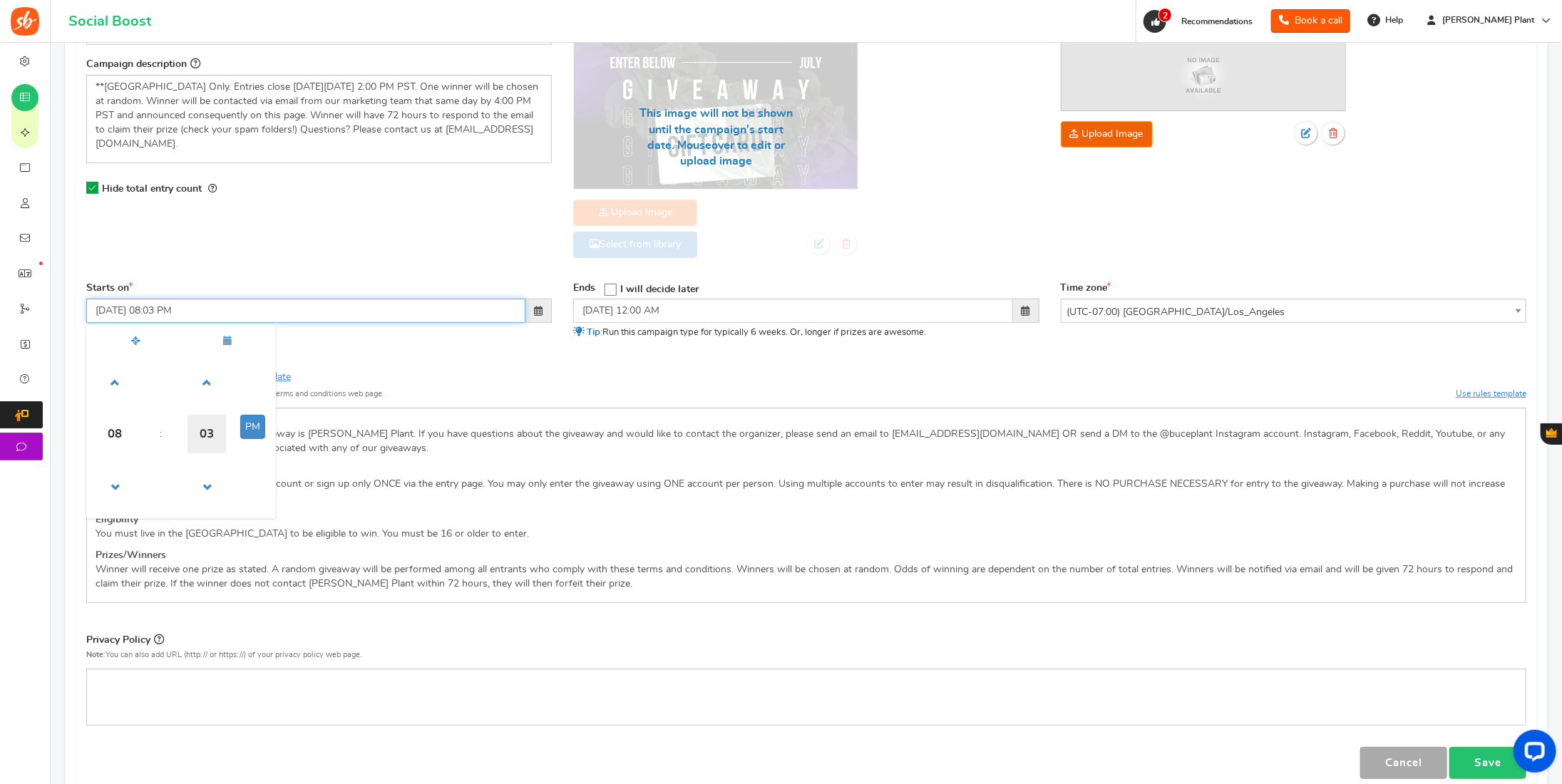 click on "03" at bounding box center (207, 434) 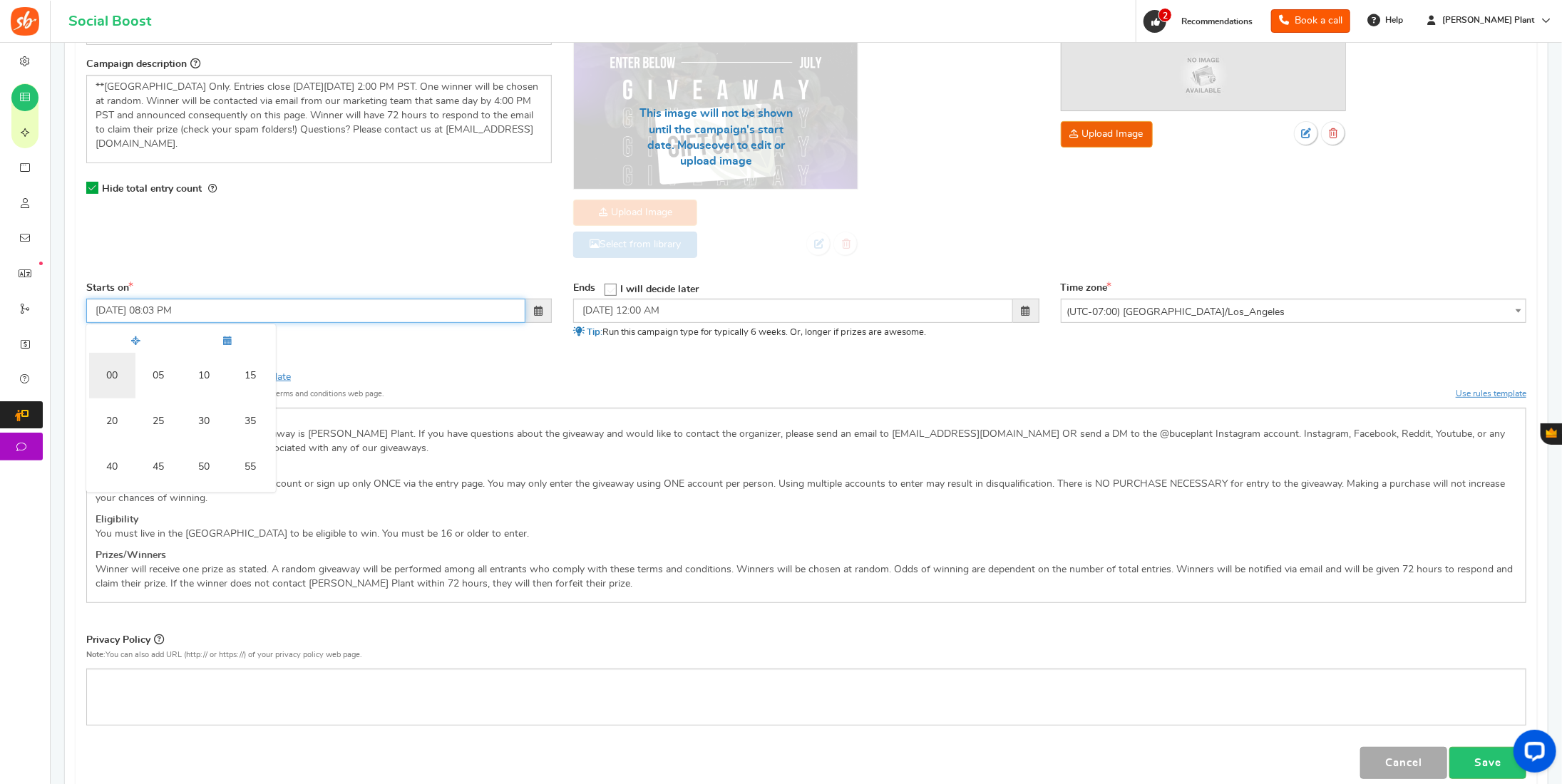 click on "00" at bounding box center (112, 376) 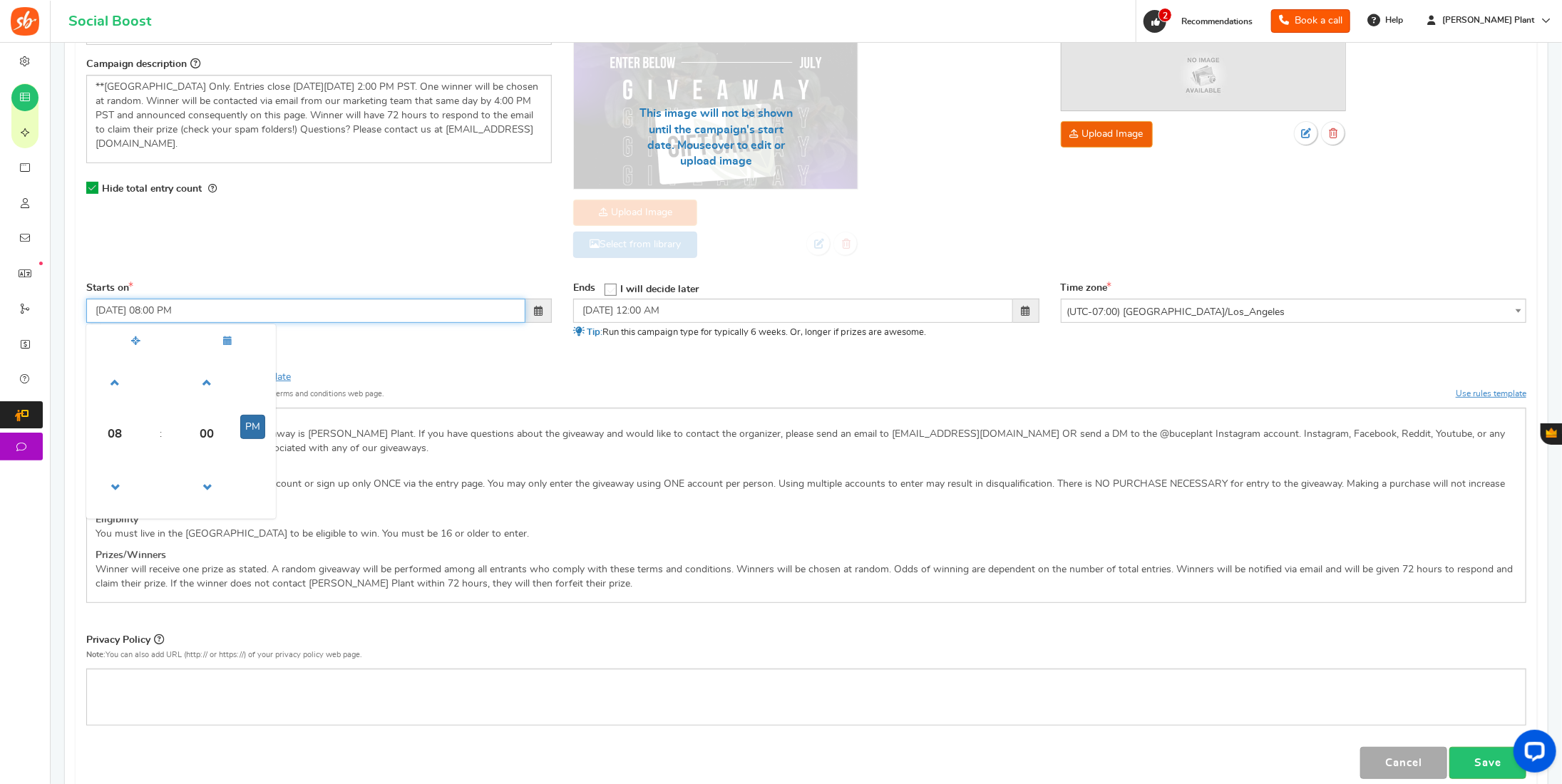 click on "PM" at bounding box center (252, 427) 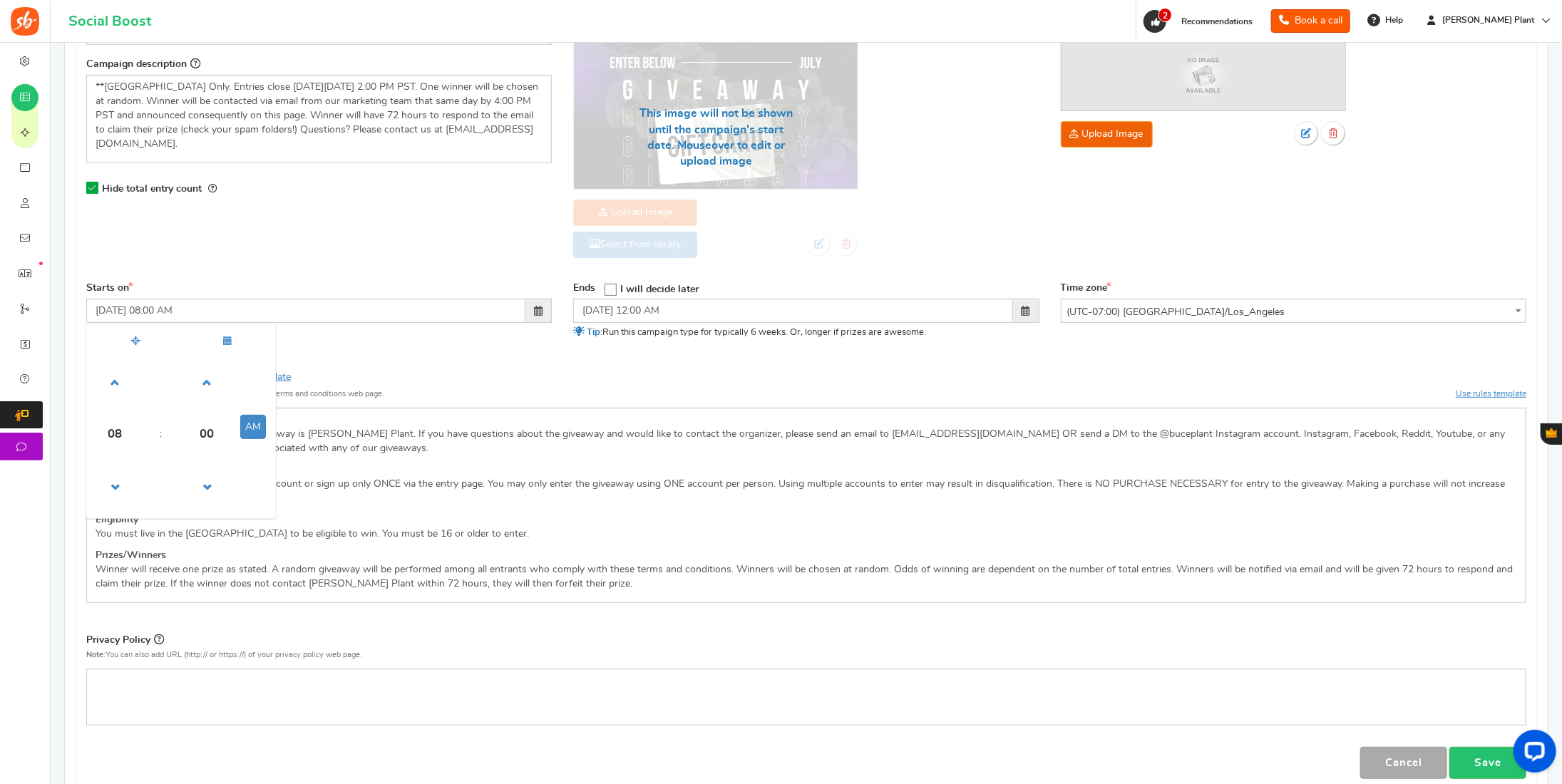 drag, startPoint x: 381, startPoint y: 359, endPoint x: 392, endPoint y: 355, distance: 11.7047 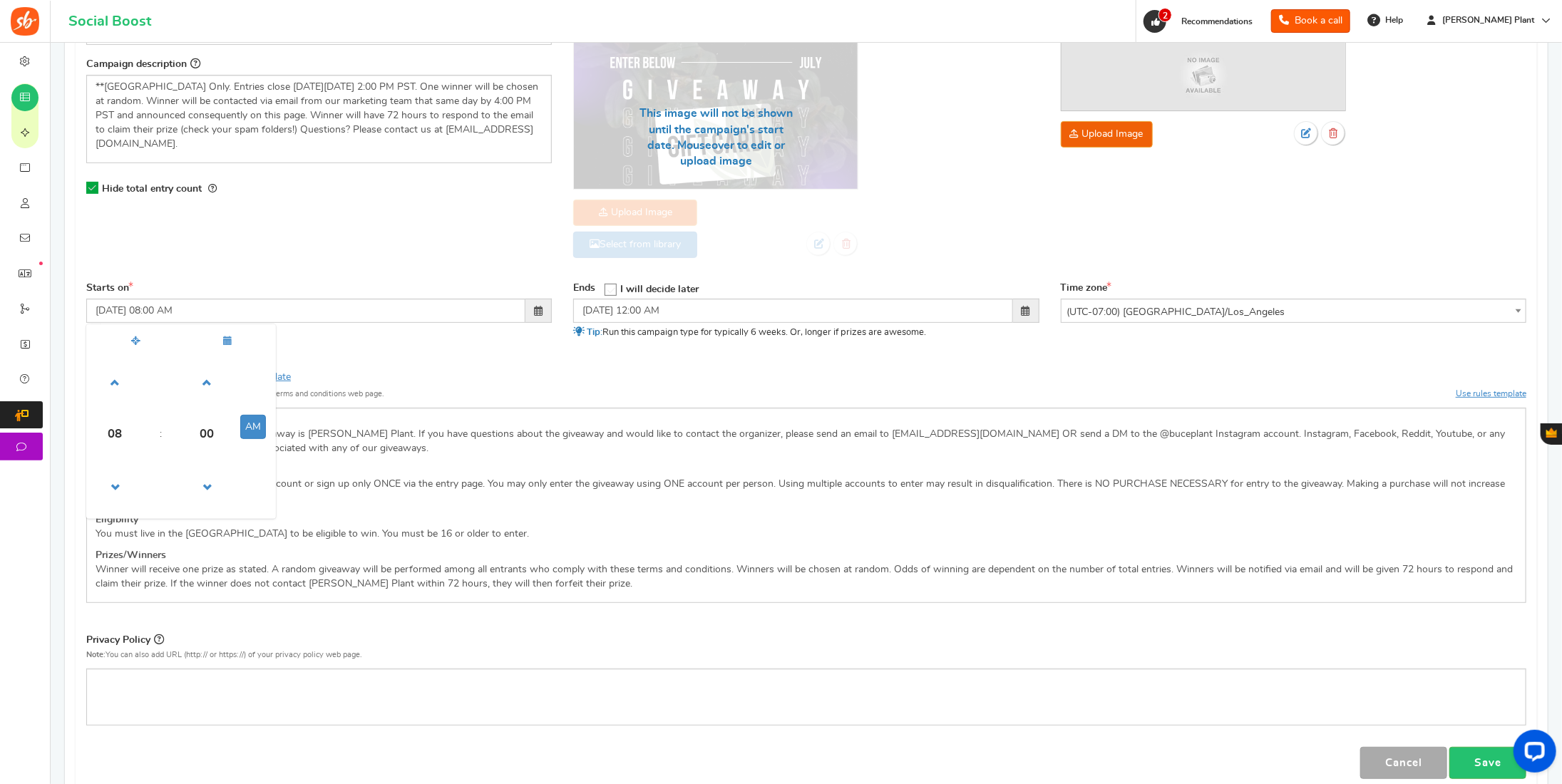 click on "Campaign name
Display
Title hidden from public view.
Summer Giveaway
This will be shown to the public and to eligible customers in the 'cart -thanks' page
Campaign description" at bounding box center (806, 383) 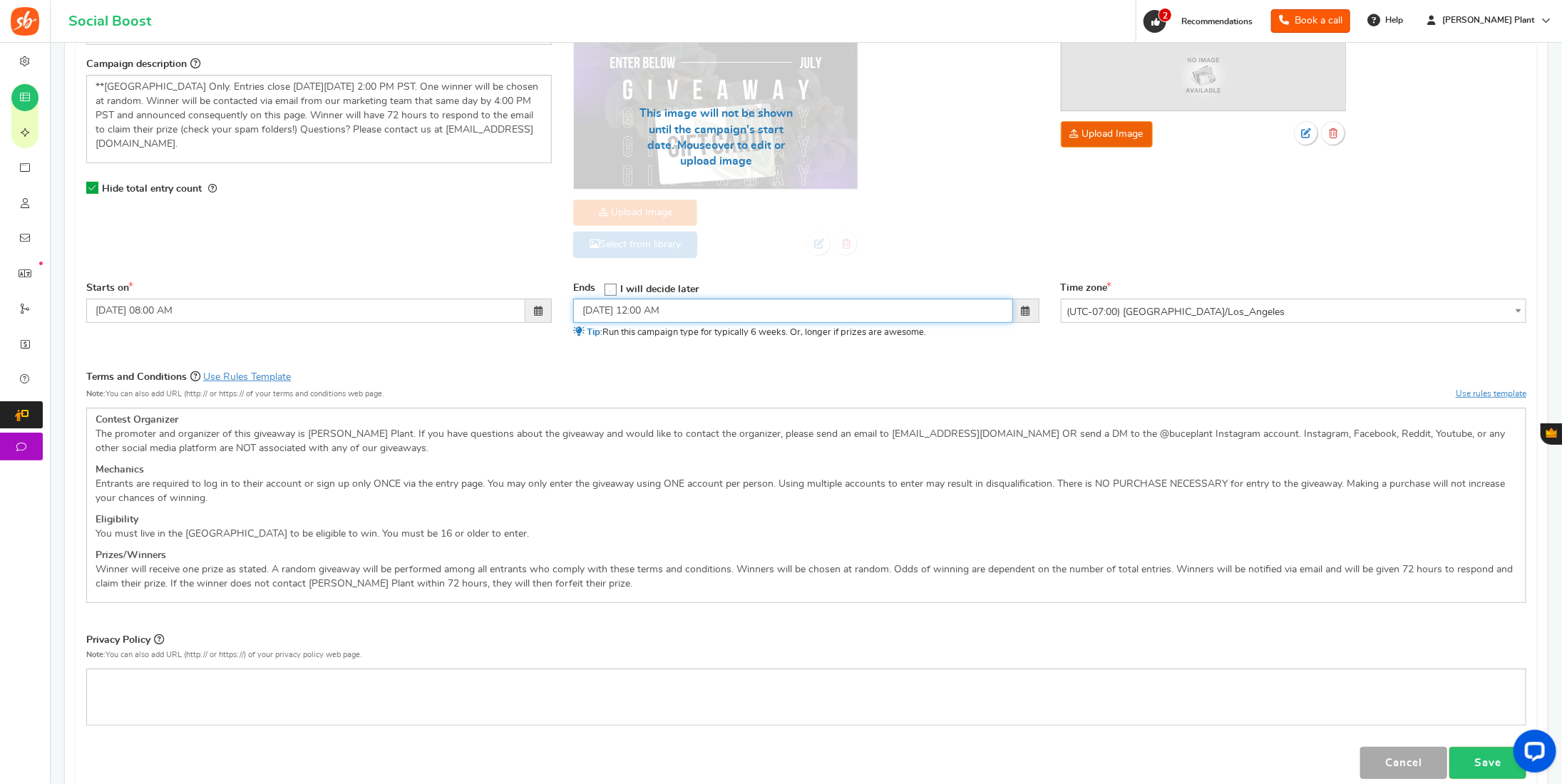 click on "[DATE] 12:00 AM" at bounding box center [793, 311] 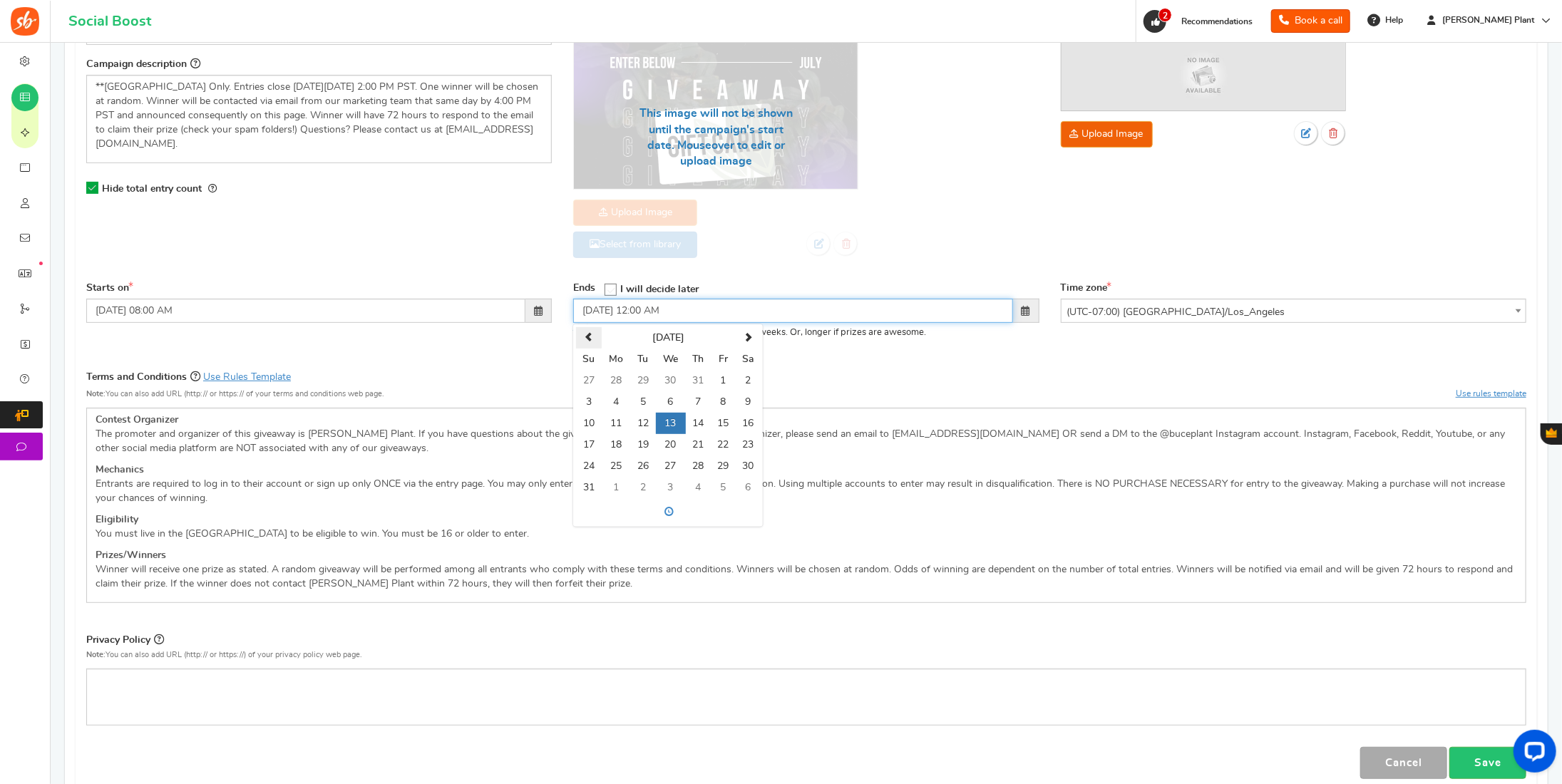 click at bounding box center (588, 338) 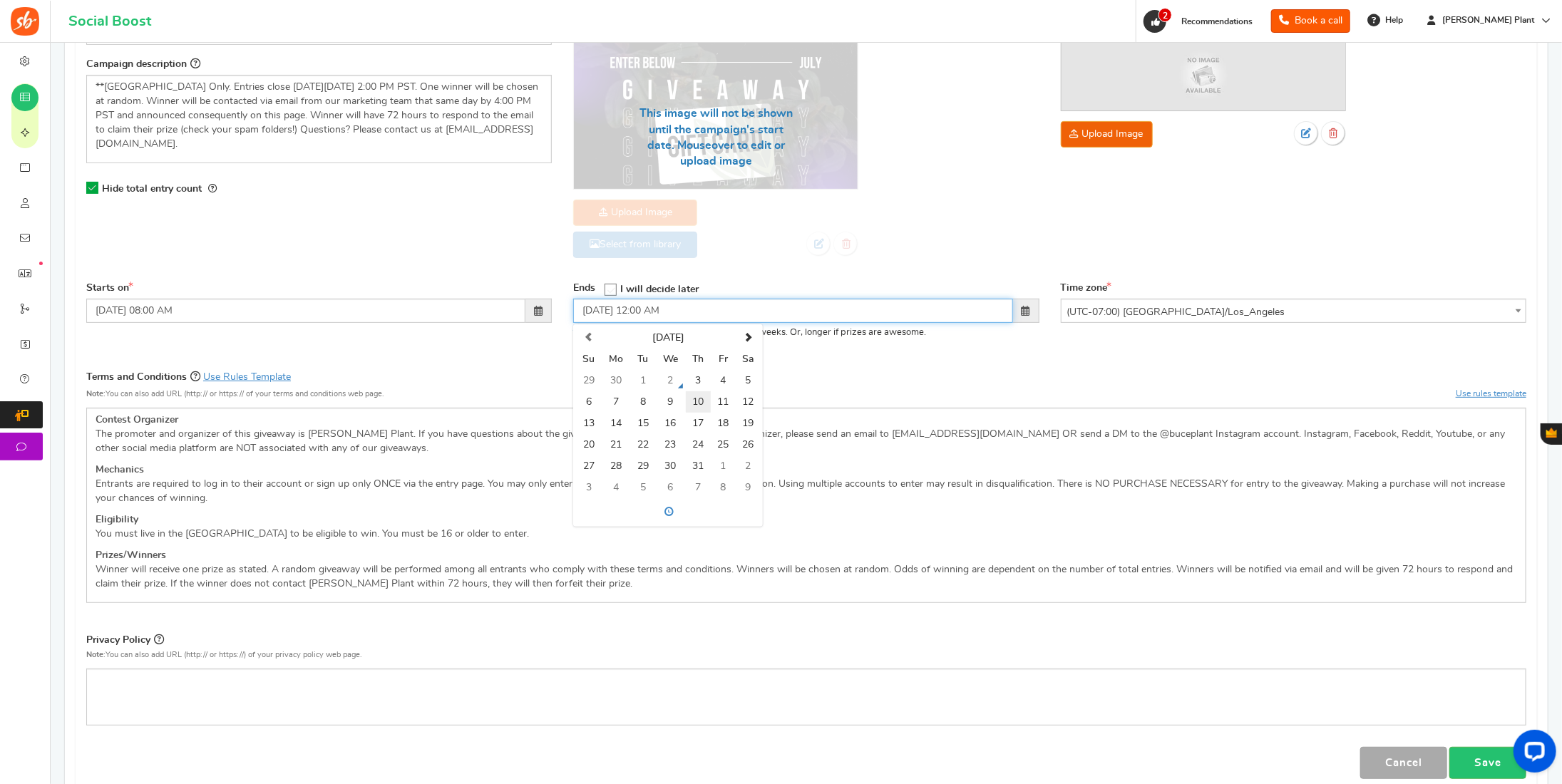 click on "10" at bounding box center [698, 402] 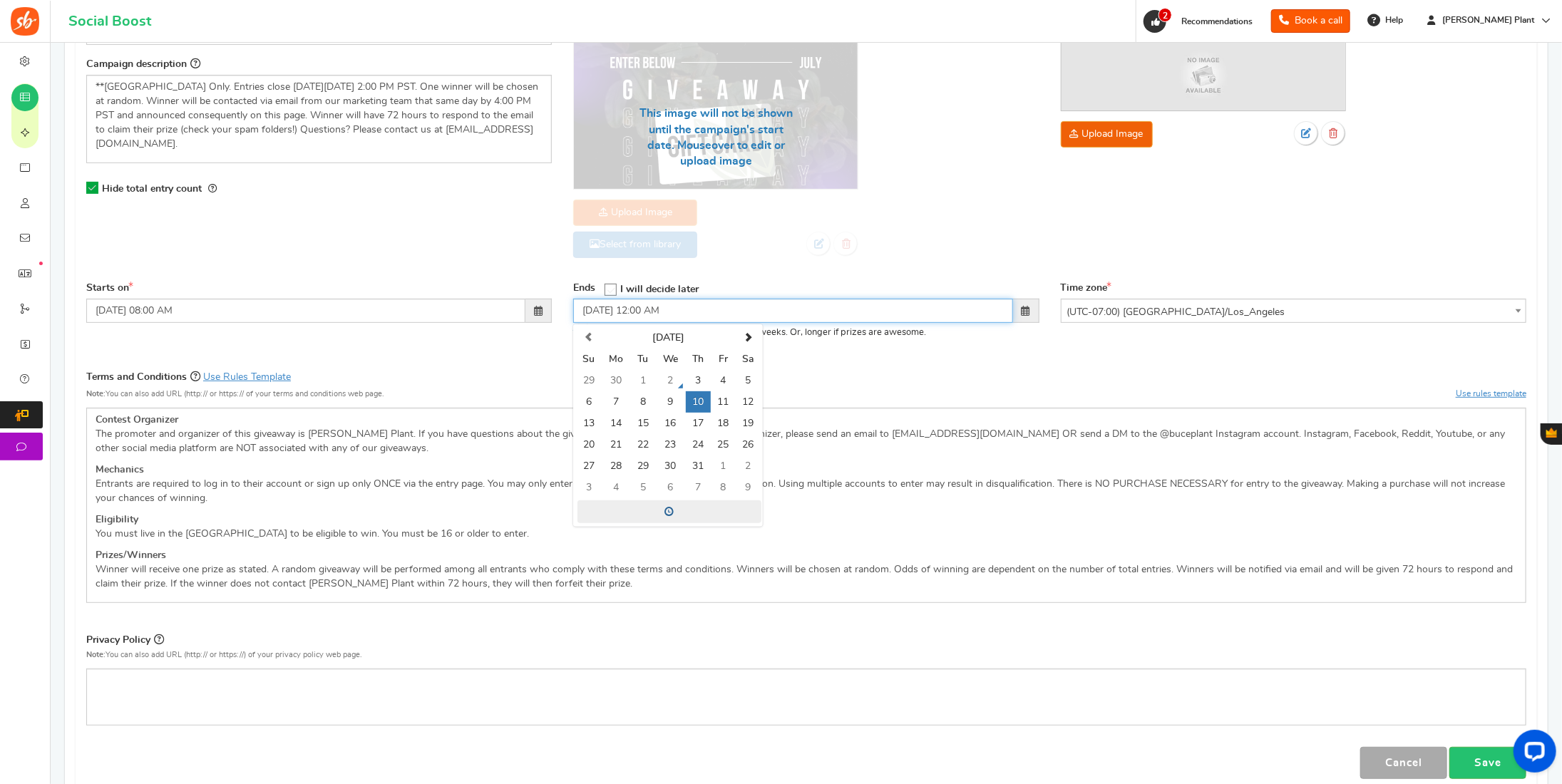 click at bounding box center [669, 512] 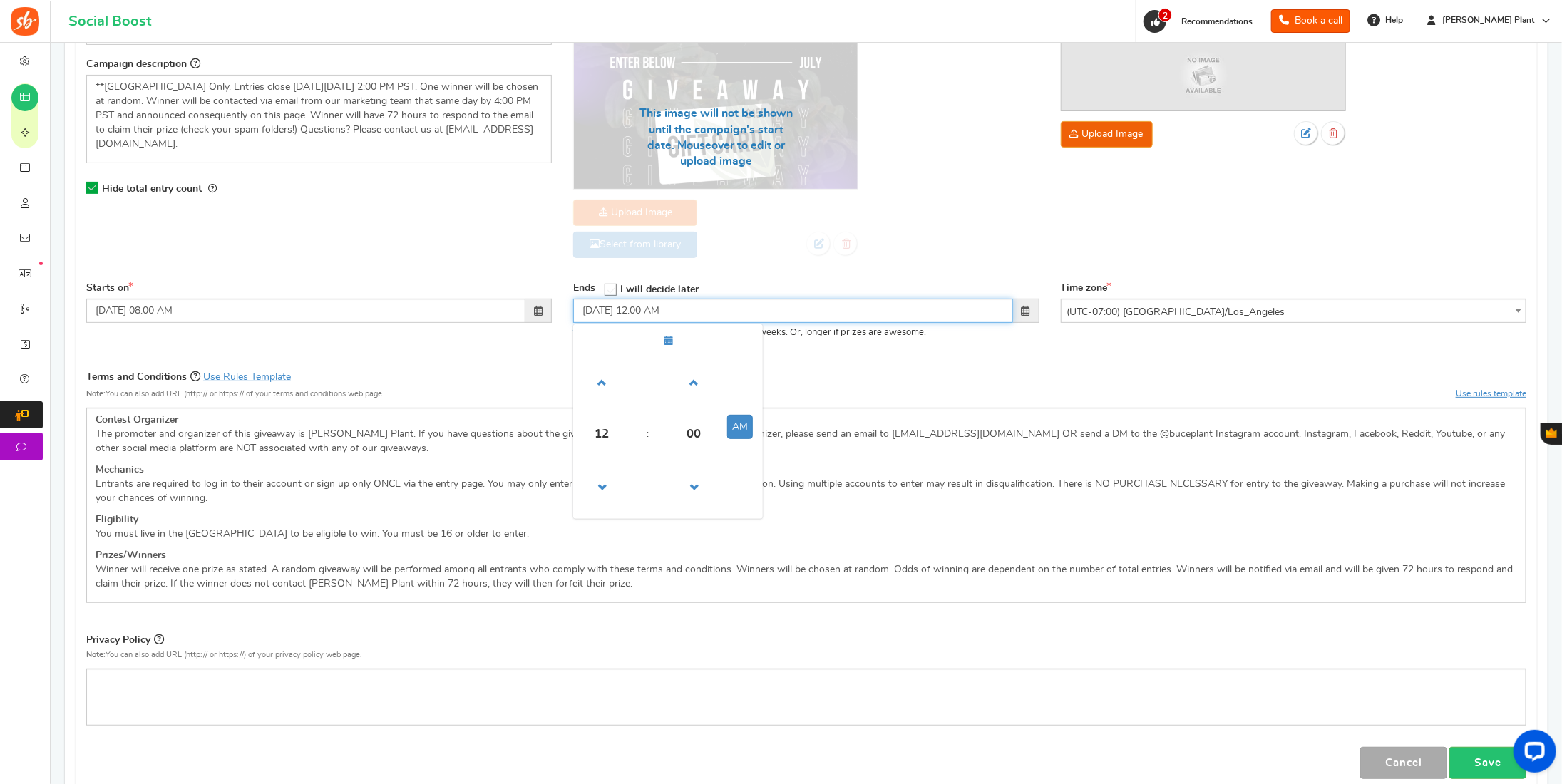 click on "12" at bounding box center (602, 434) 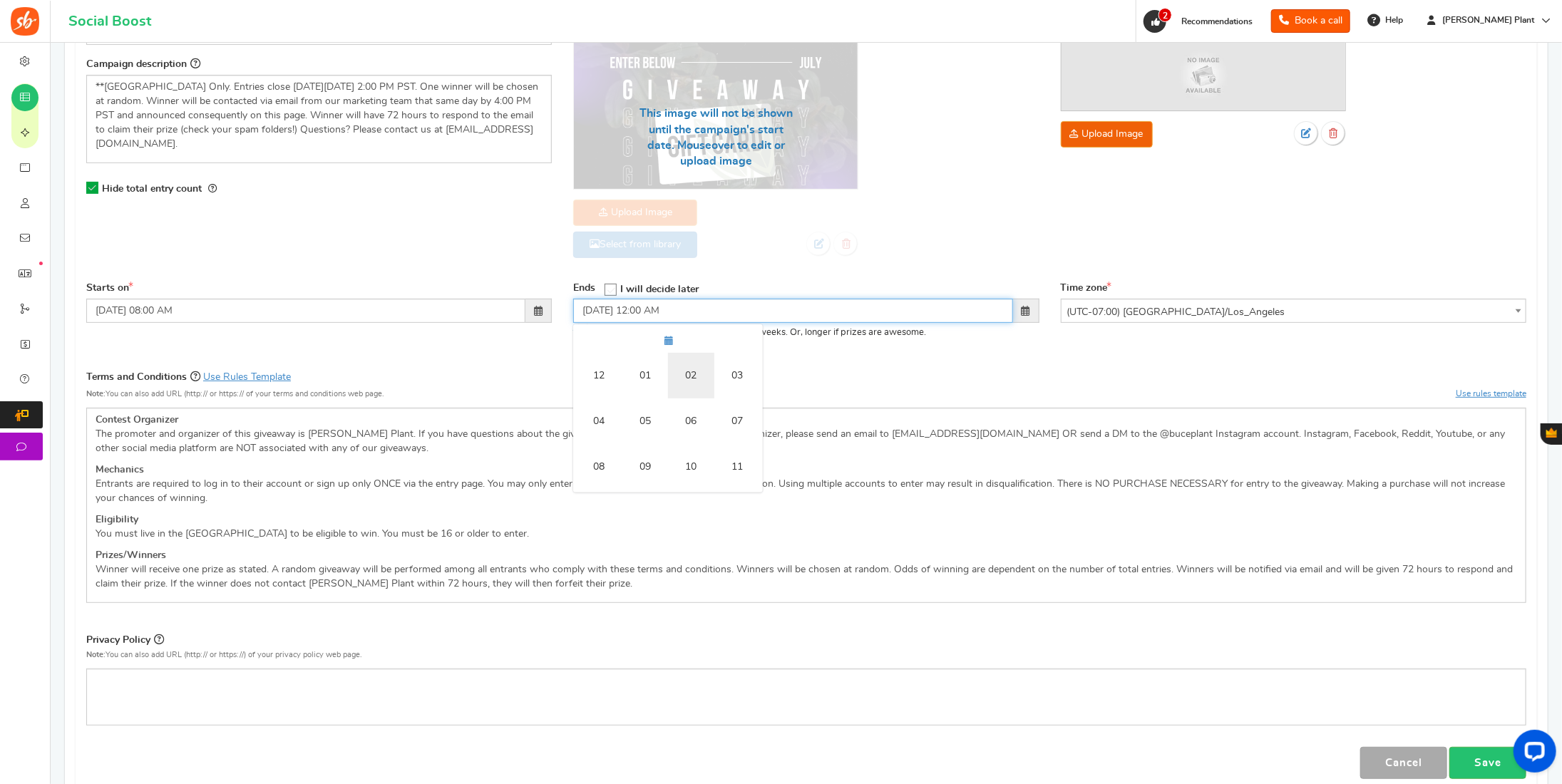click on "02" at bounding box center [691, 376] 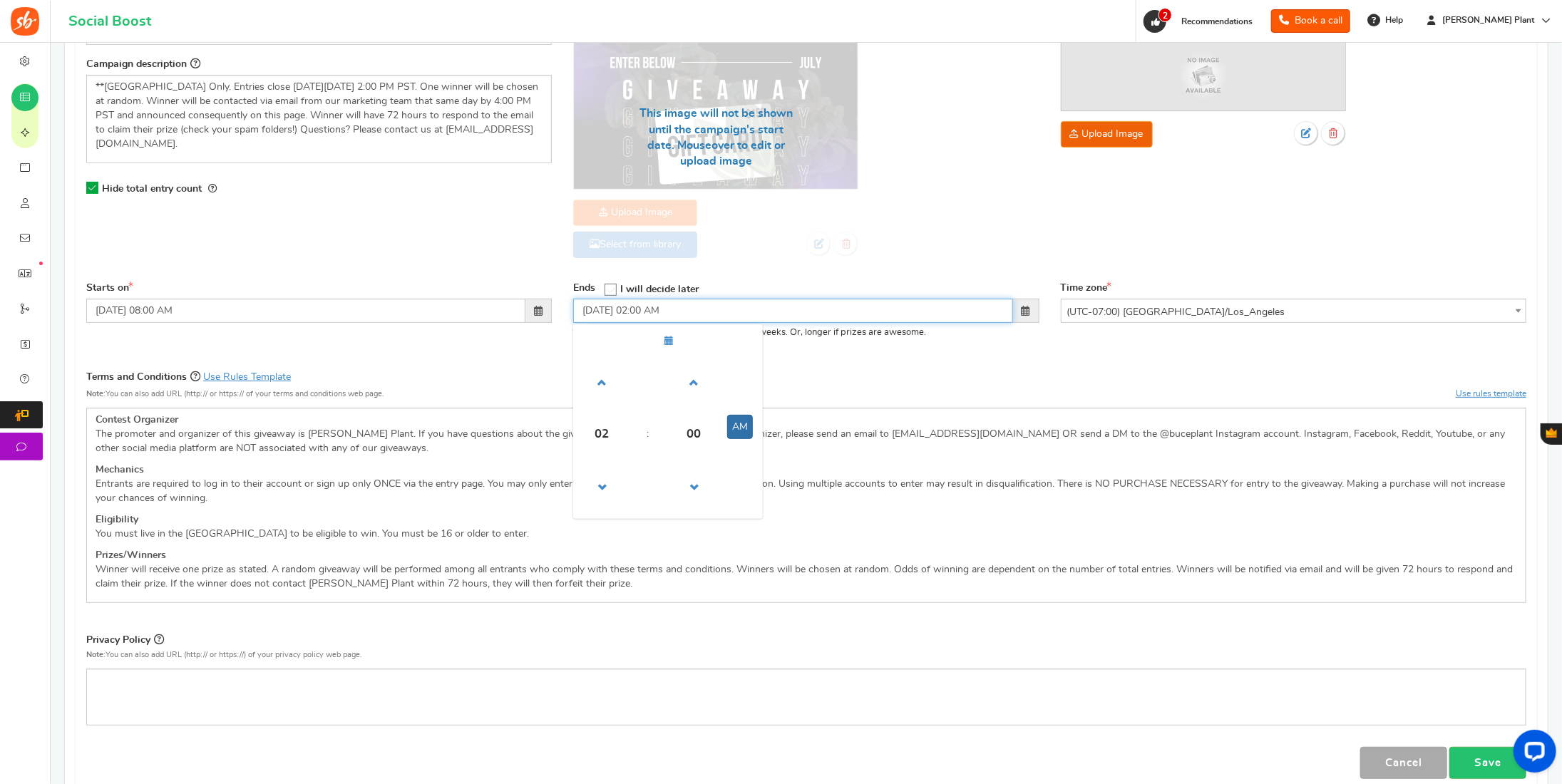 click on "AM" at bounding box center [740, 427] 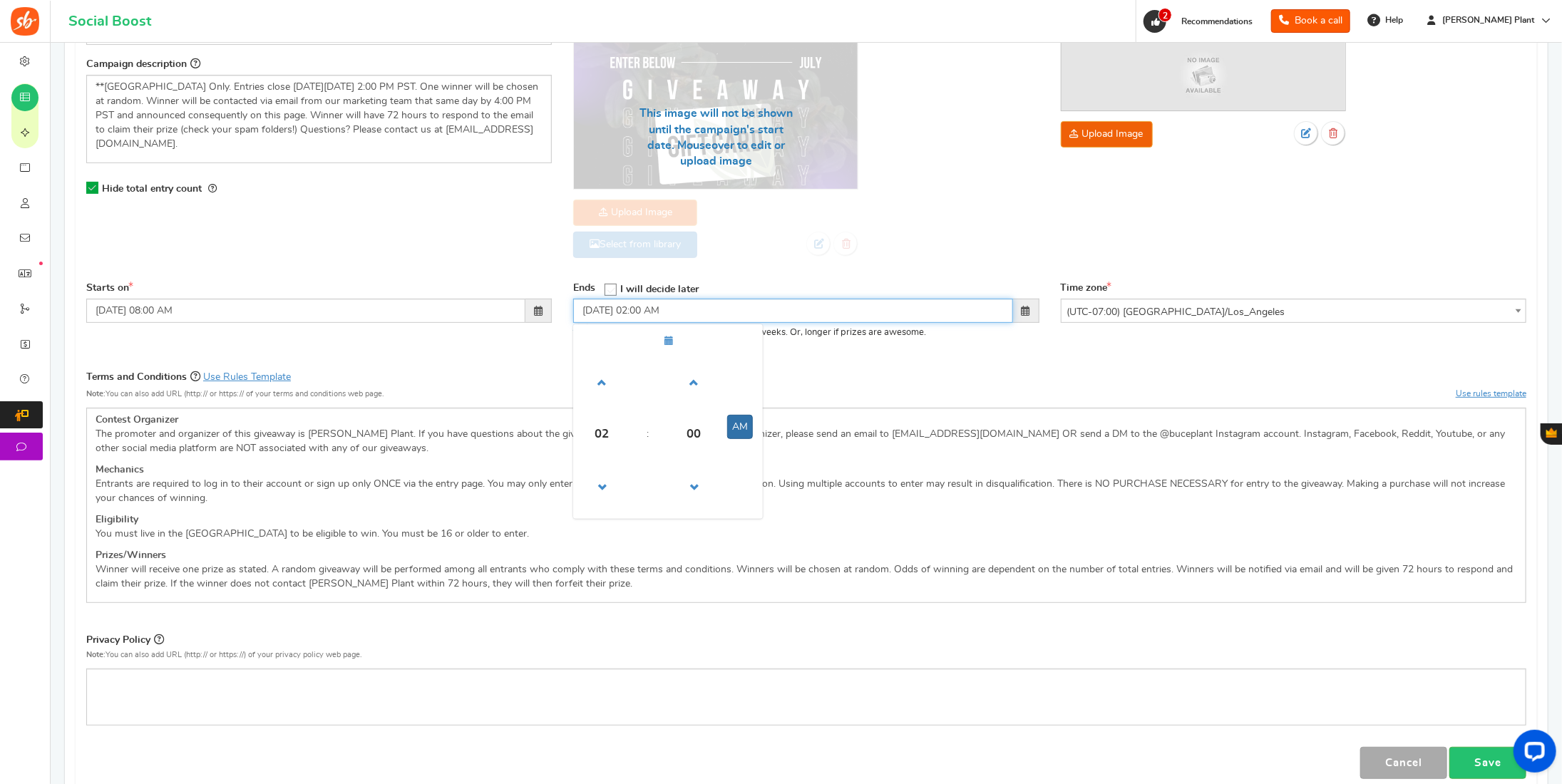 type on "[DATE] 02:00 PM" 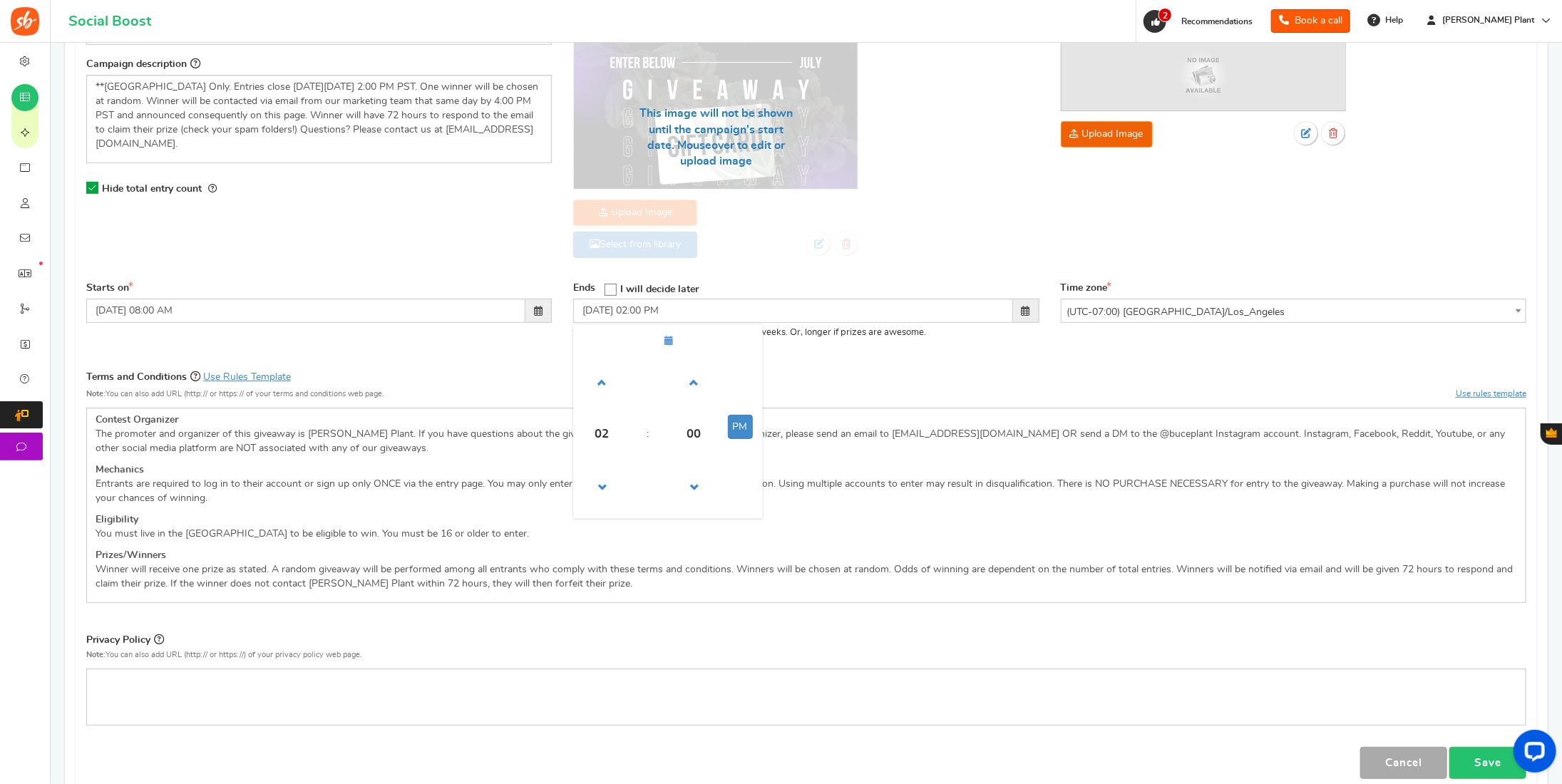 click on "Terms and Conditions
Use Rules Template
Note:  You can also add URL (http:// or https:// of your terms and conditions web page.
Show checkbox
Use rules template" at bounding box center [806, 388] 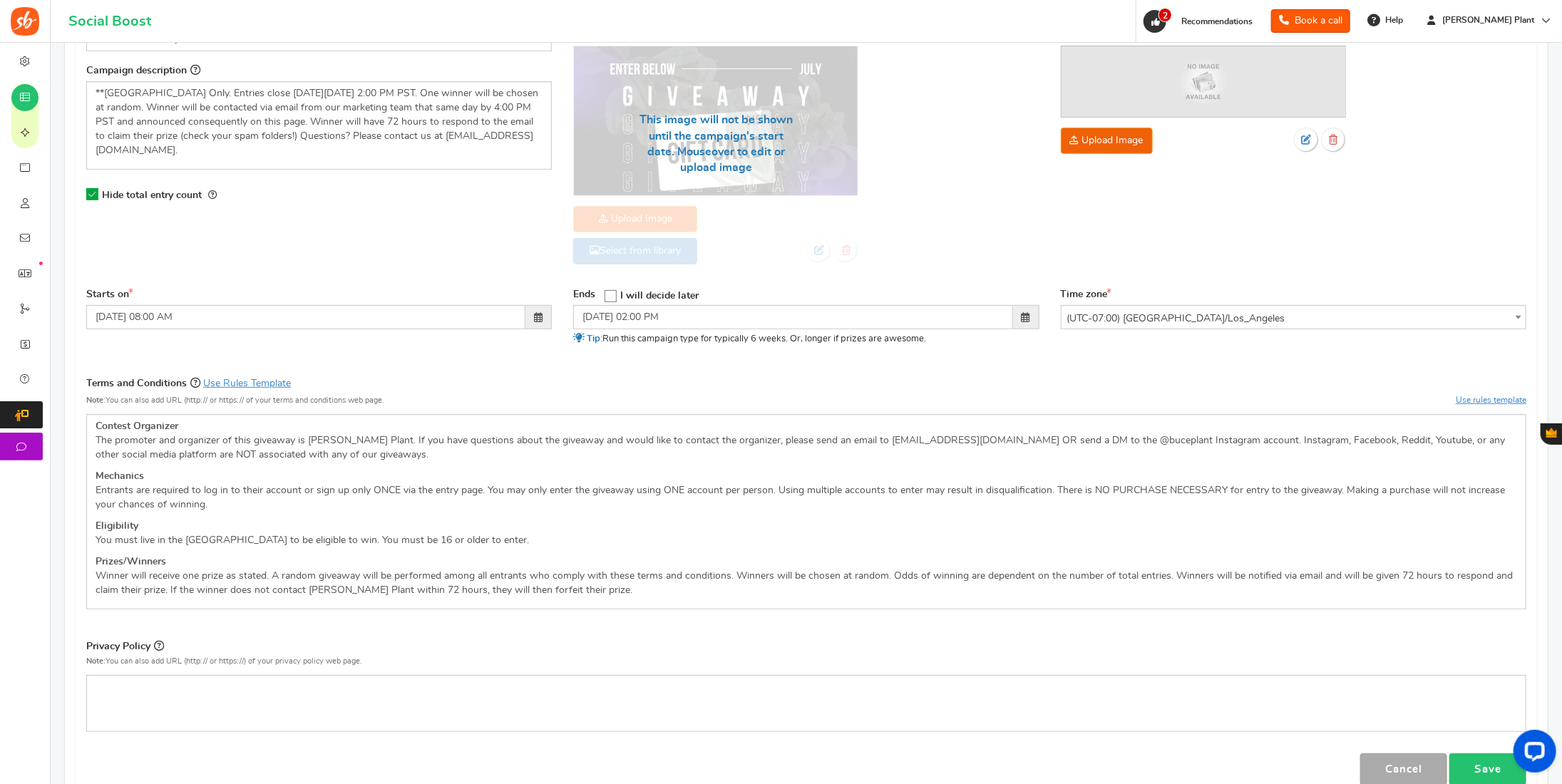 scroll, scrollTop: 298, scrollLeft: 0, axis: vertical 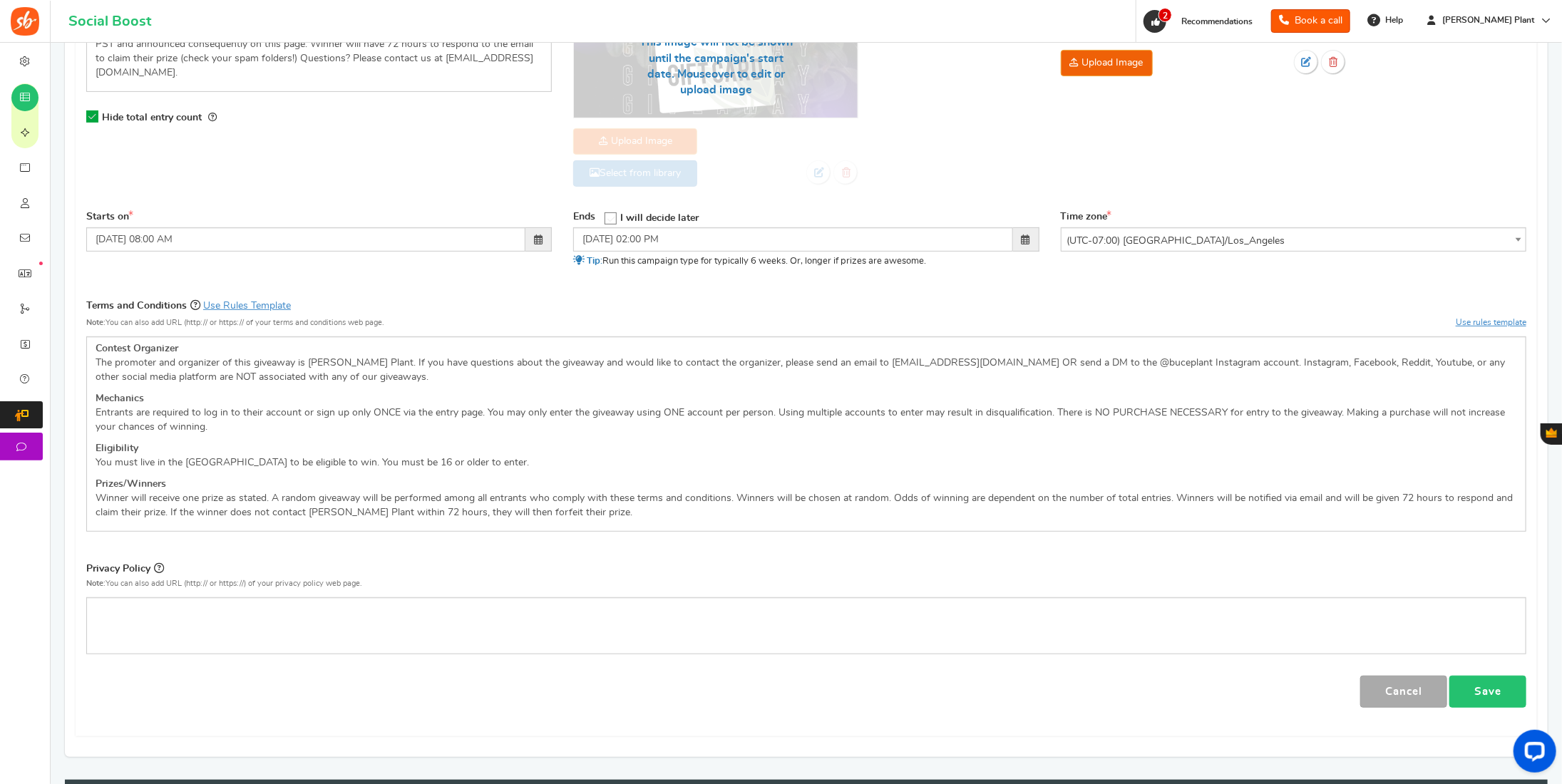click on "Save" at bounding box center (1488, 691) 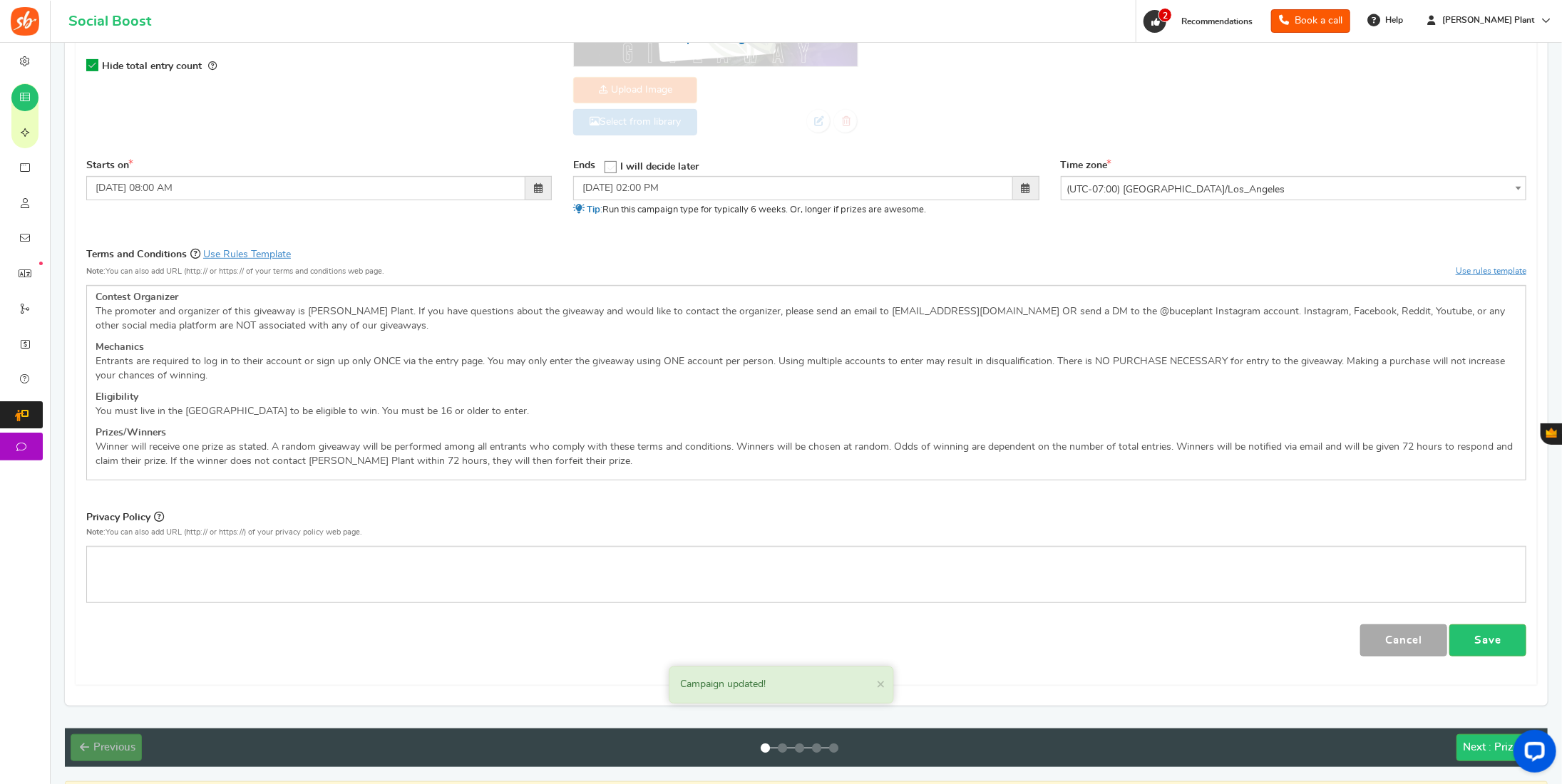 scroll, scrollTop: 369, scrollLeft: 0, axis: vertical 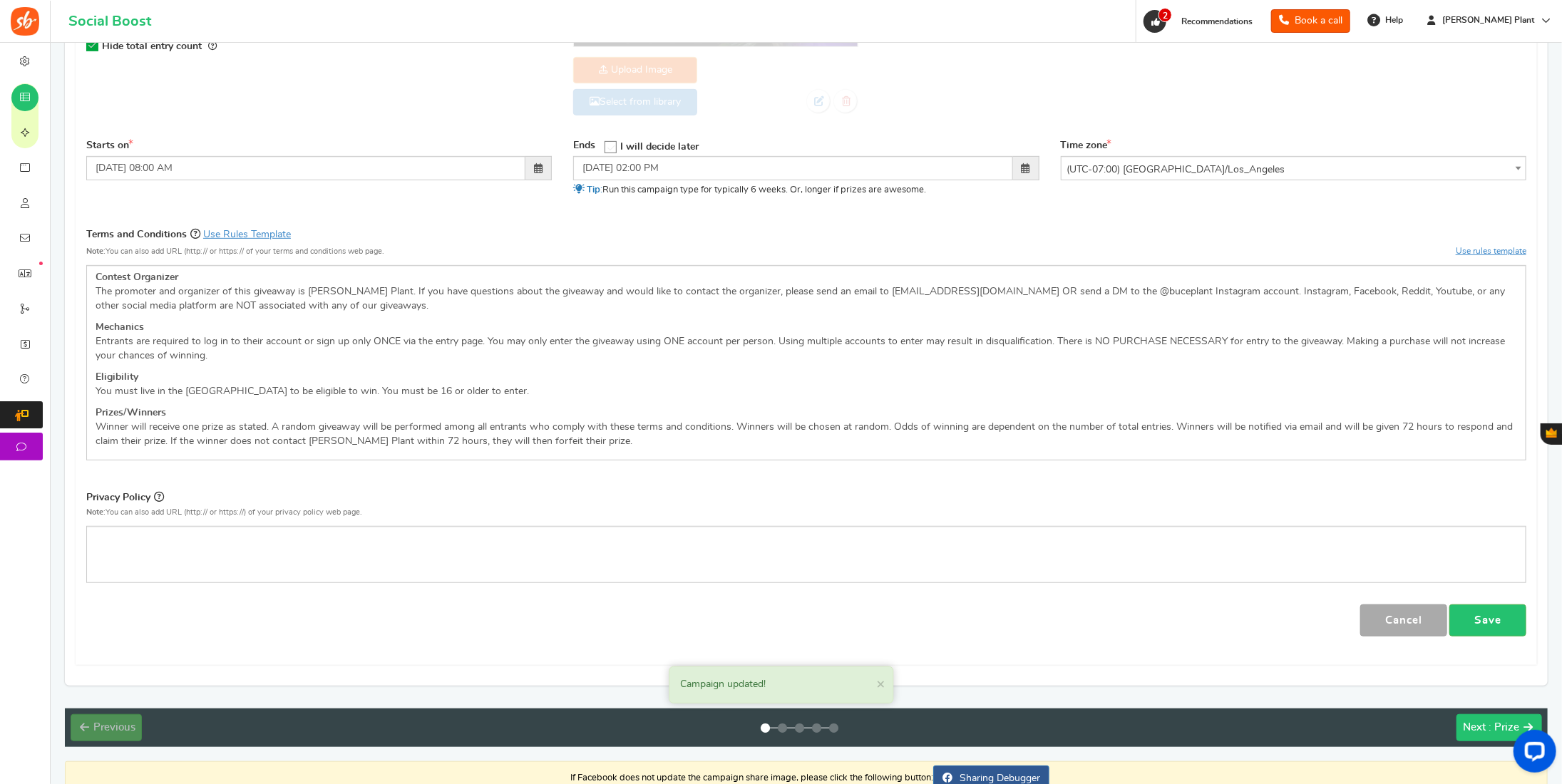 click on "Next" at bounding box center [1474, 727] 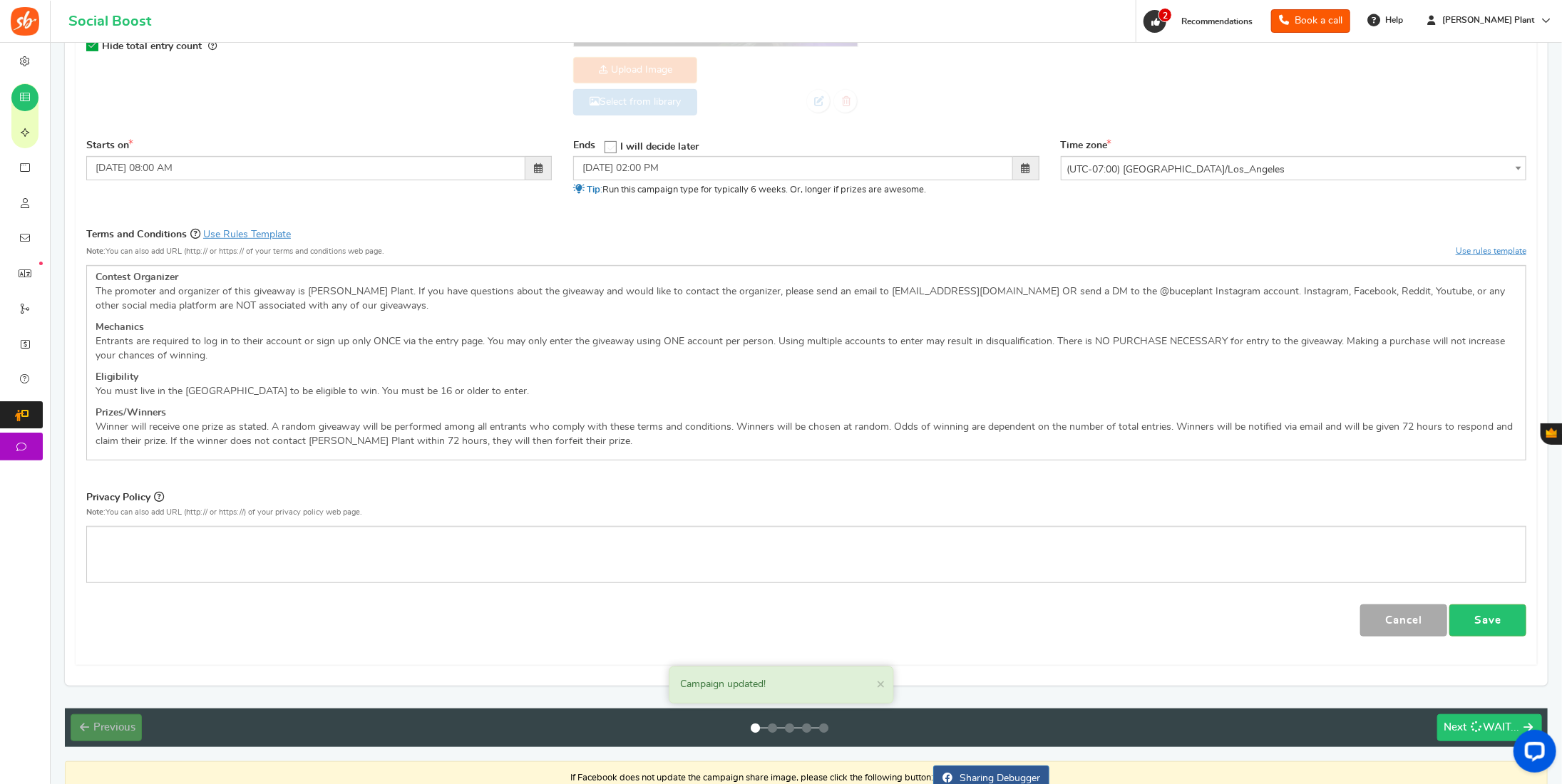 scroll, scrollTop: 0, scrollLeft: 0, axis: both 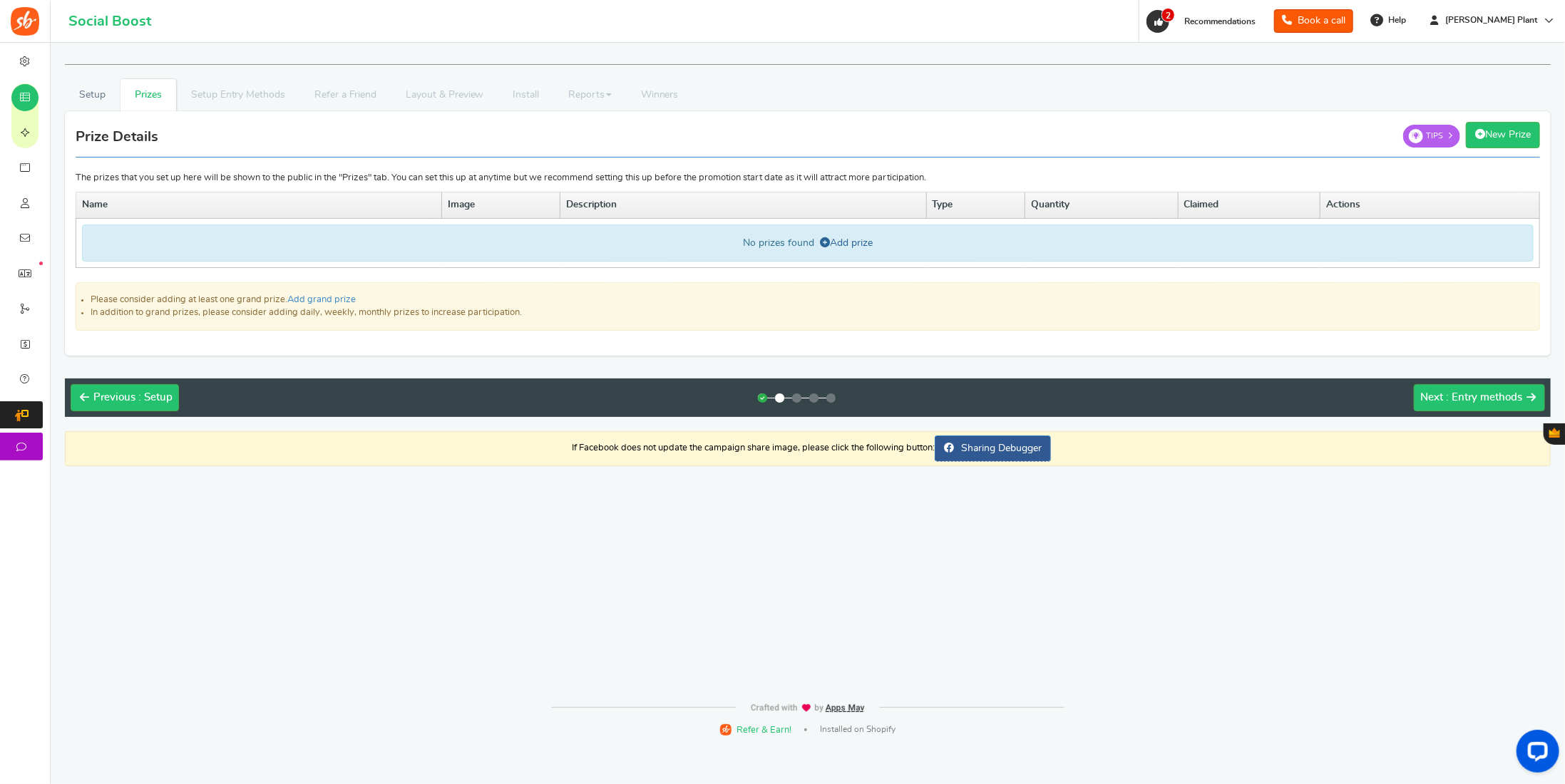 click on "Add prize" at bounding box center (846, 243) 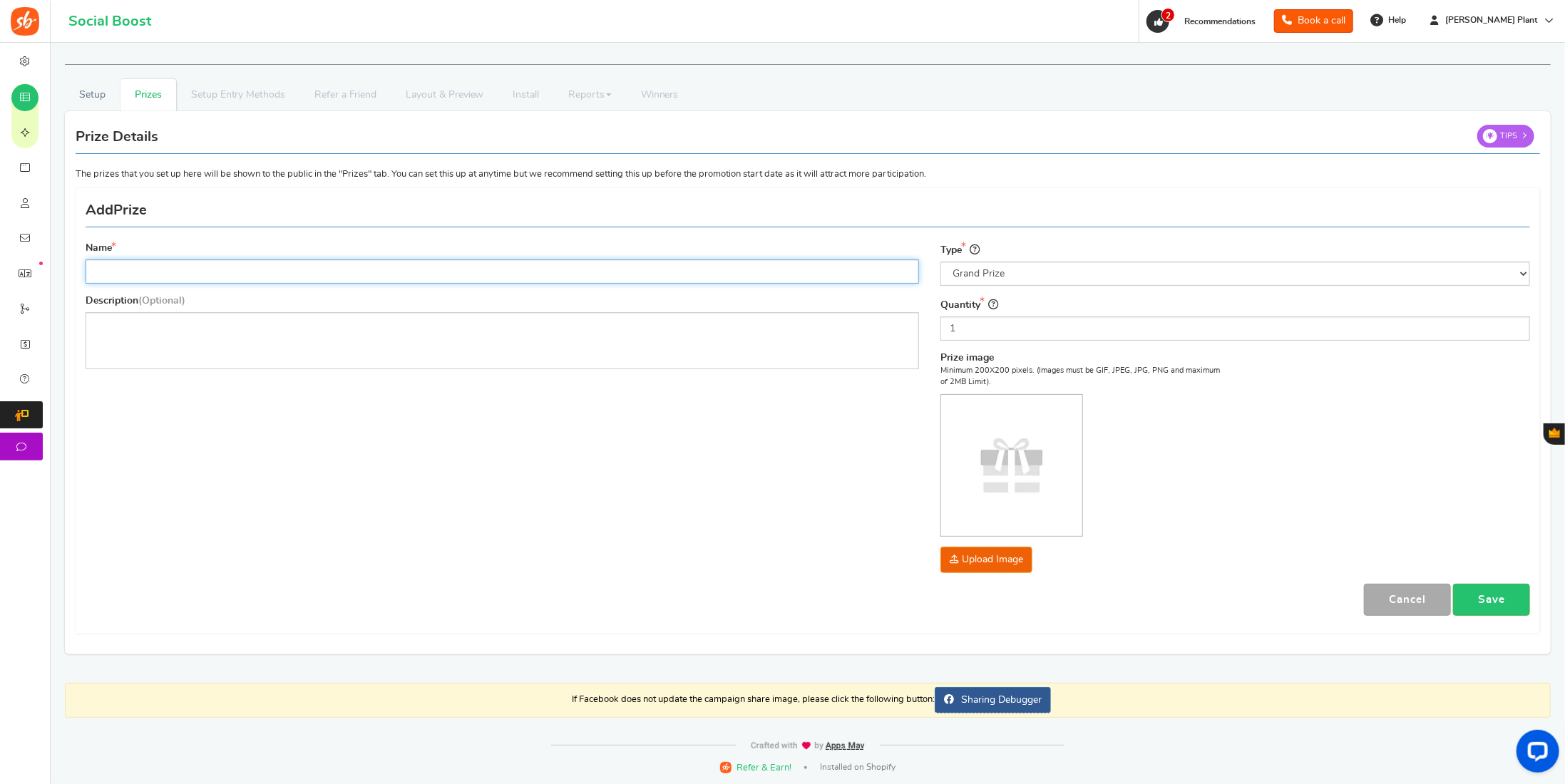 click on "Name" at bounding box center (502, 272) 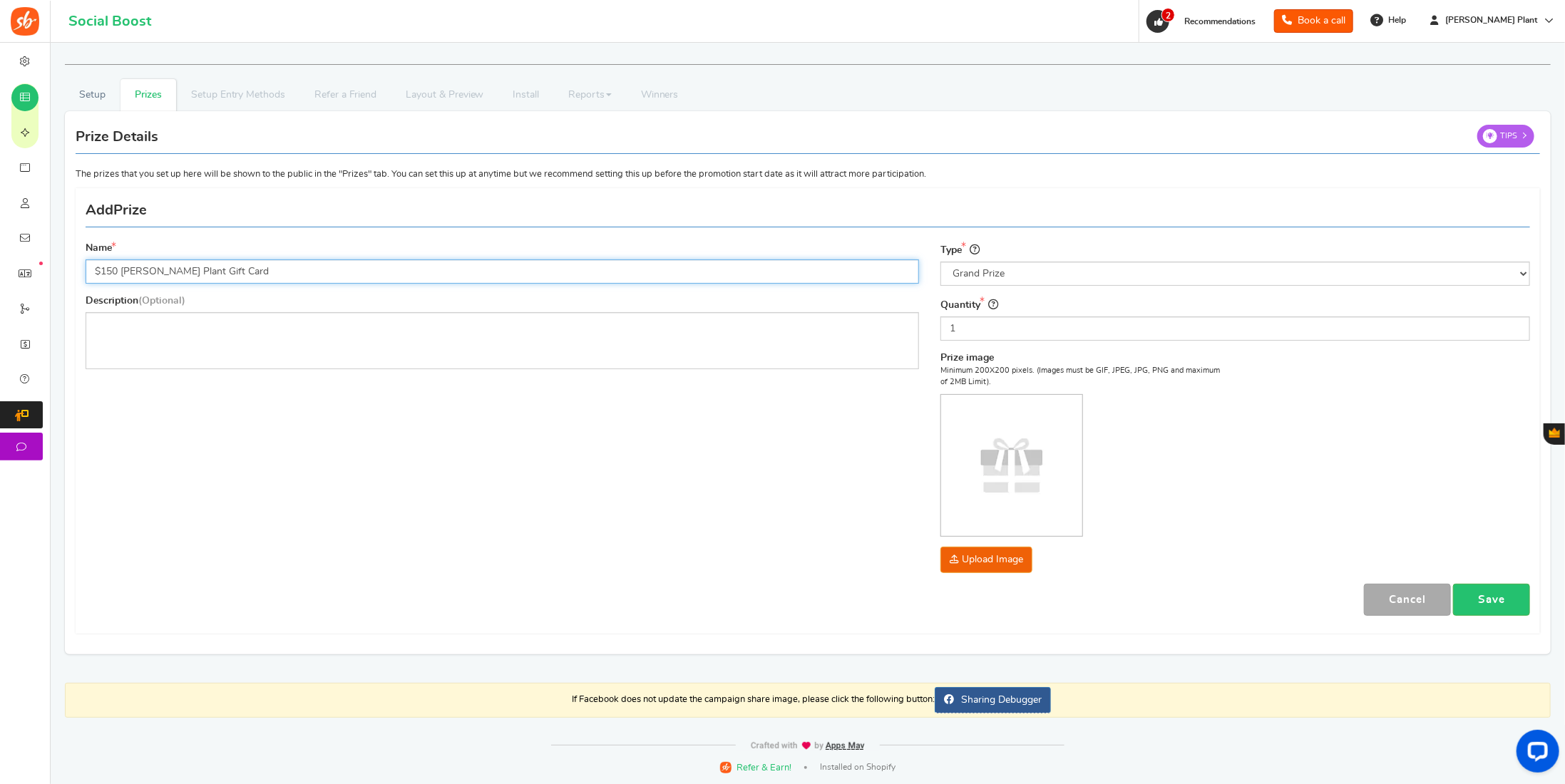type on "$150 [PERSON_NAME] Plant Gift Card" 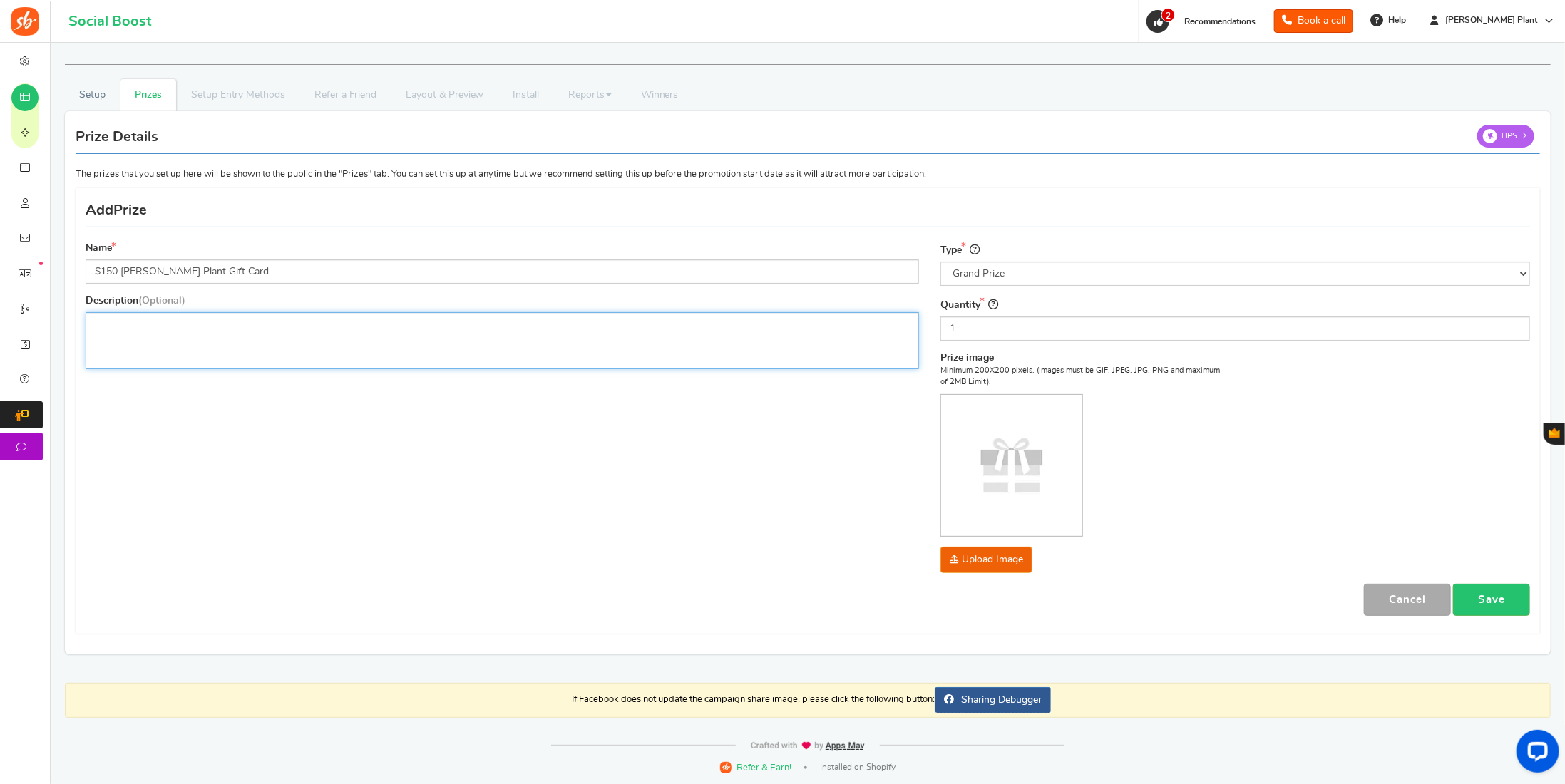 click at bounding box center [502, 341] 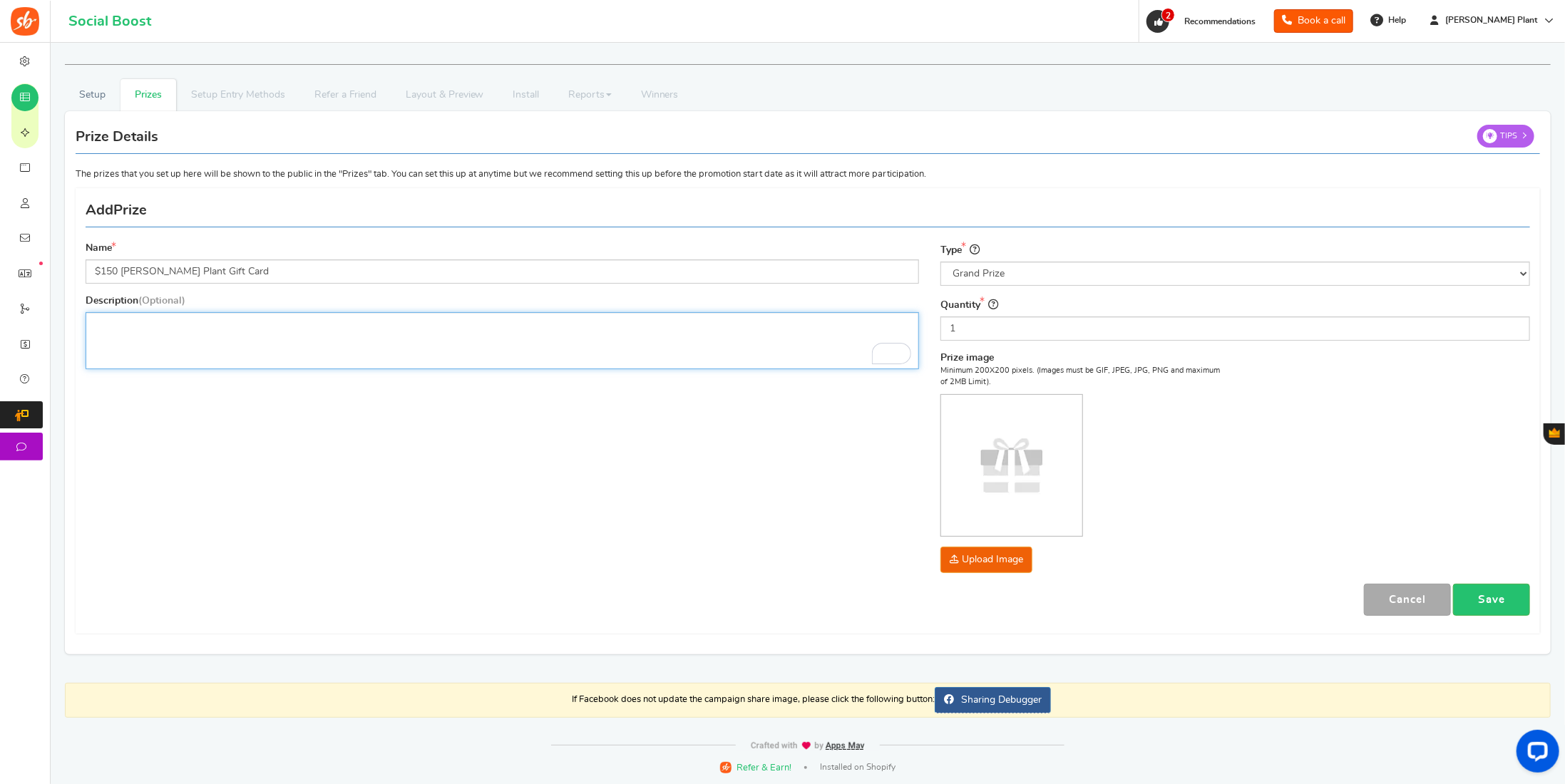 click at bounding box center (502, 341) 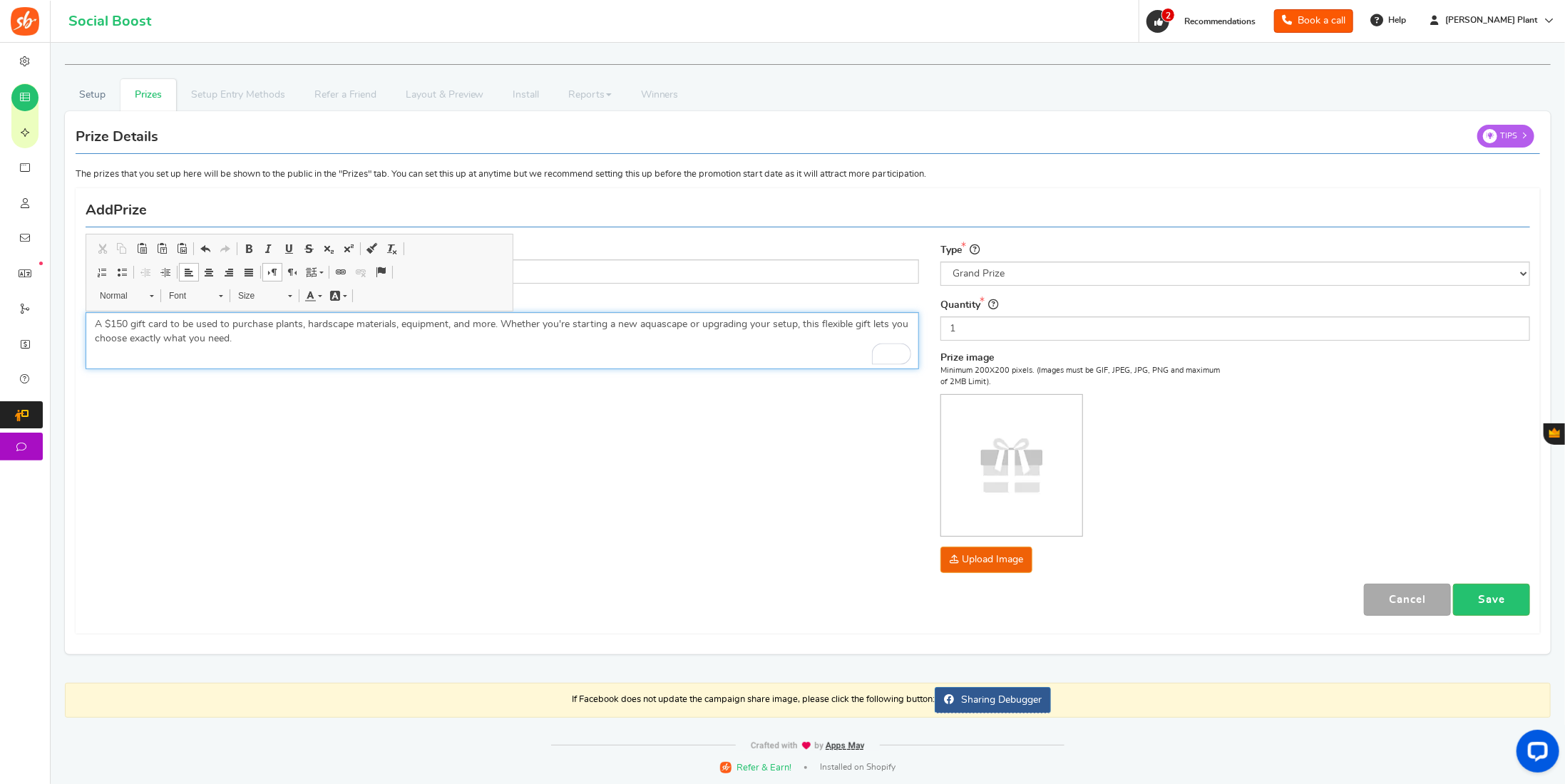 click on "A $150 gift card to be used to purchase plants, hardscape materials, equipment, and more. Whether you're starting a new aquascape or upgrading your setup, this flexible gift lets you choose exactly what you need." at bounding box center [502, 331] 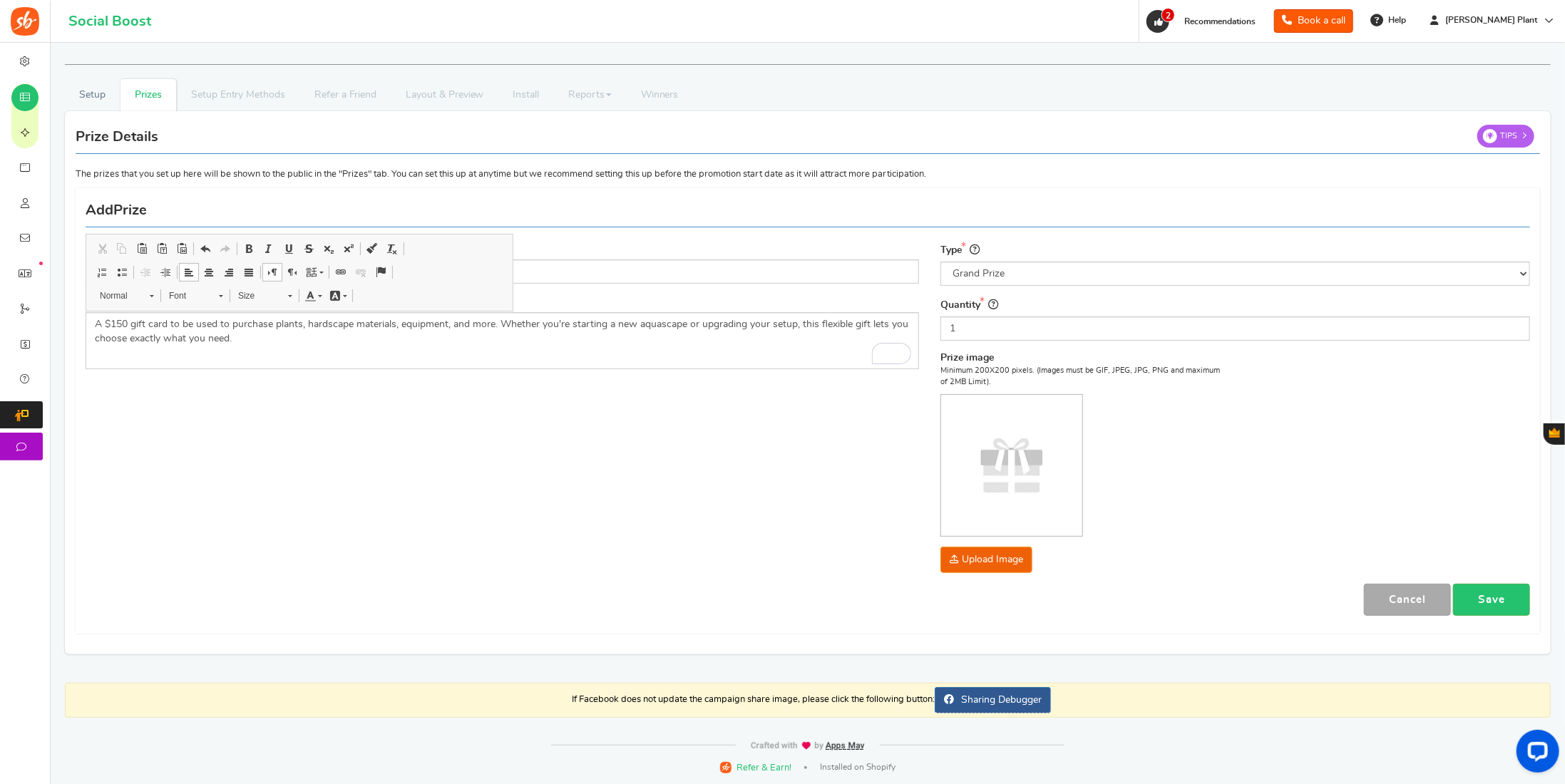 click on "Name
$150 [PERSON_NAME] Plant Gift Card
Description  (Optional)
A $150 gift card to be used to purchase plants, hardscape materials, equipment, and more. Whether you're starting a new aquascape or upgrading your setup, this flexible gift lets you choose exactly what you need.
Type
Select the prize type
Grand Prize
Daily Prize
Weekly Prize
Monthly Prize
Quantity
1
Prize image
Minimum 200X200 pixels. (Images must be GIF, JPEG, JPG, PNG and maximum of 2MB Limit).
Upload Image" at bounding box center [808, 411] 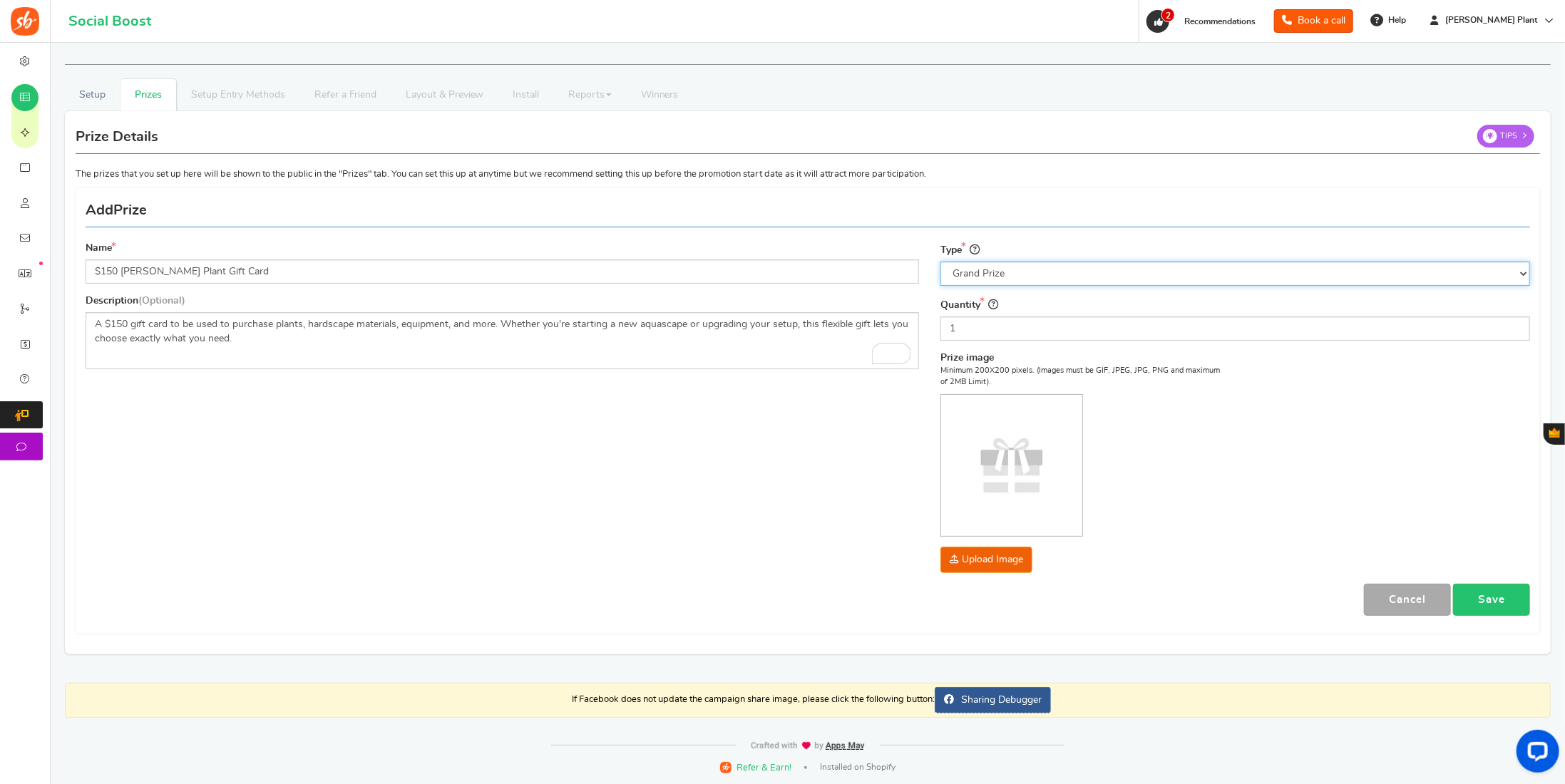 click on "Select the prize type
Grand Prize
Daily Prize
Weekly Prize
Monthly Prize" at bounding box center [1235, 274] 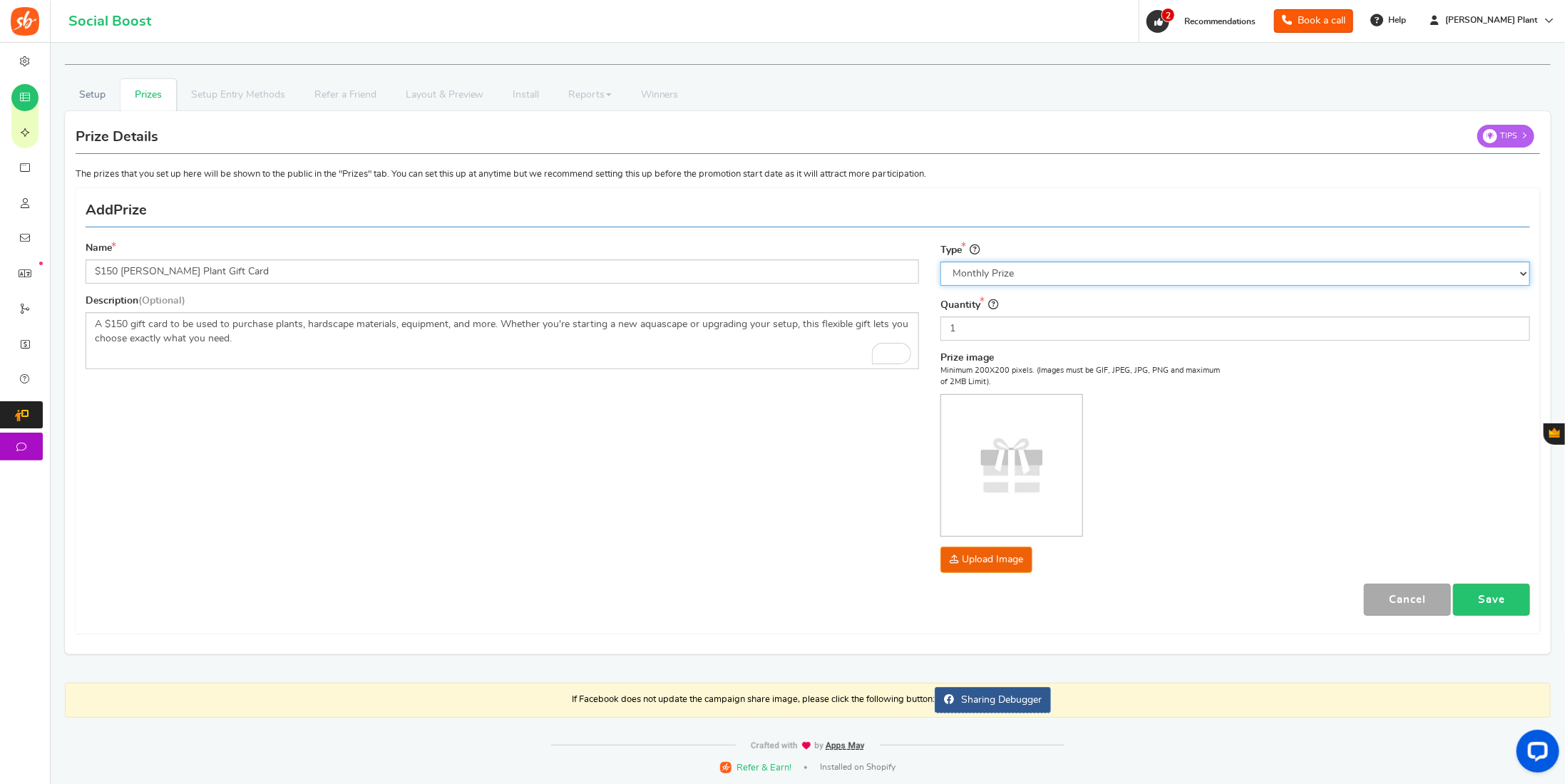 click on "Select the prize type
Grand Prize
Daily Prize
Weekly Prize
Monthly Prize" at bounding box center (1235, 274) 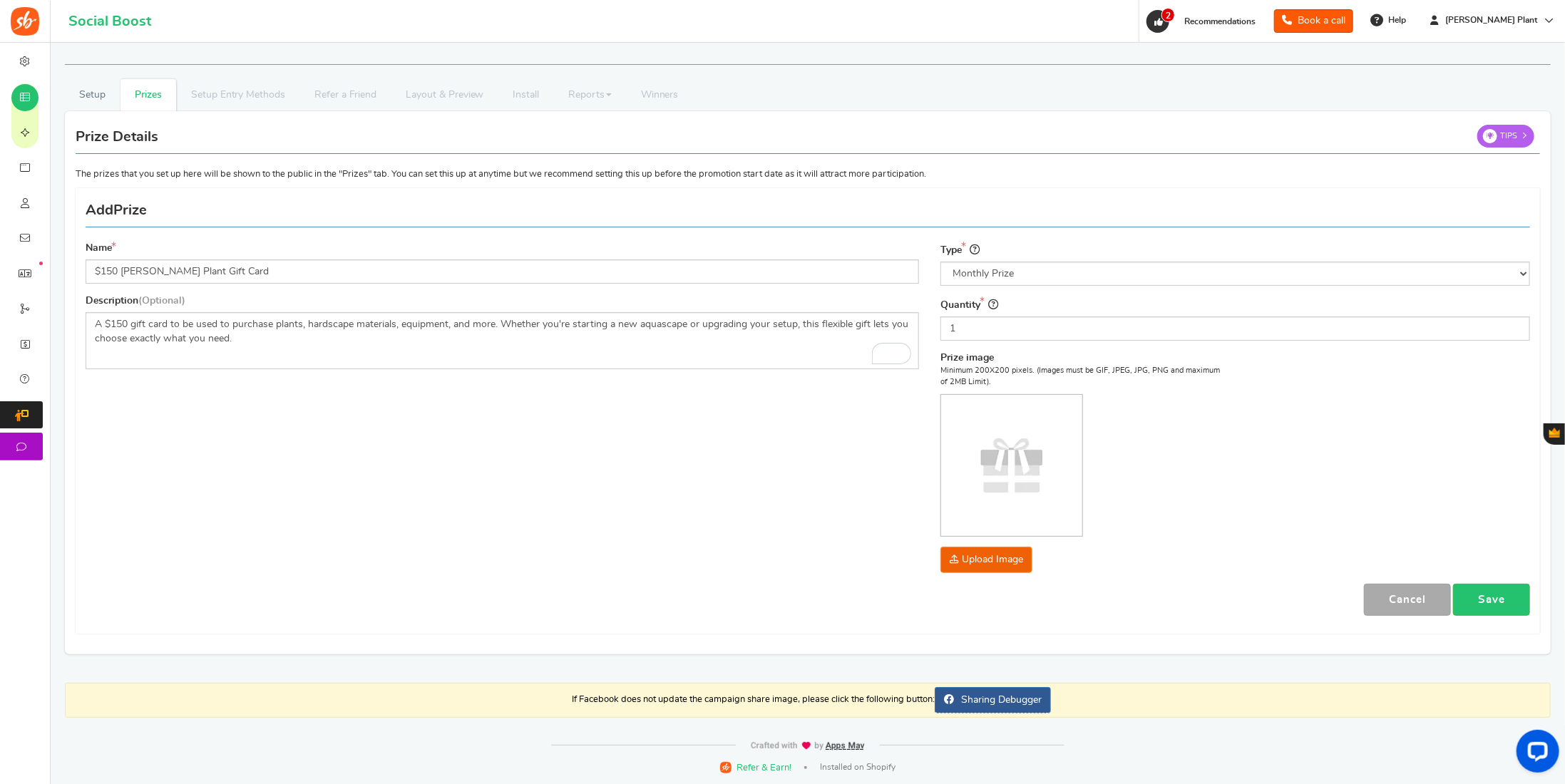 click on "Name
$150 [PERSON_NAME] Plant Gift Card
Description  (Optional)
A $150 gift card to be used to purchase plants, hardscape materials, equipment, and more. Whether you're starting a new aquascape or upgrading your setup, this flexible gift lets you choose exactly what you need.
Type
Select the prize type
Grand Prize
Daily Prize
Weekly Prize
Monthly Prize
Quantity
1
Prize image
Minimum 200X200 pixels. (Images must be GIF, JPEG, JPG, PNG and maximum of 2MB Limit).
Upload Image" at bounding box center [808, 411] 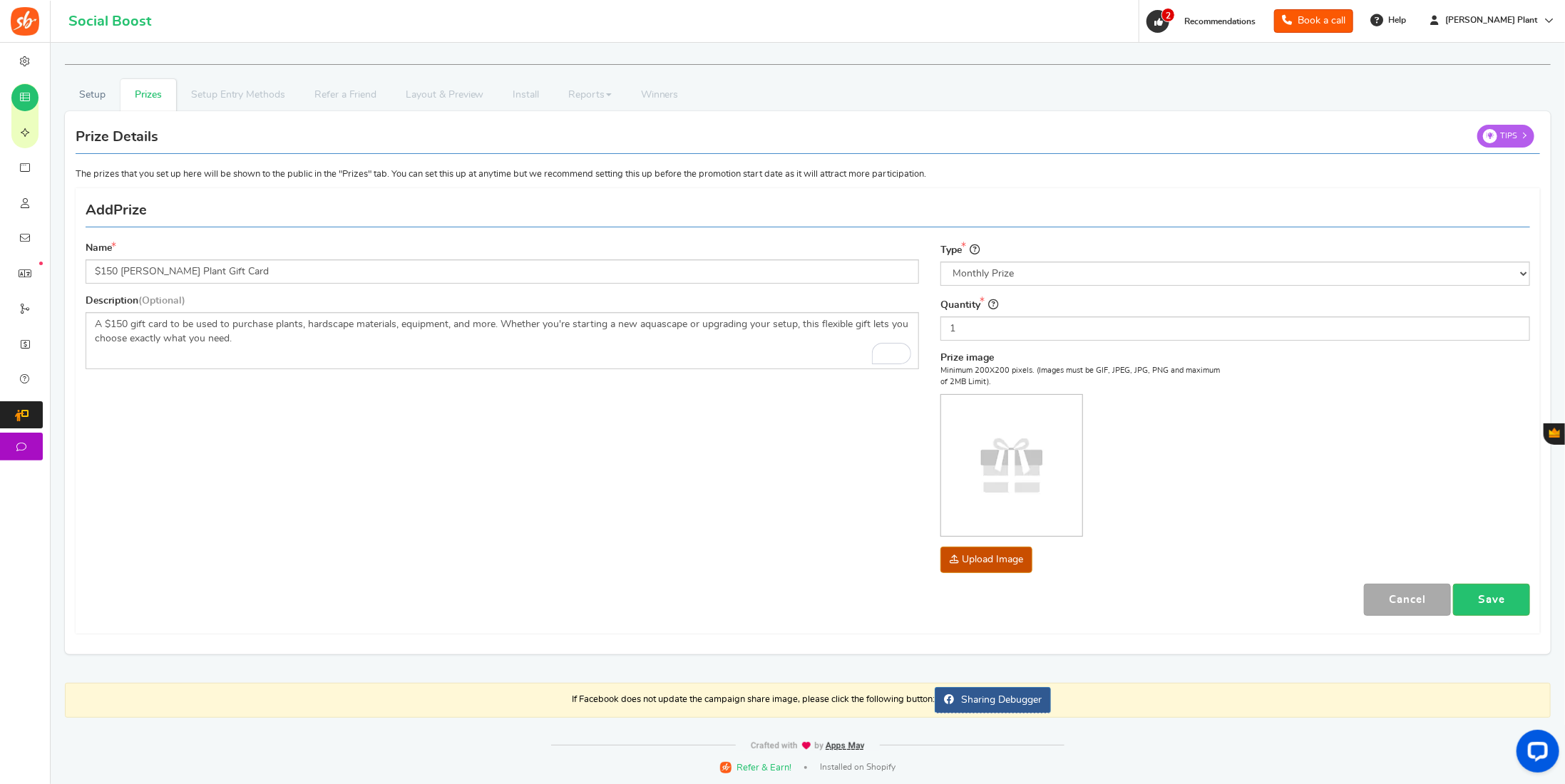 click at bounding box center (-423, 649) 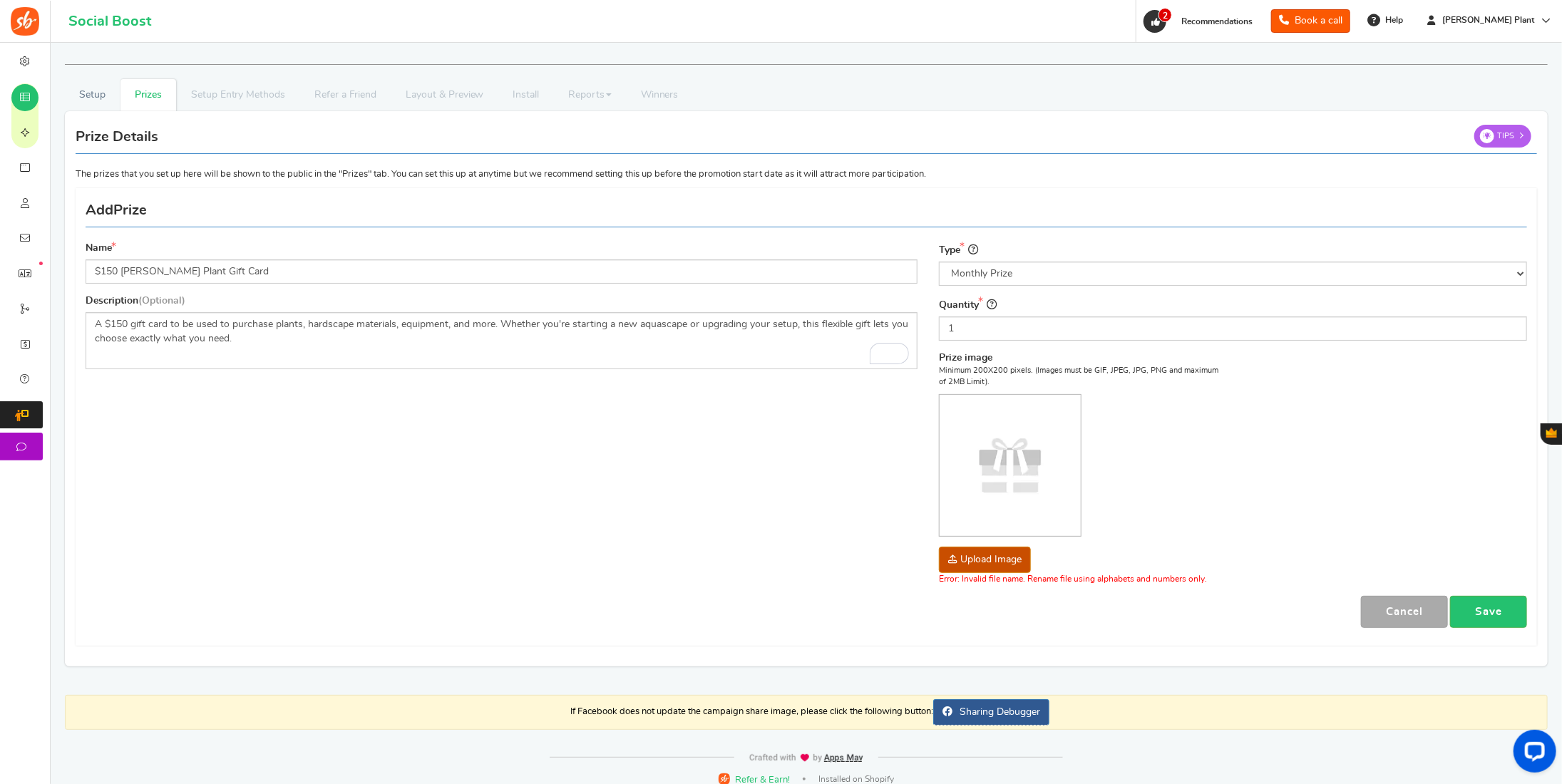 click at bounding box center (-424, 649) 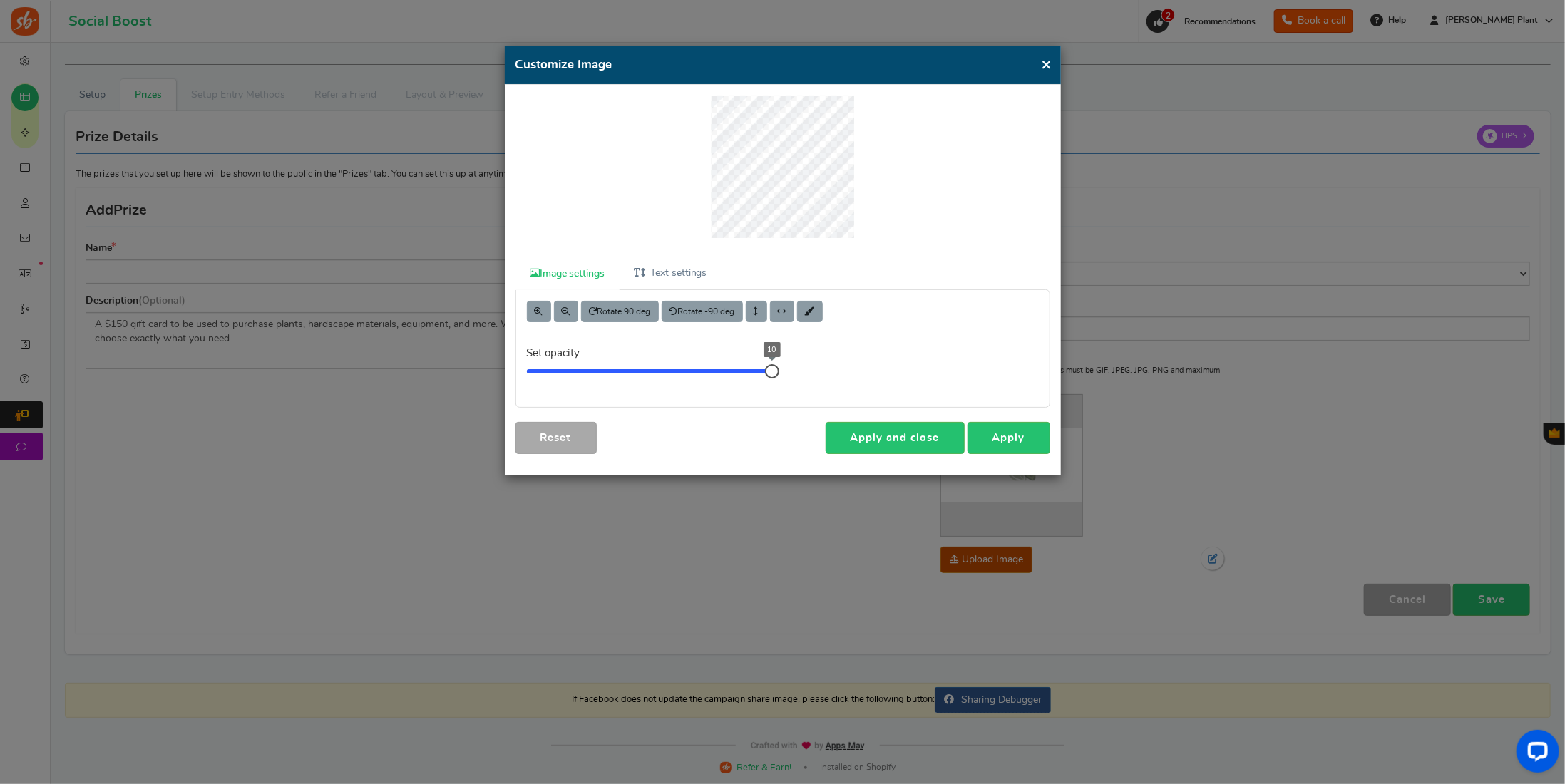 click on "Reset" at bounding box center (556, 438) 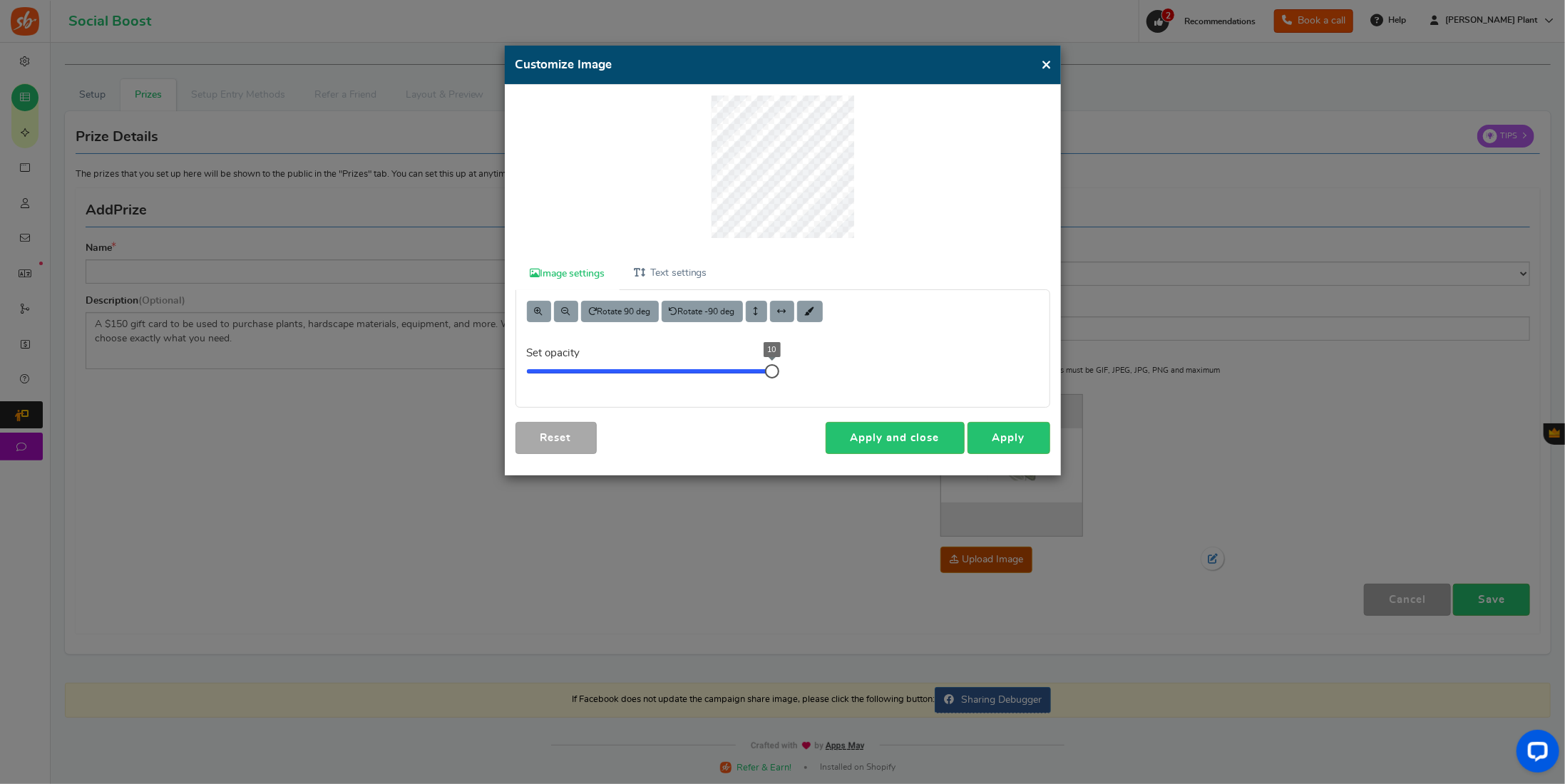 click on "Image settings
Text settings
Rotate 90 deg
Rotate -90 deg
Set opacity
10
Info!
Add Text  Arial" at bounding box center [783, 280] 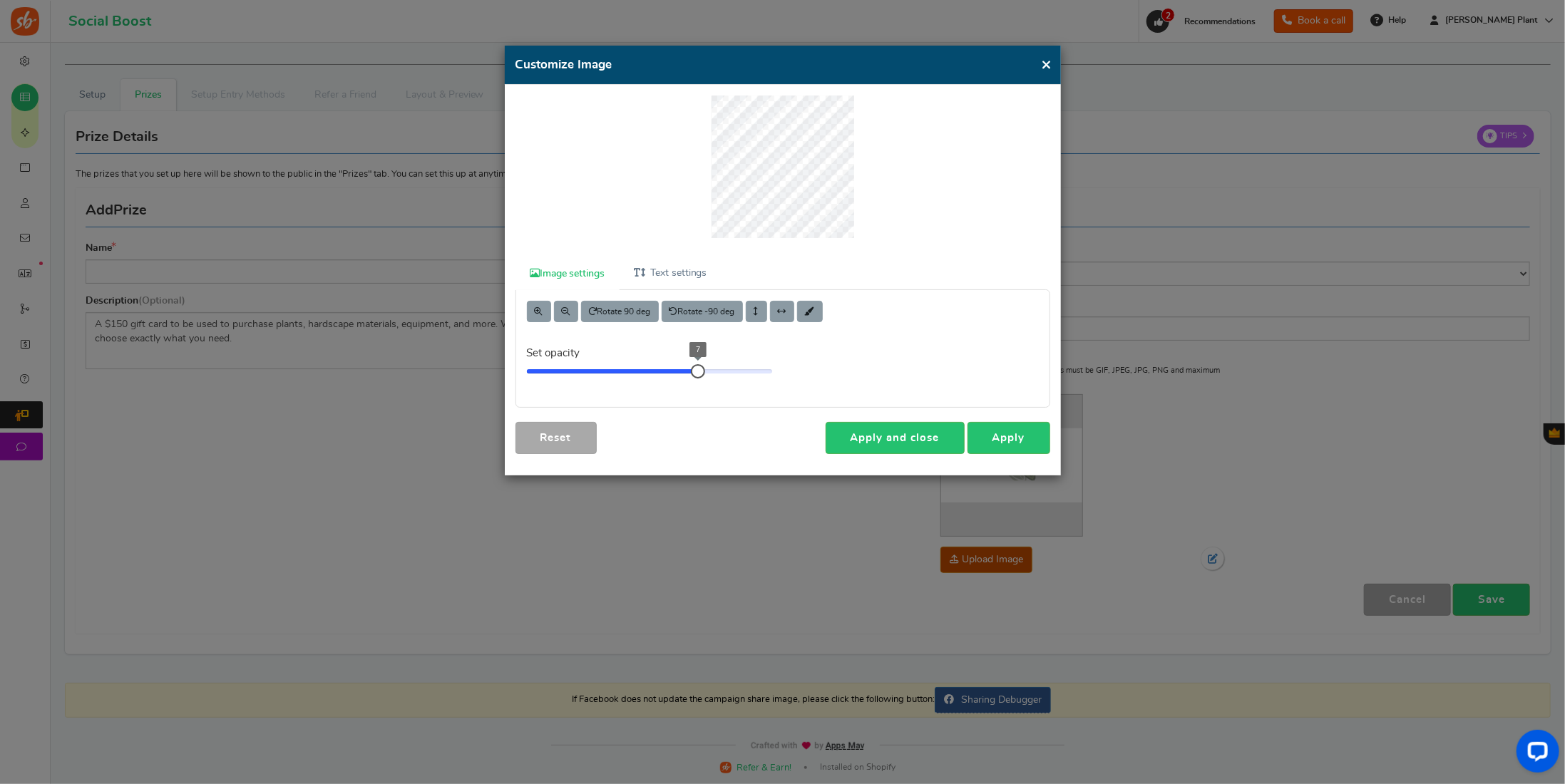 click on "7" at bounding box center (650, 371) 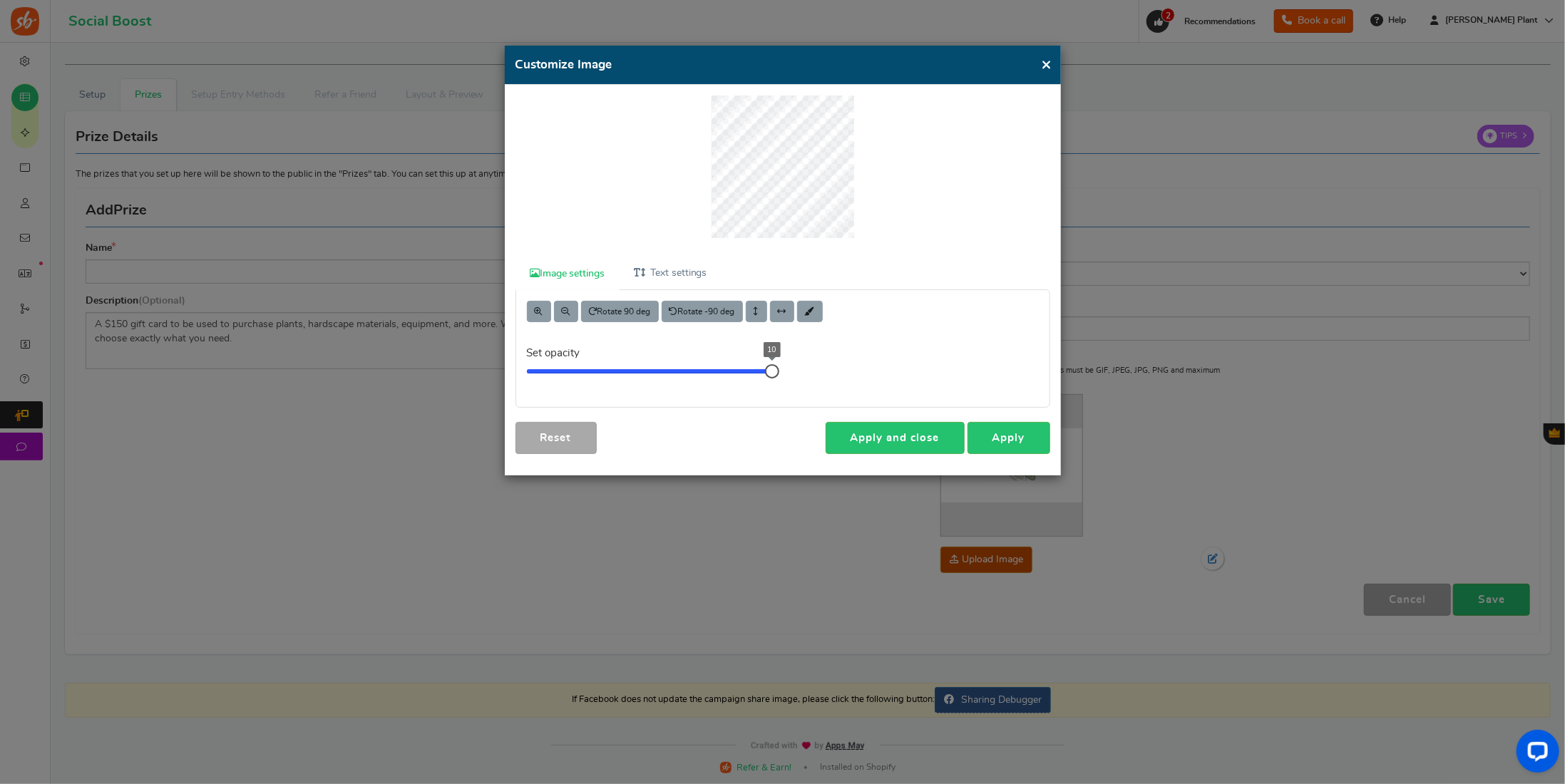 drag, startPoint x: 699, startPoint y: 362, endPoint x: 847, endPoint y: 355, distance: 148.16545 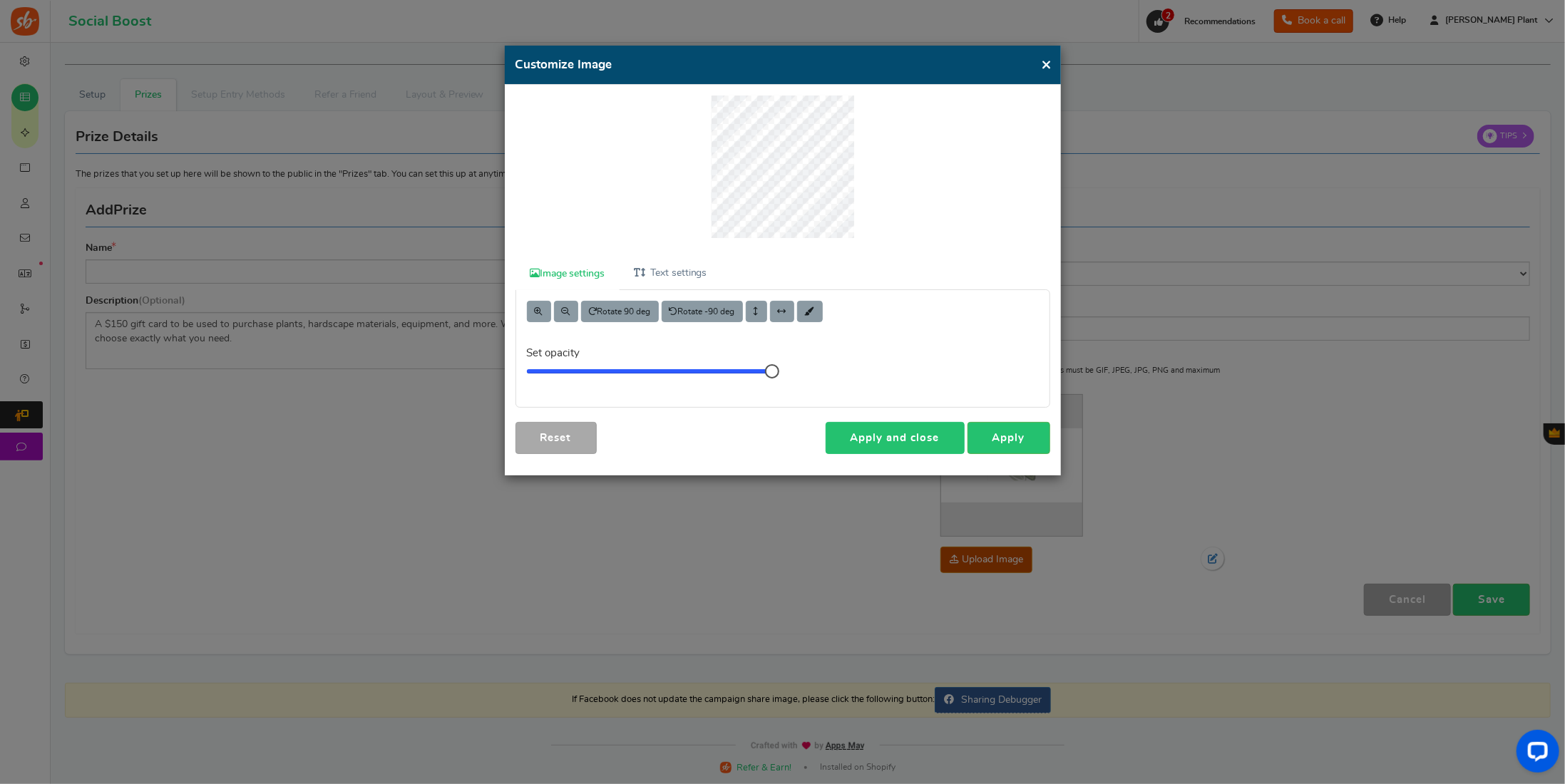 drag, startPoint x: 900, startPoint y: 437, endPoint x: 915, endPoint y: 440, distance: 15.297059 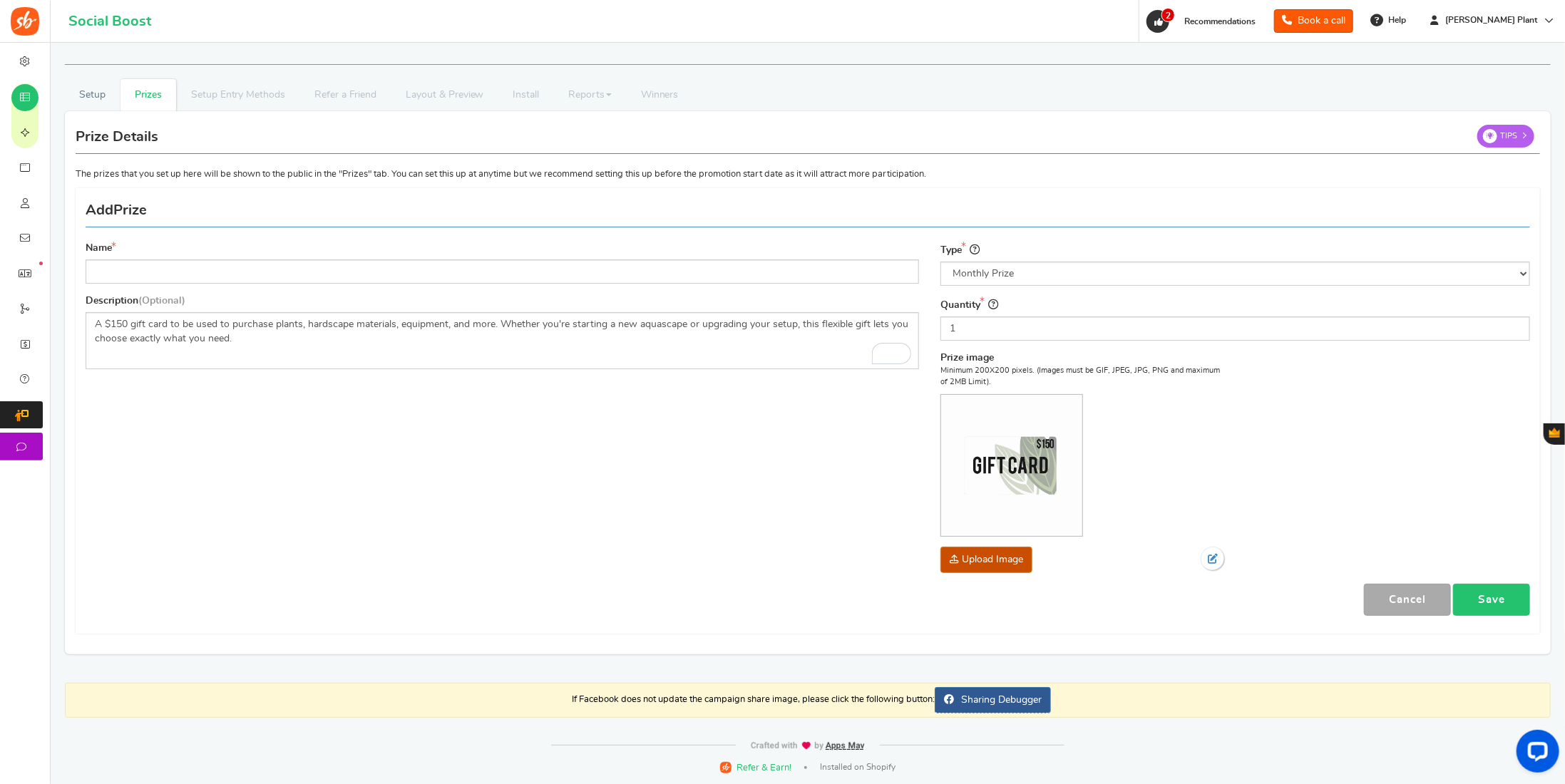 click on "Save" at bounding box center (1492, 599) 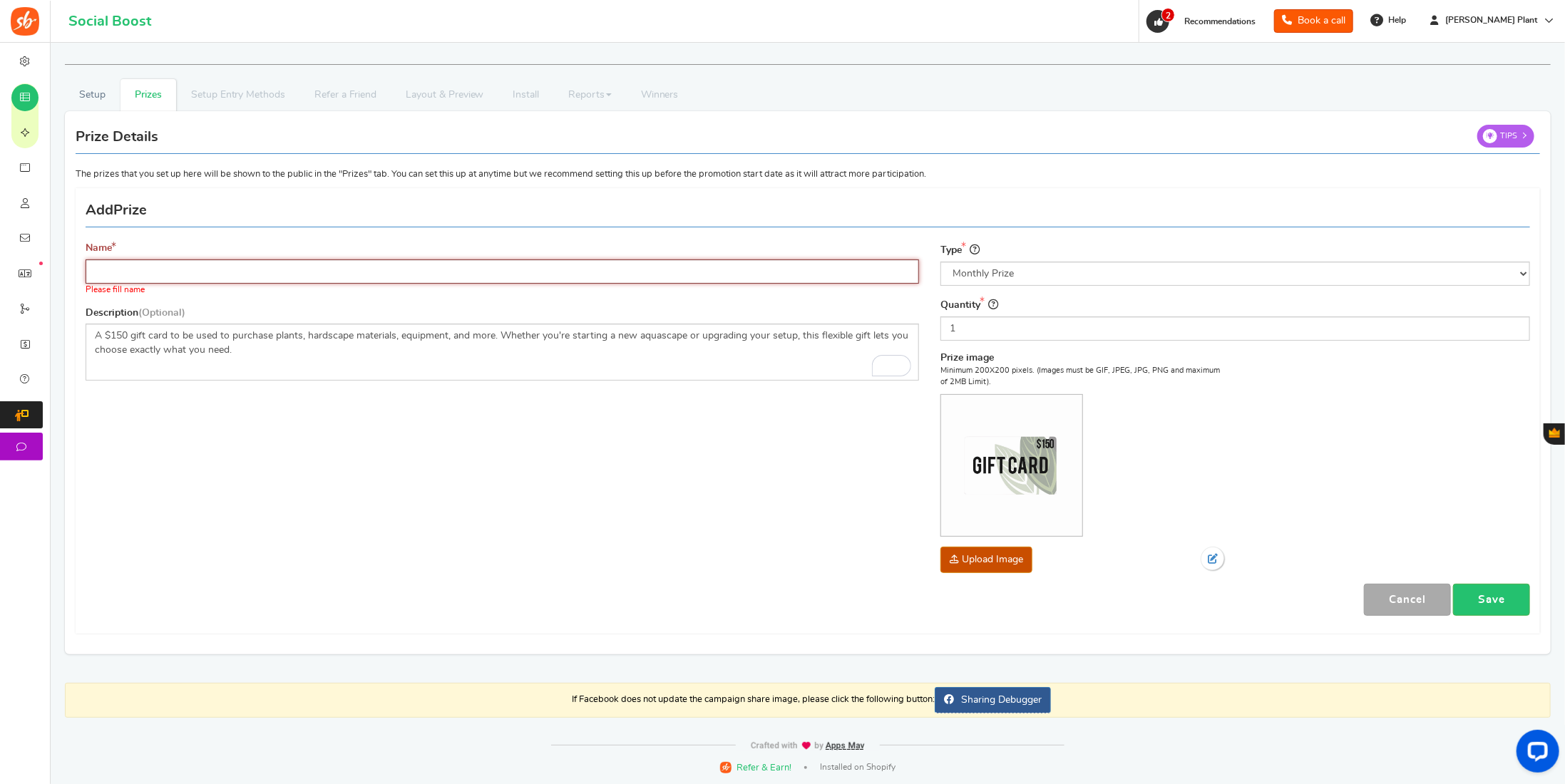 click on "Name" at bounding box center (502, 272) 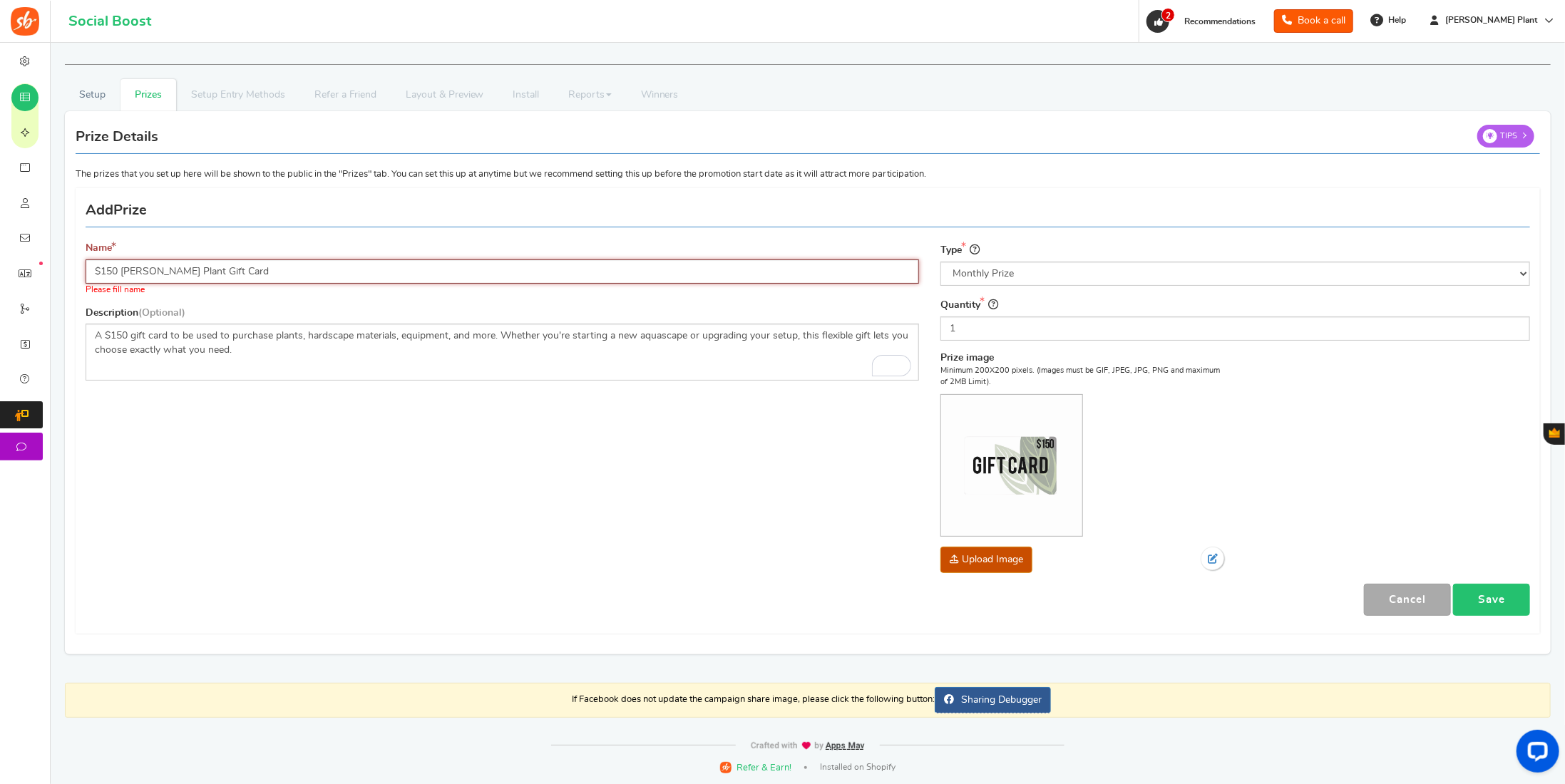 type on "$150 [PERSON_NAME] Plant Gift Card" 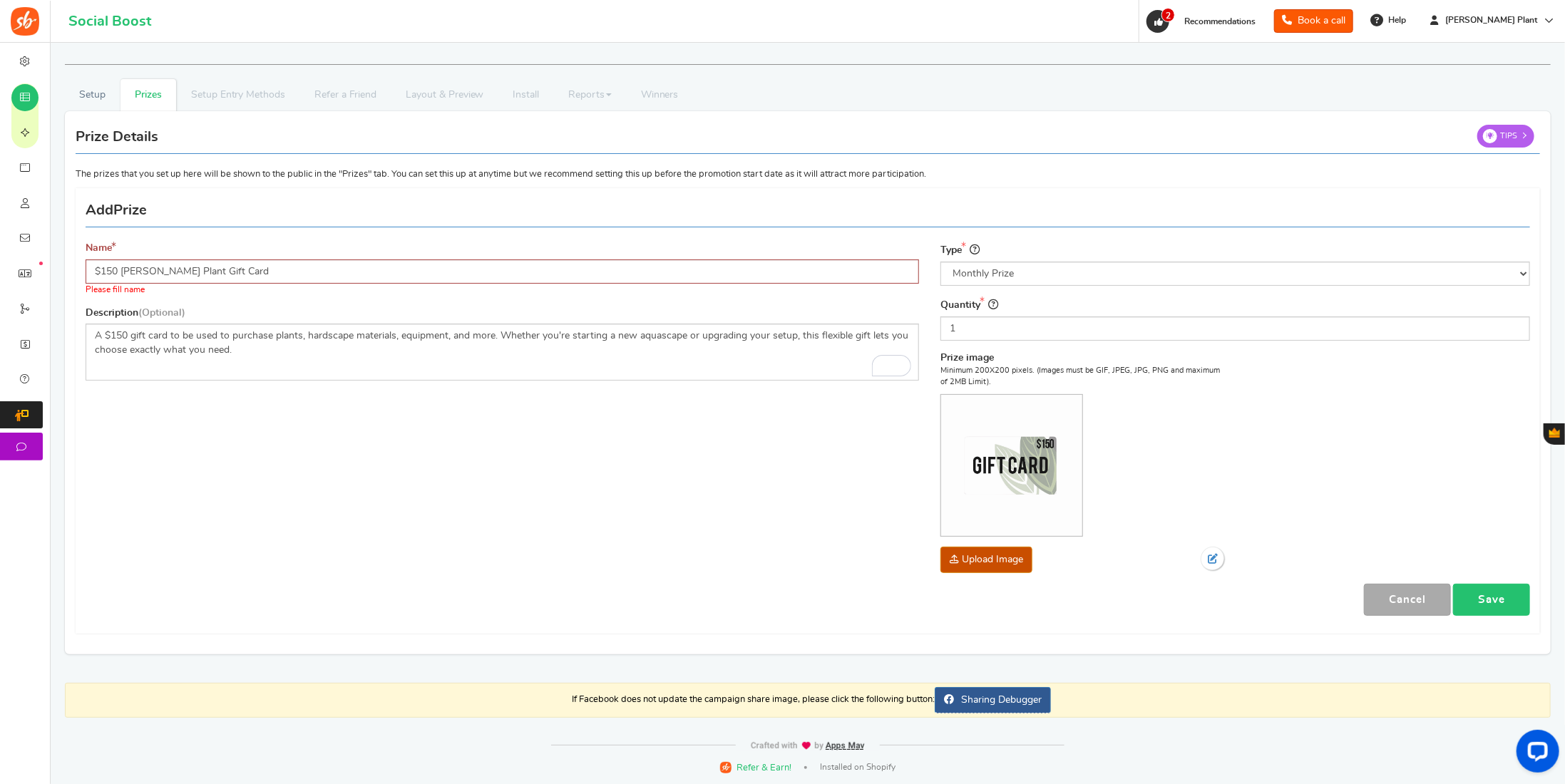 click on "Save" at bounding box center [1492, 599] 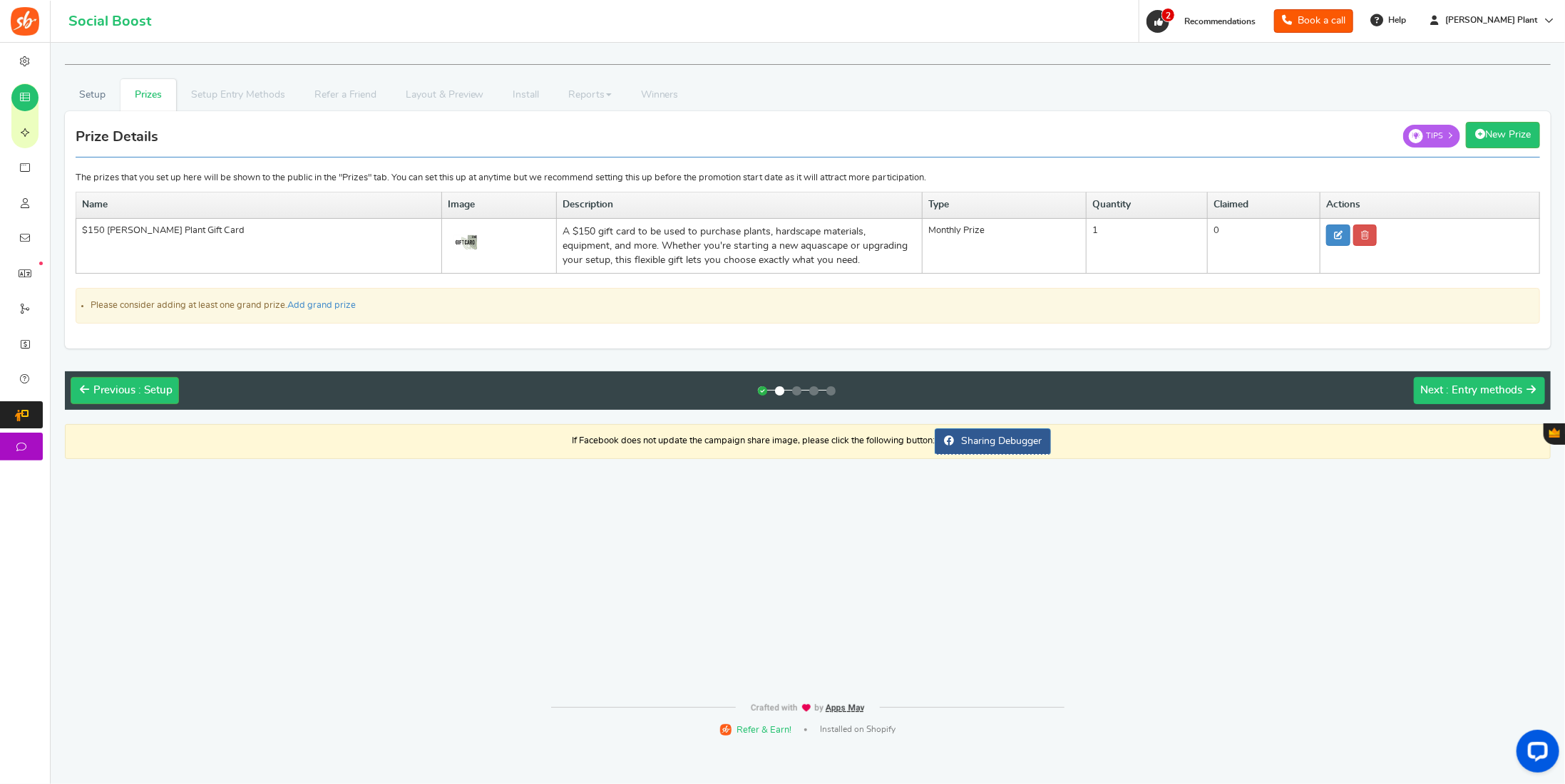 click on ": Entry methods" at bounding box center [1484, 390] 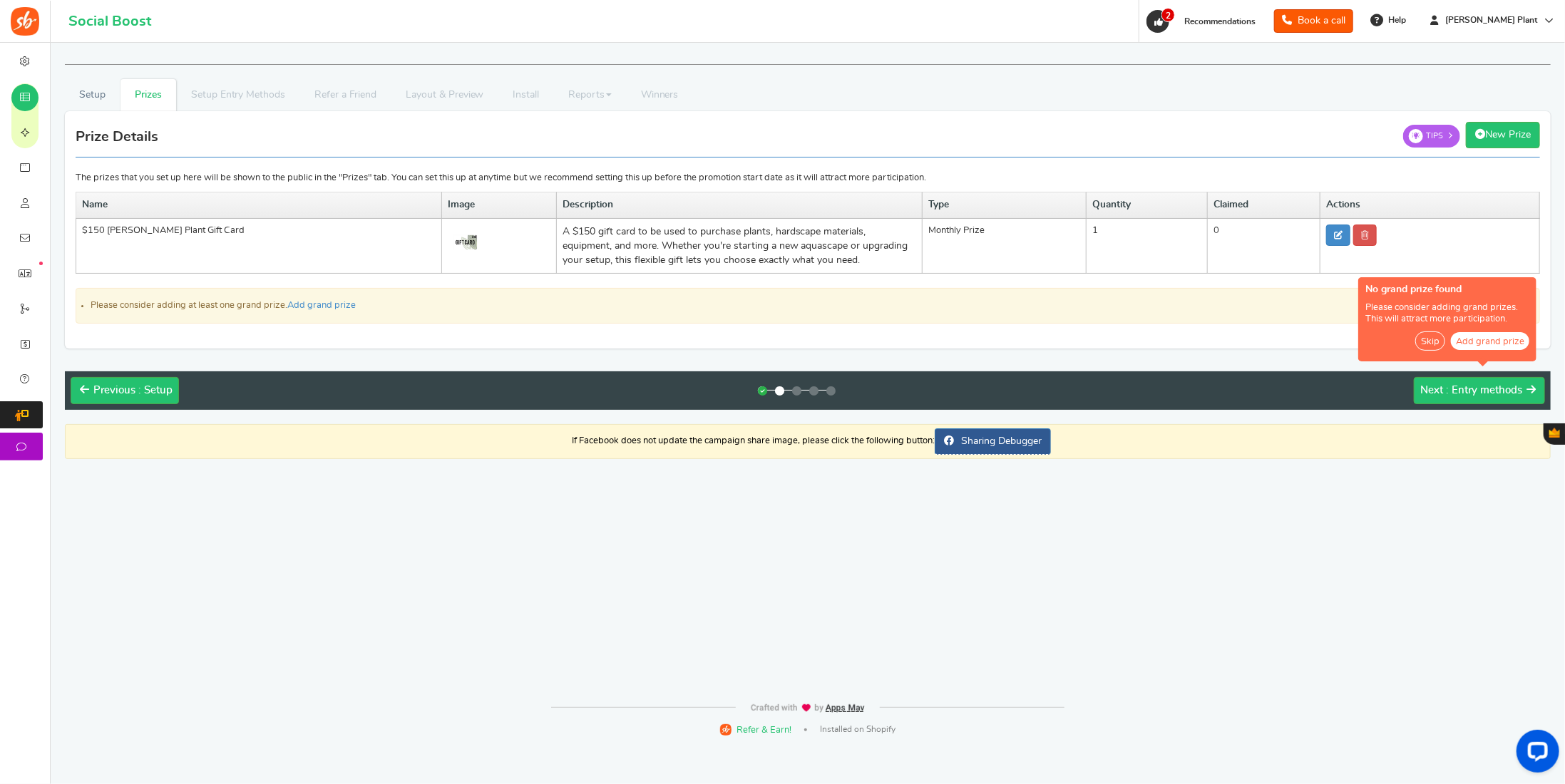 click on "Skip" at bounding box center [1430, 341] 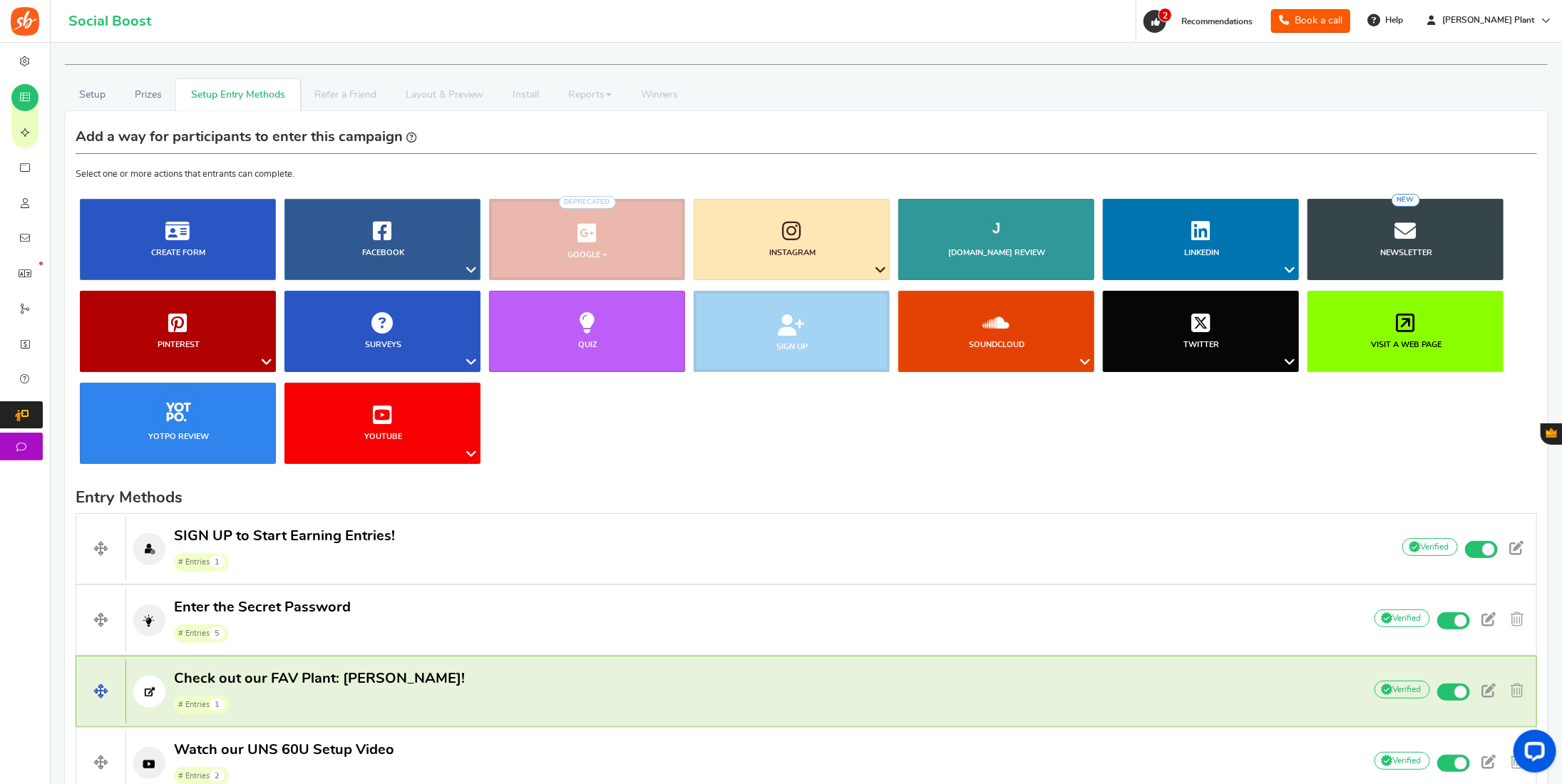 scroll, scrollTop: 214, scrollLeft: 0, axis: vertical 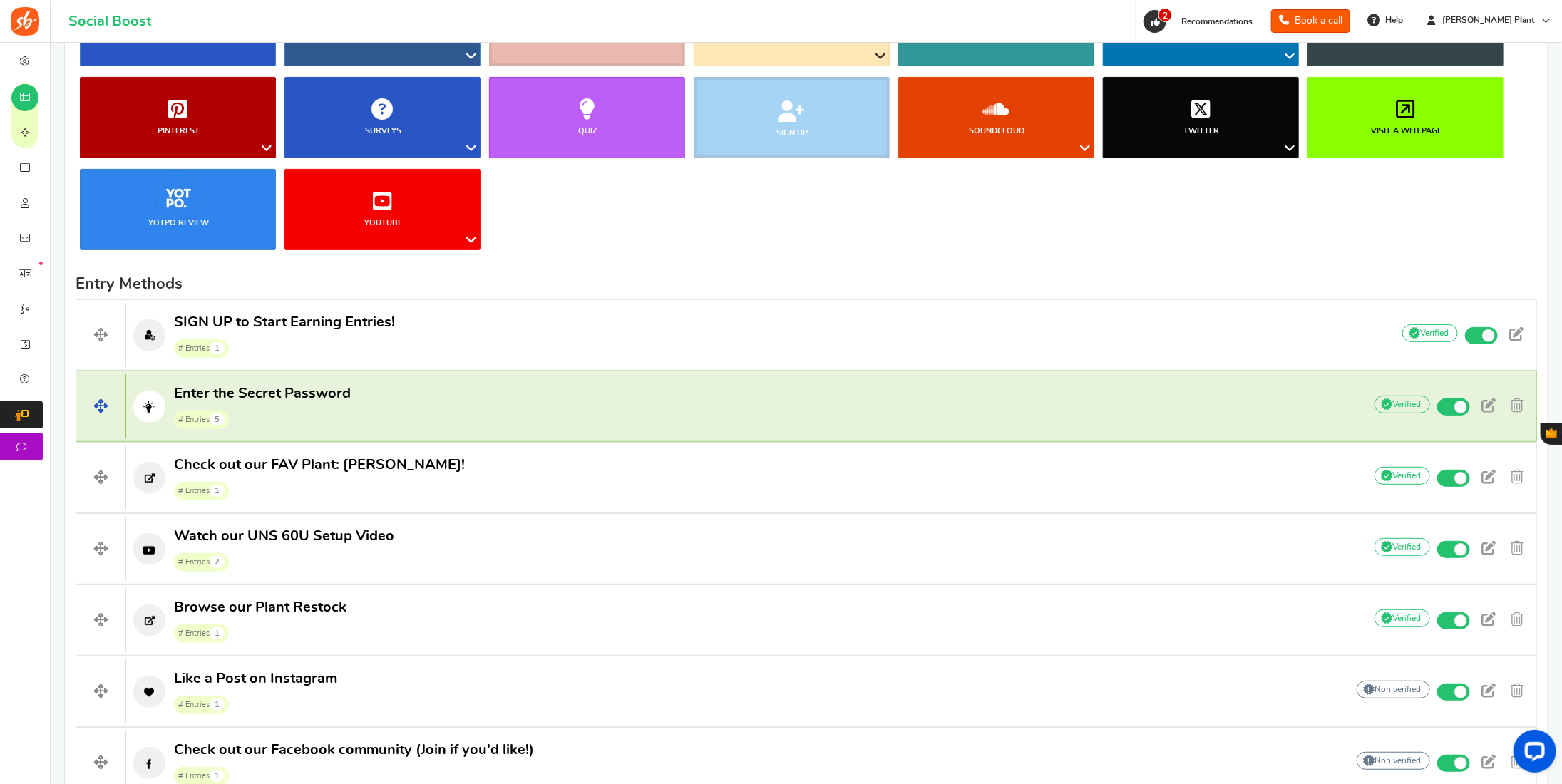click on "Enter the Secret Password
# Entries  5" at bounding box center [262, 407] 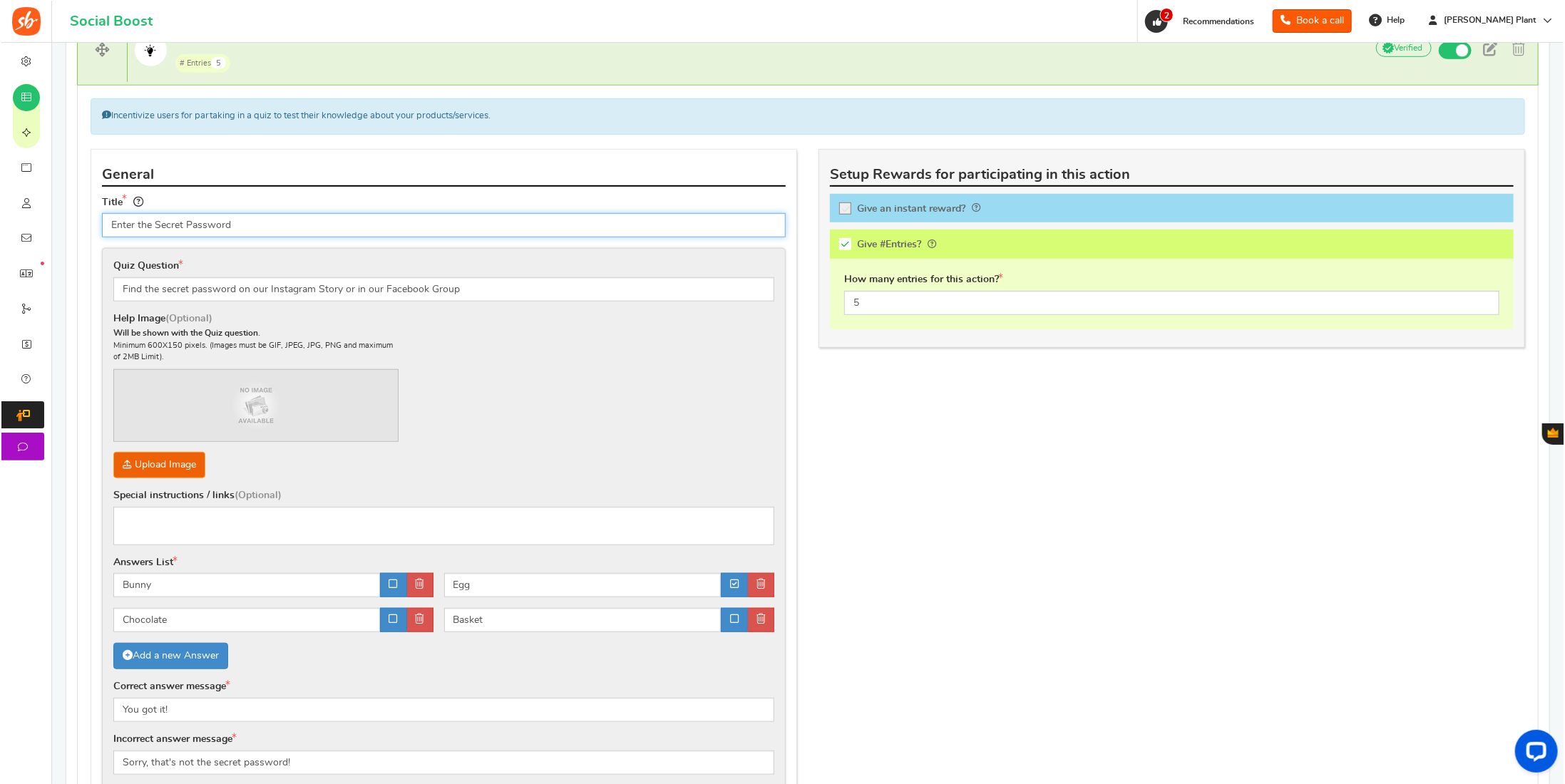 scroll, scrollTop: 499, scrollLeft: 0, axis: vertical 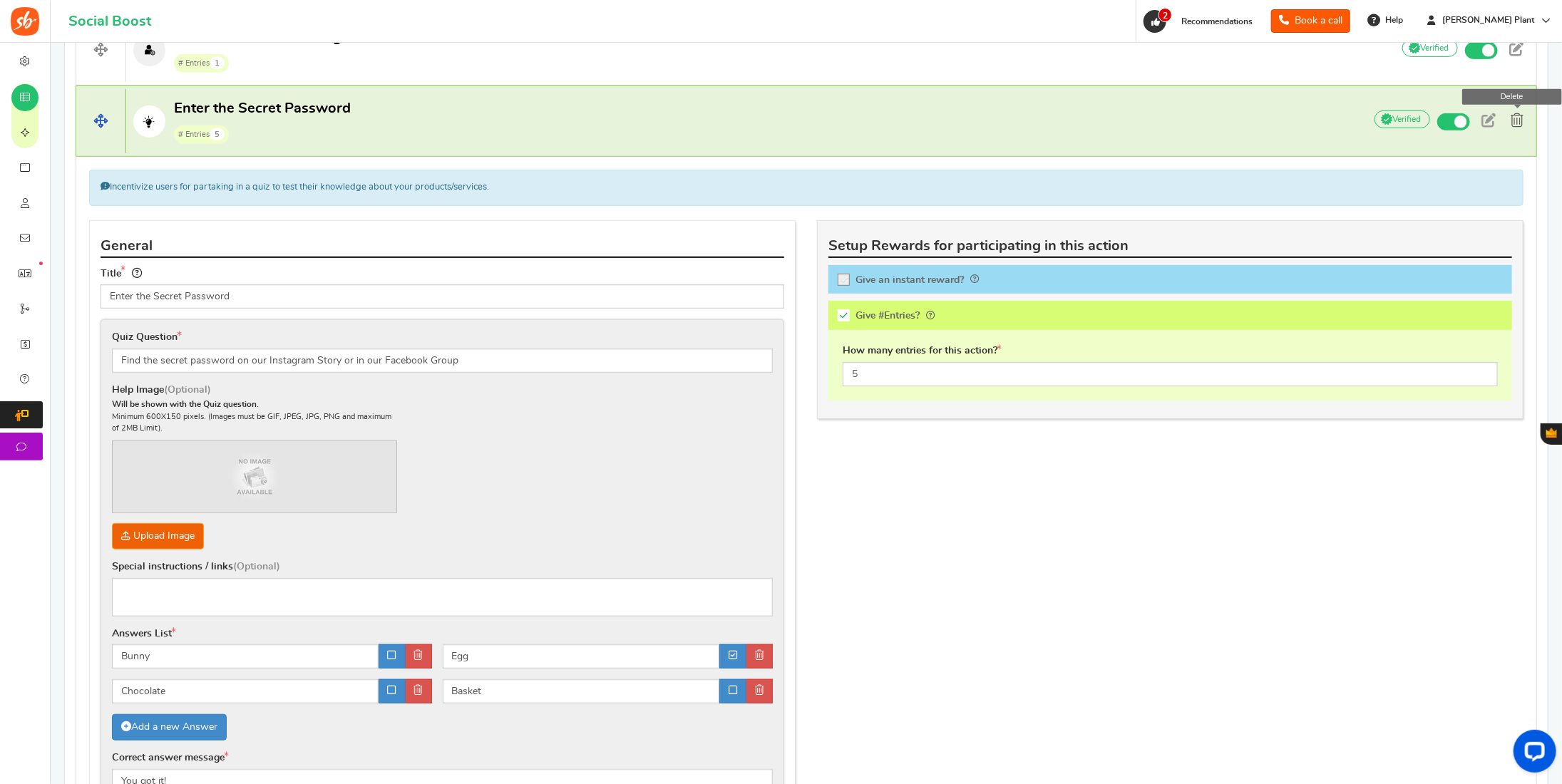click at bounding box center (1517, 120) 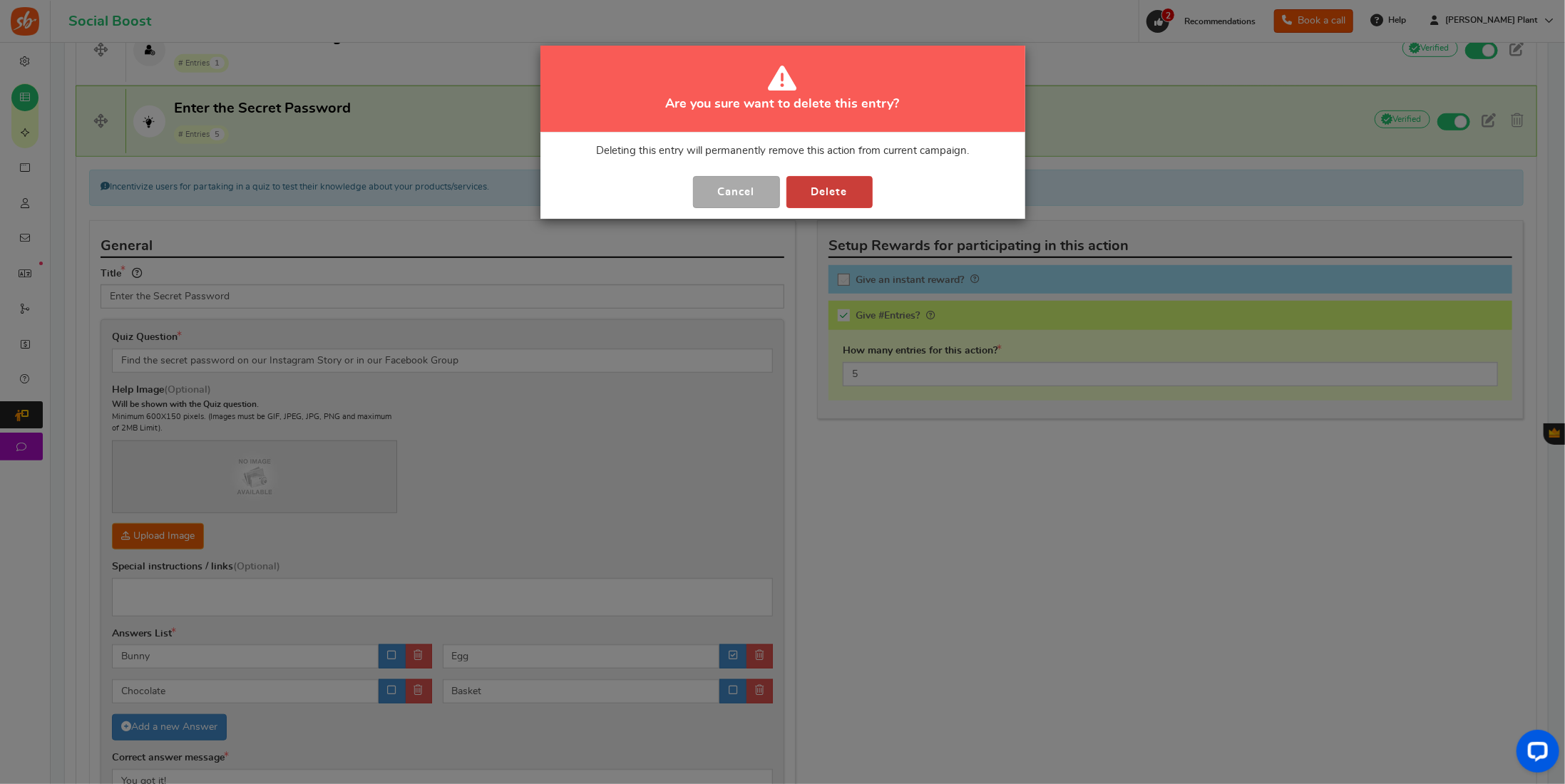 click on "Delete" at bounding box center (829, 192) 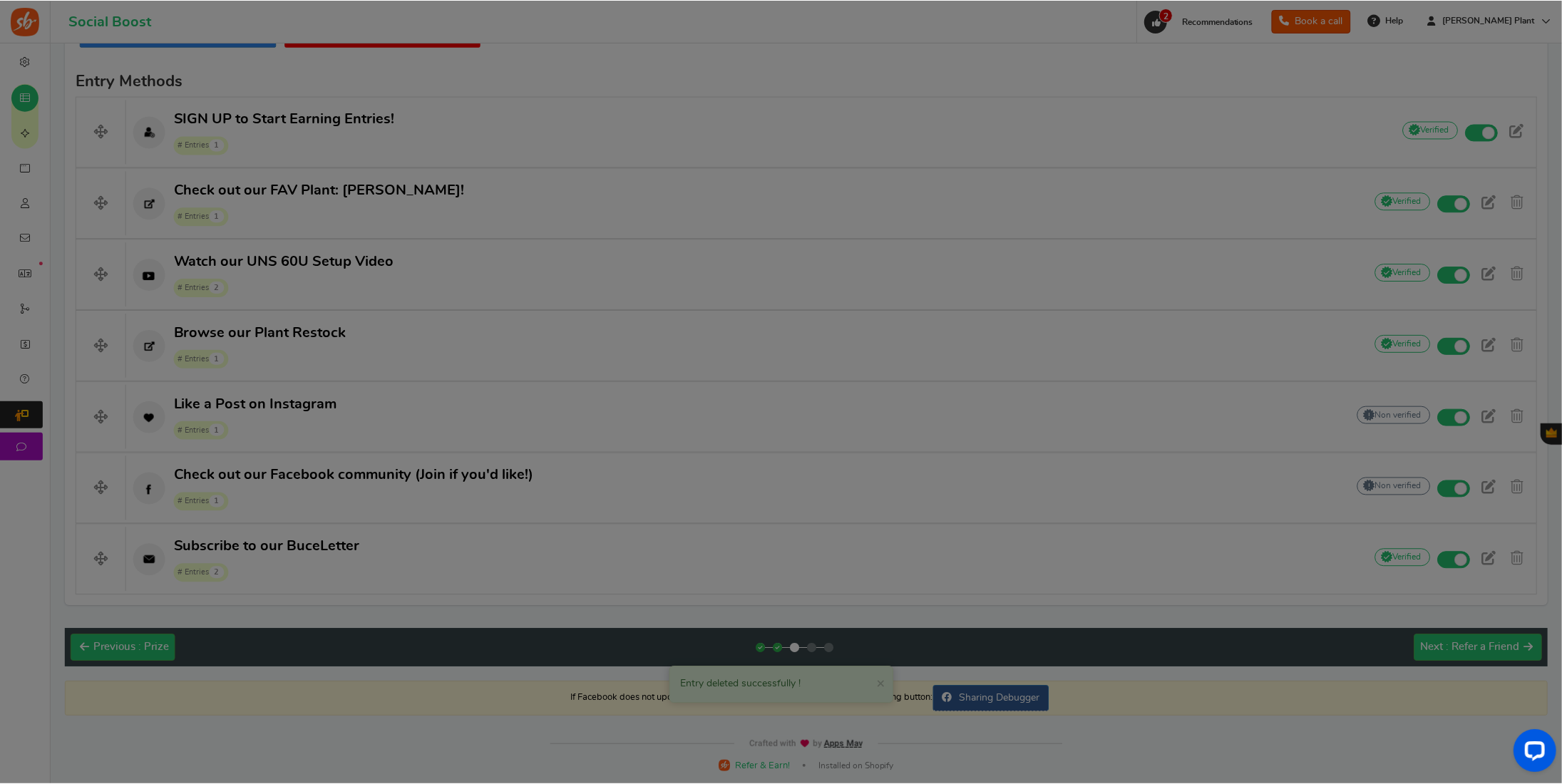 scroll, scrollTop: 411, scrollLeft: 0, axis: vertical 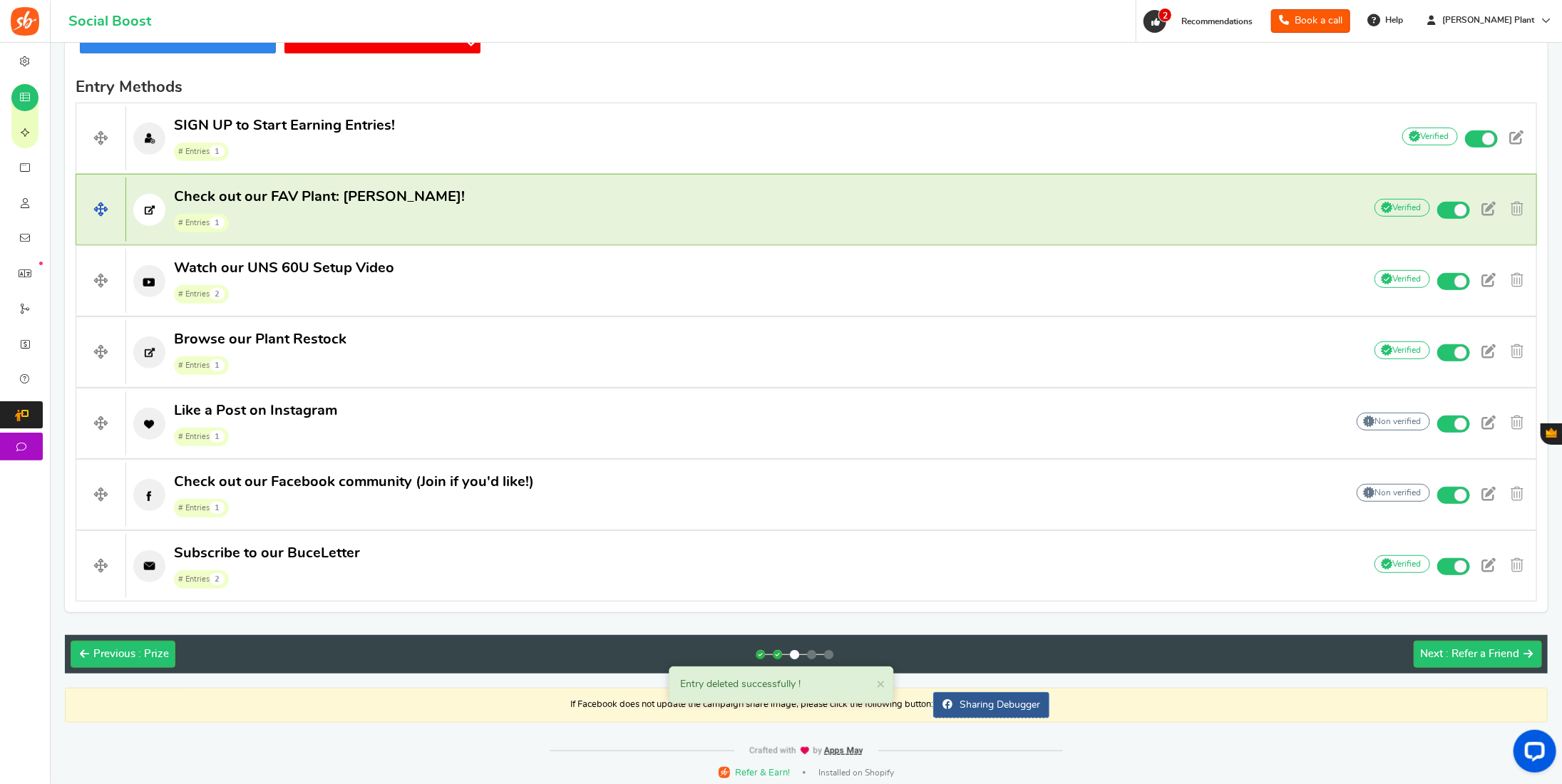 click on "# Entries  1" at bounding box center (319, 222) 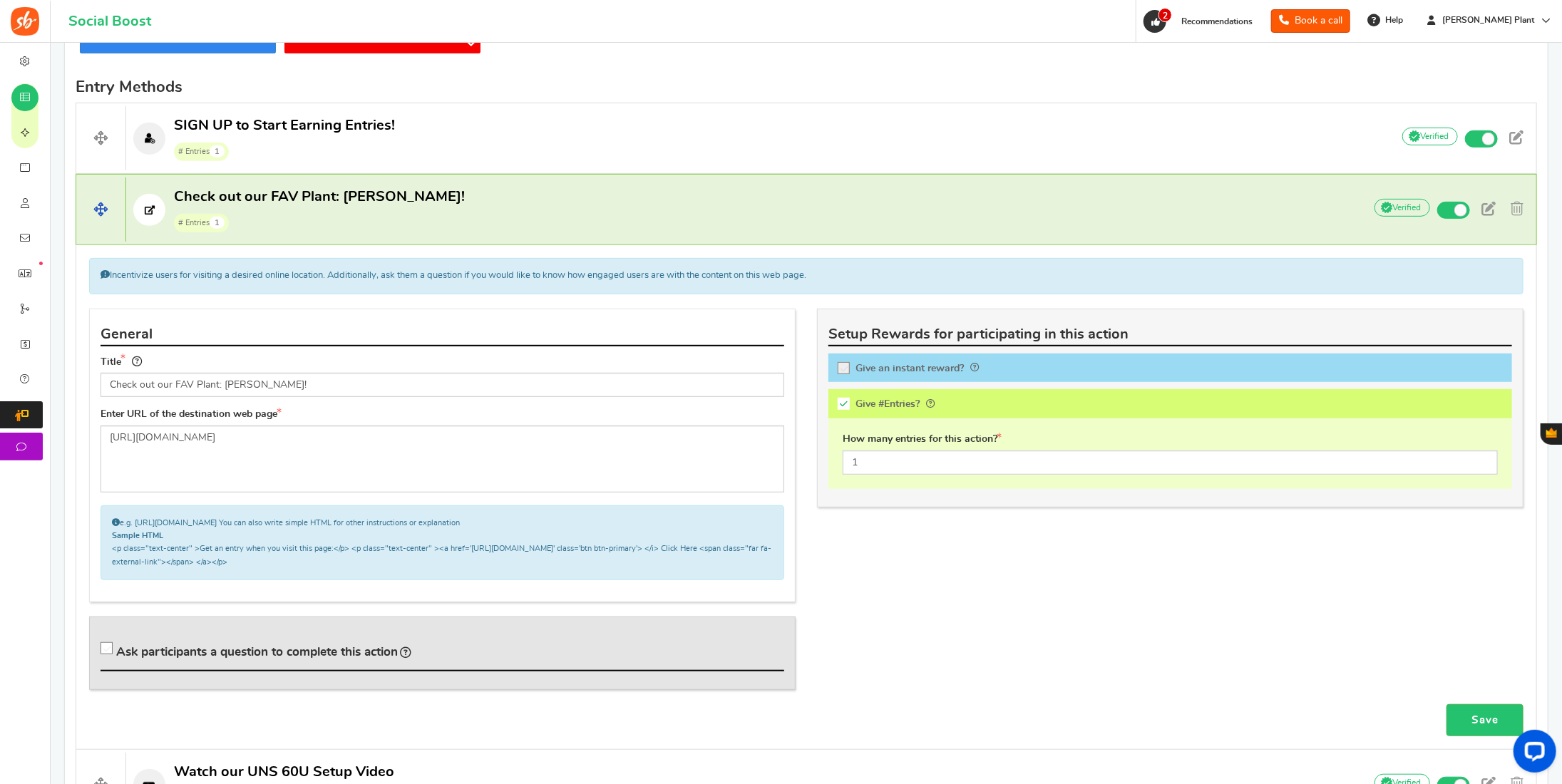 click on "# Entries  1" at bounding box center (319, 222) 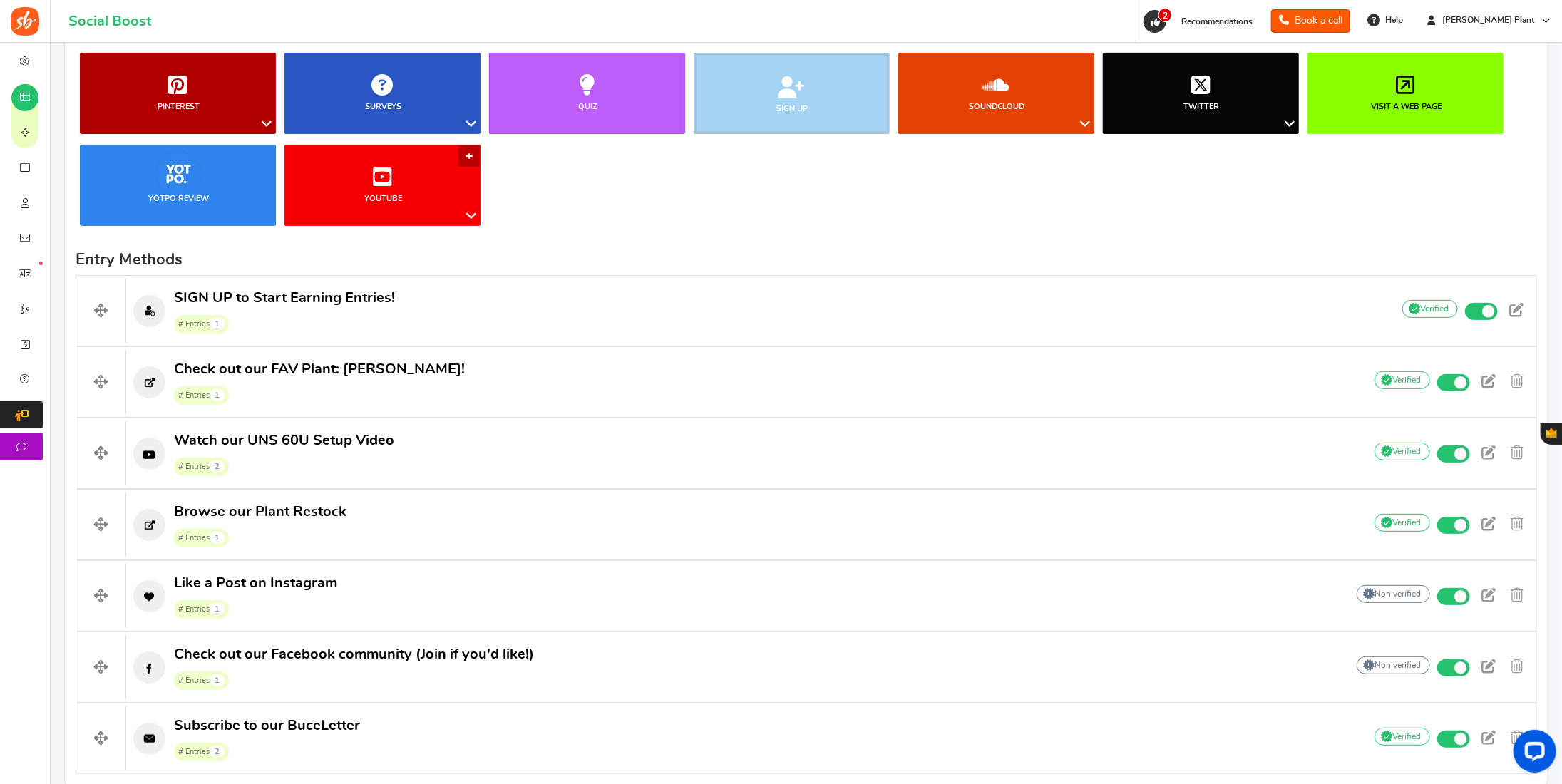 scroll, scrollTop: 197, scrollLeft: 0, axis: vertical 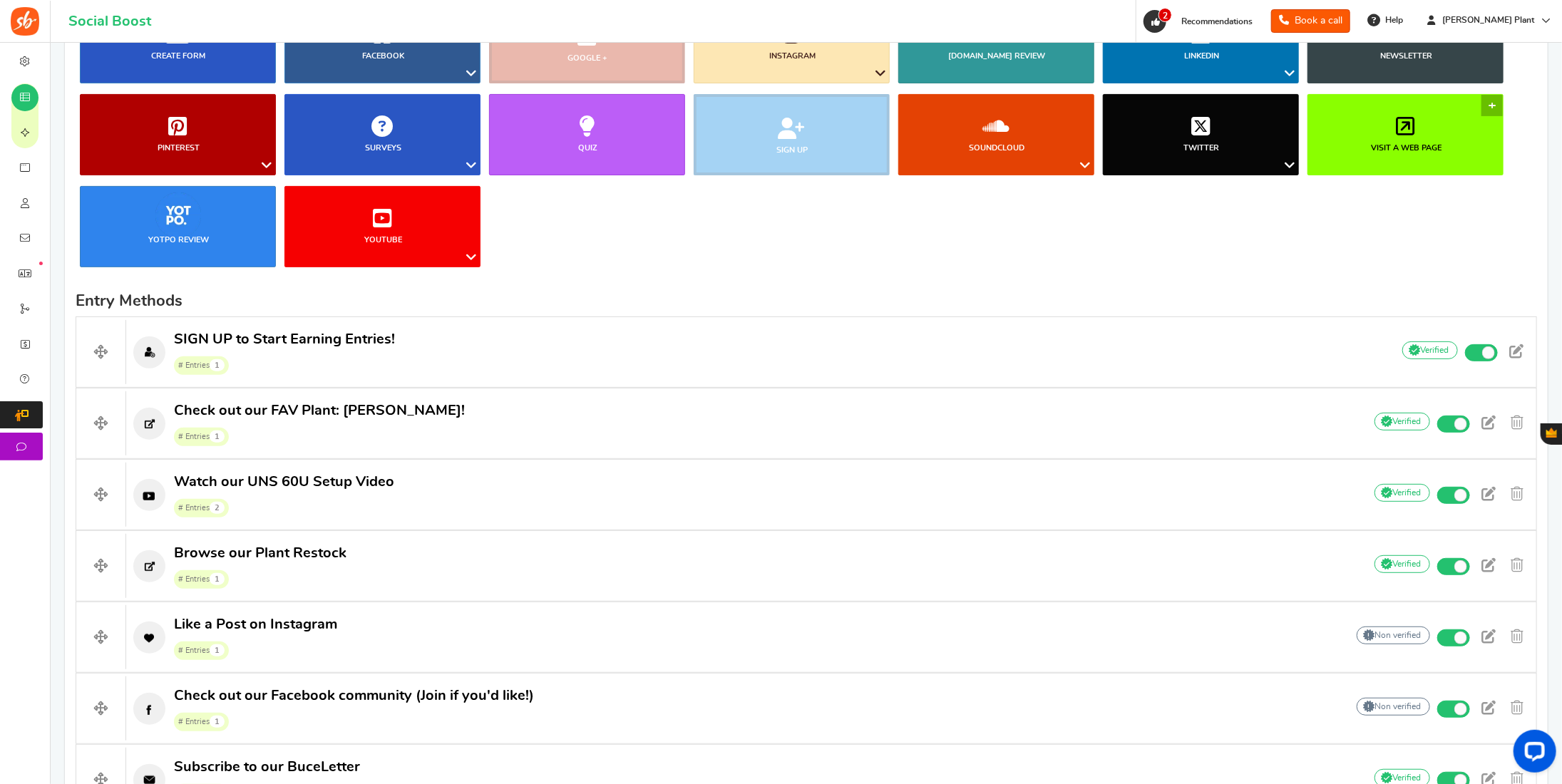 click at bounding box center (1406, 126) 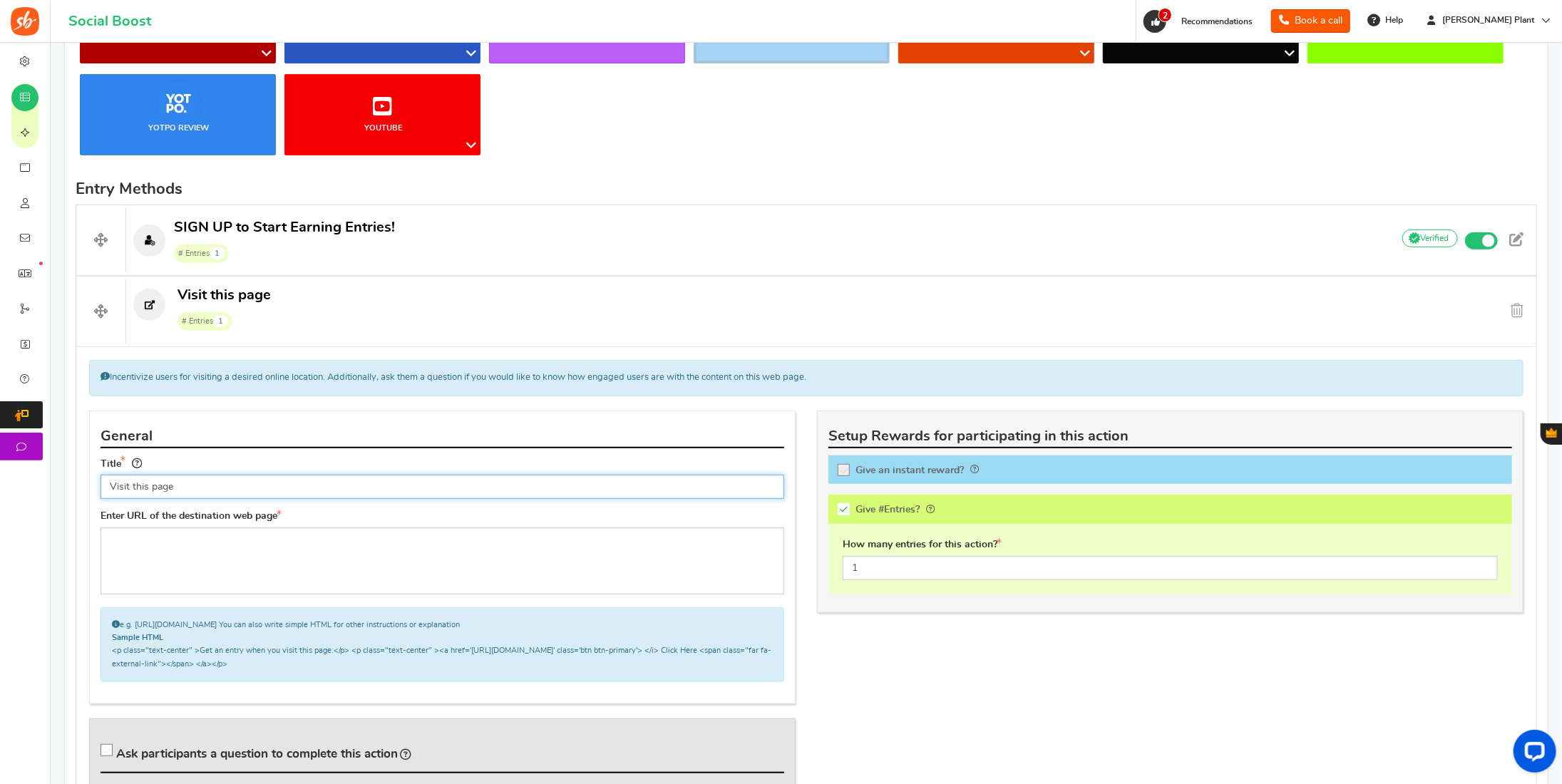 scroll, scrollTop: 339, scrollLeft: 0, axis: vertical 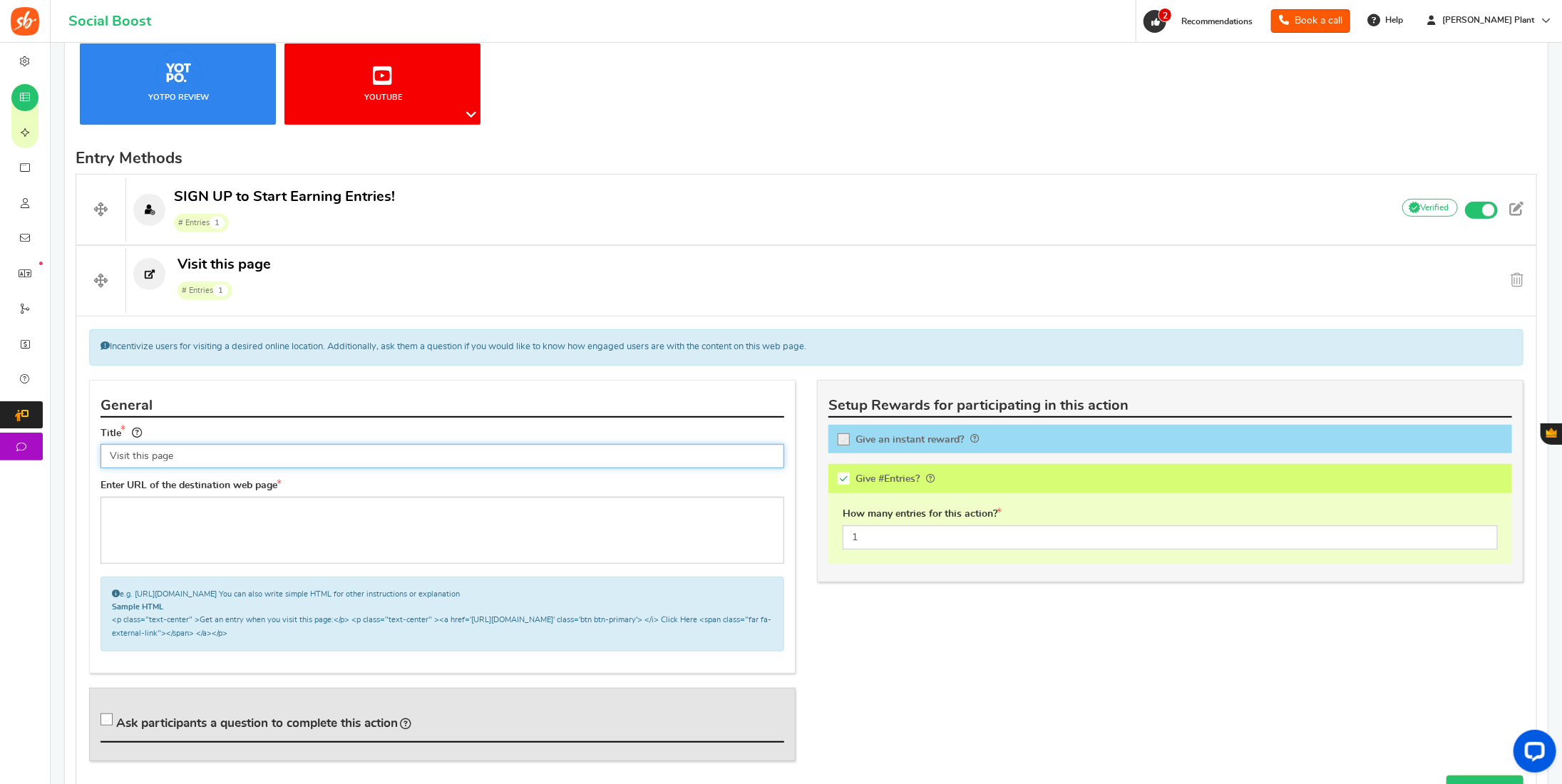 drag, startPoint x: 198, startPoint y: 458, endPoint x: 87, endPoint y: 453, distance: 111.11256 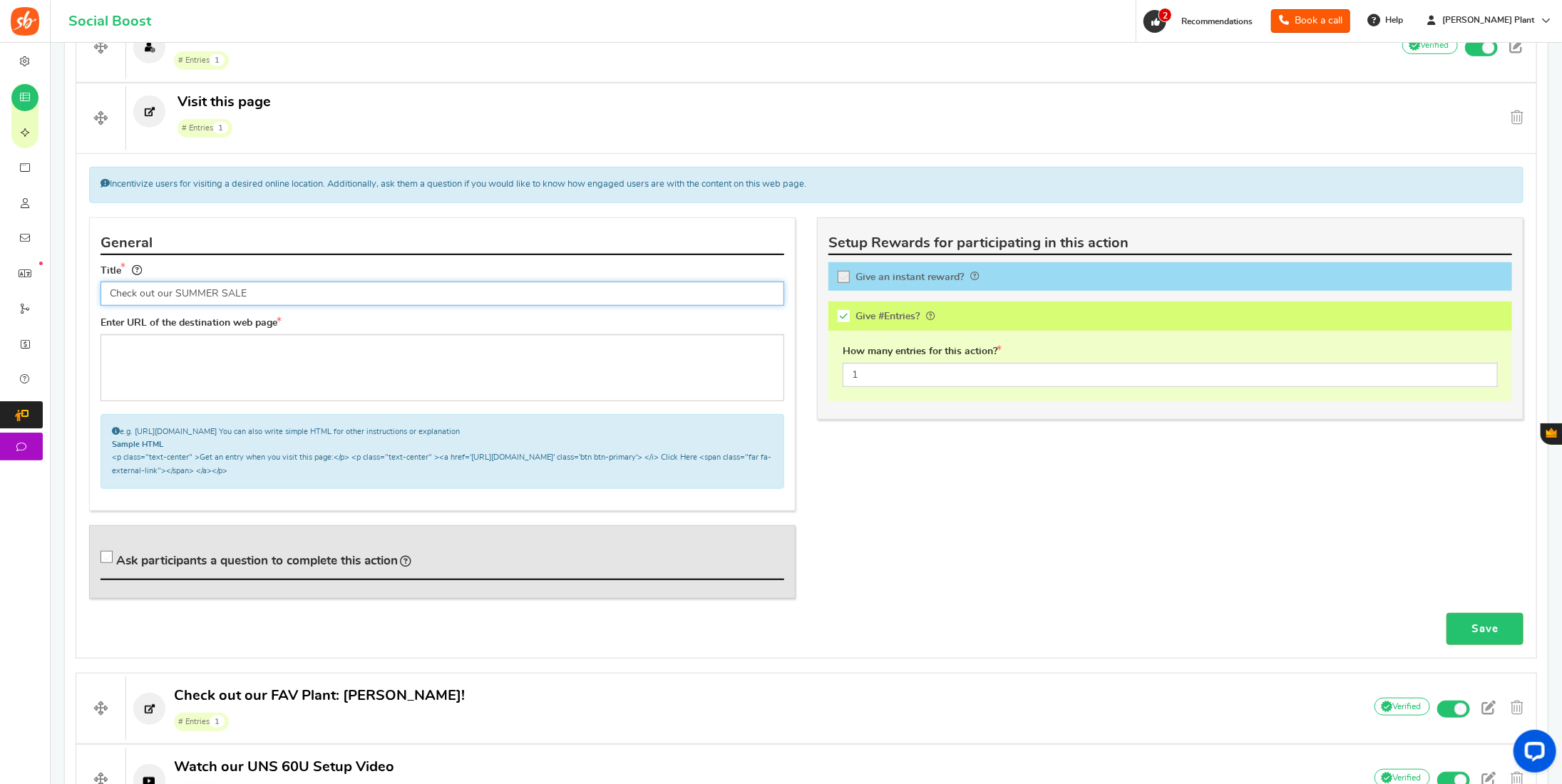 scroll, scrollTop: 482, scrollLeft: 0, axis: vertical 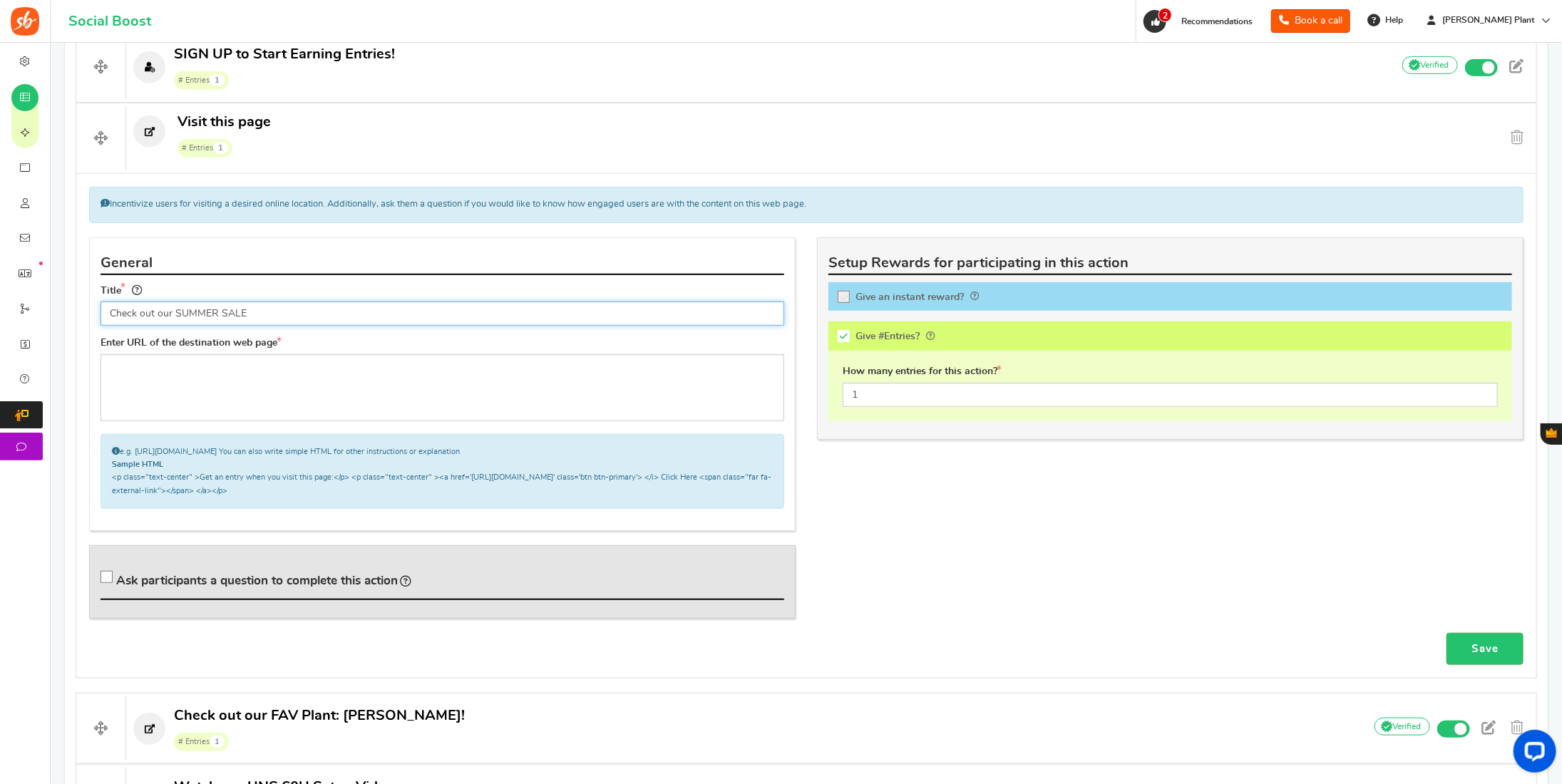 drag, startPoint x: 286, startPoint y: 307, endPoint x: 173, endPoint y: 310, distance: 113.03982 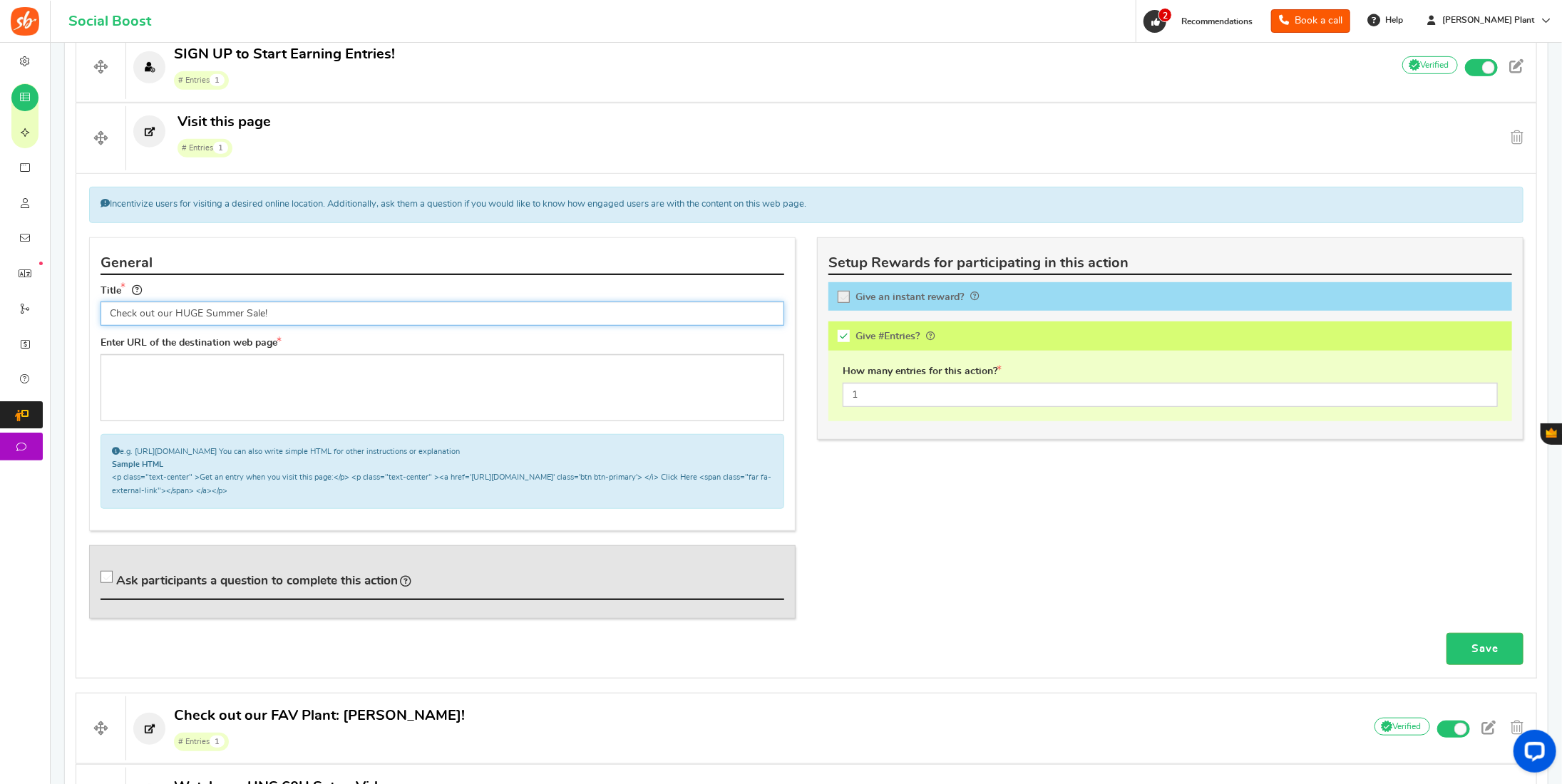 click on "Check out our HUGE Summer Sale!" at bounding box center (442, 314) 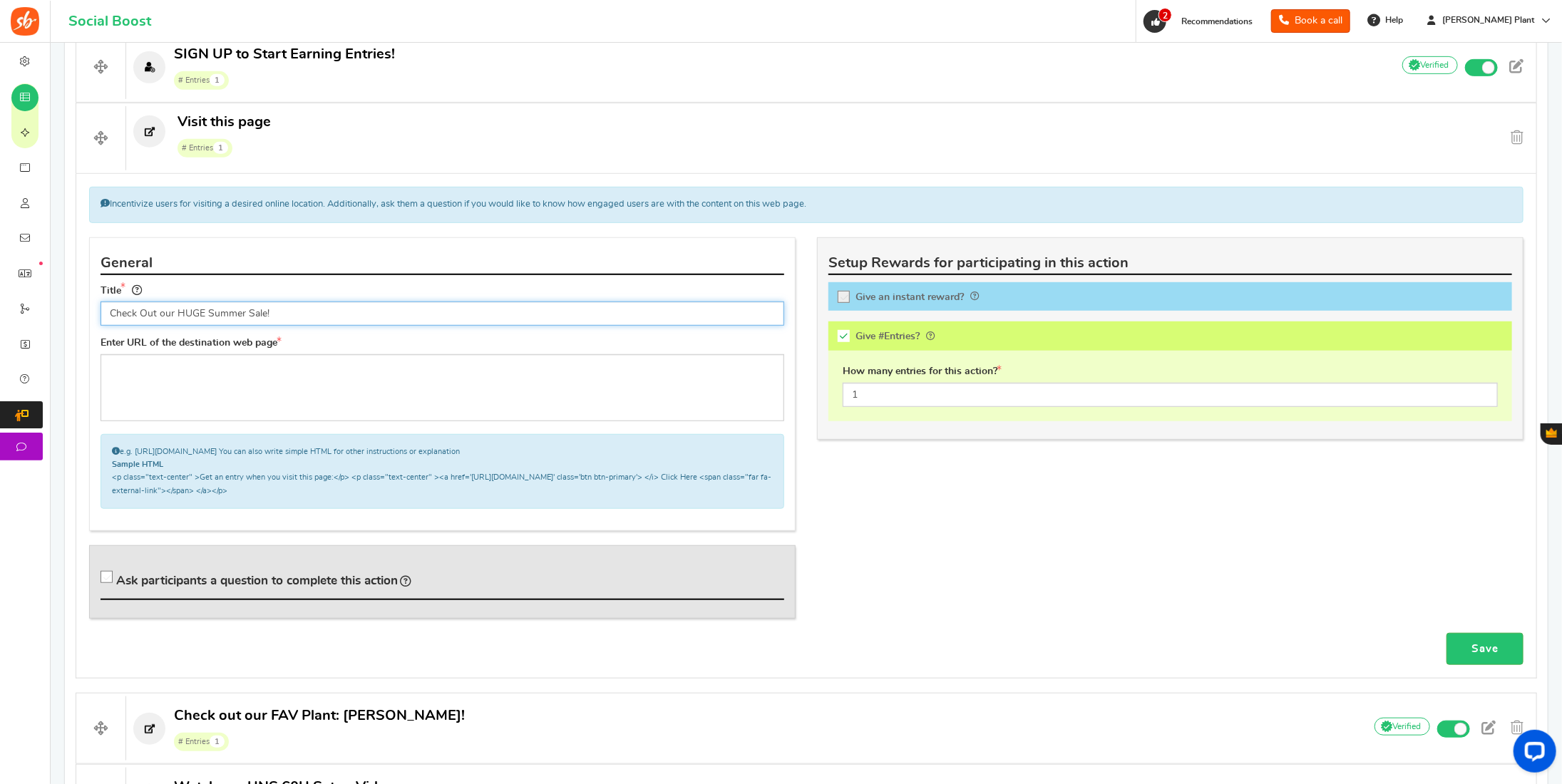 click on "Check Out our HUGE Summer Sale!" at bounding box center (442, 314) 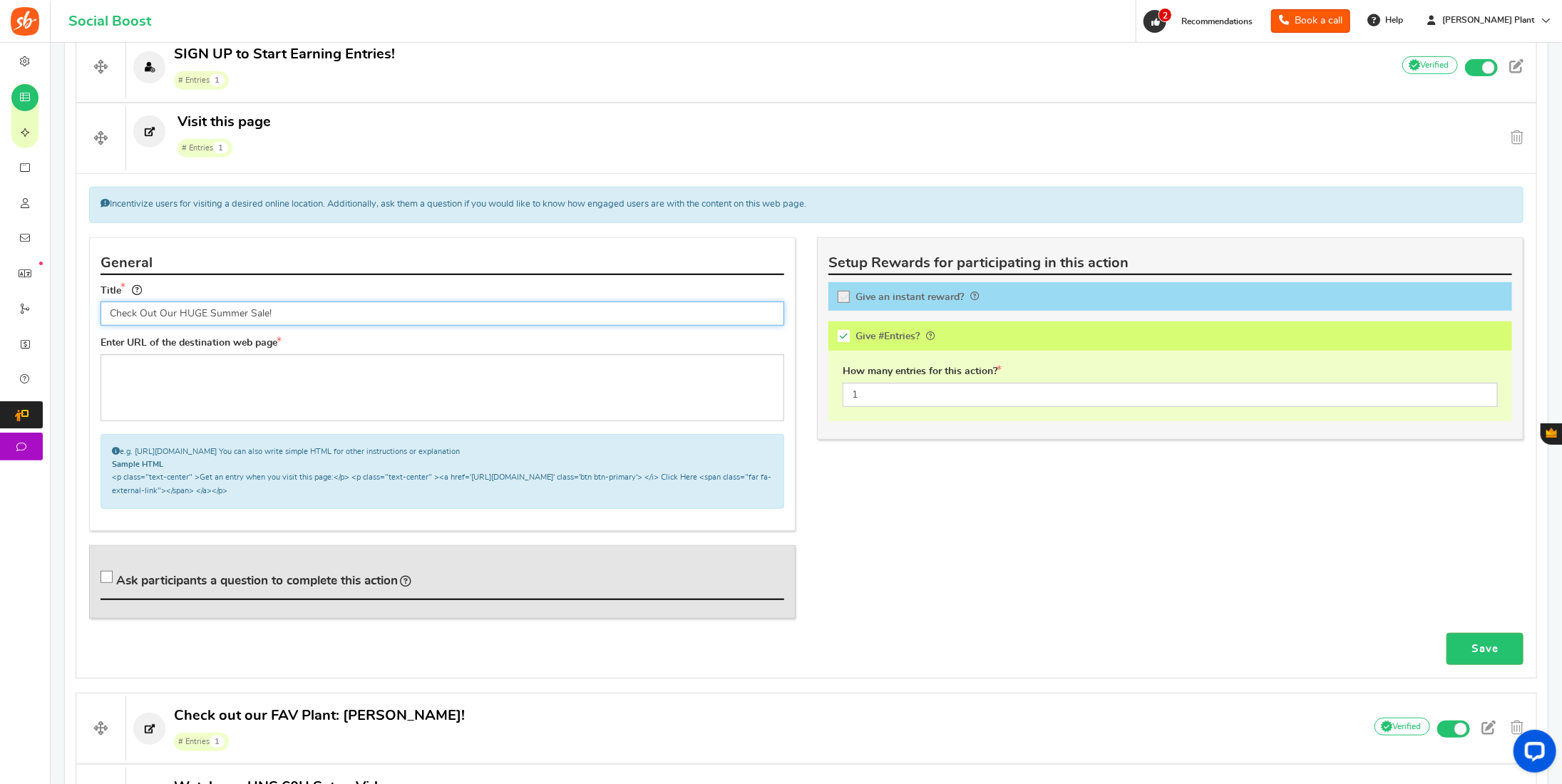 click on "Check Out Our HUGE Summer Sale!" at bounding box center (442, 314) 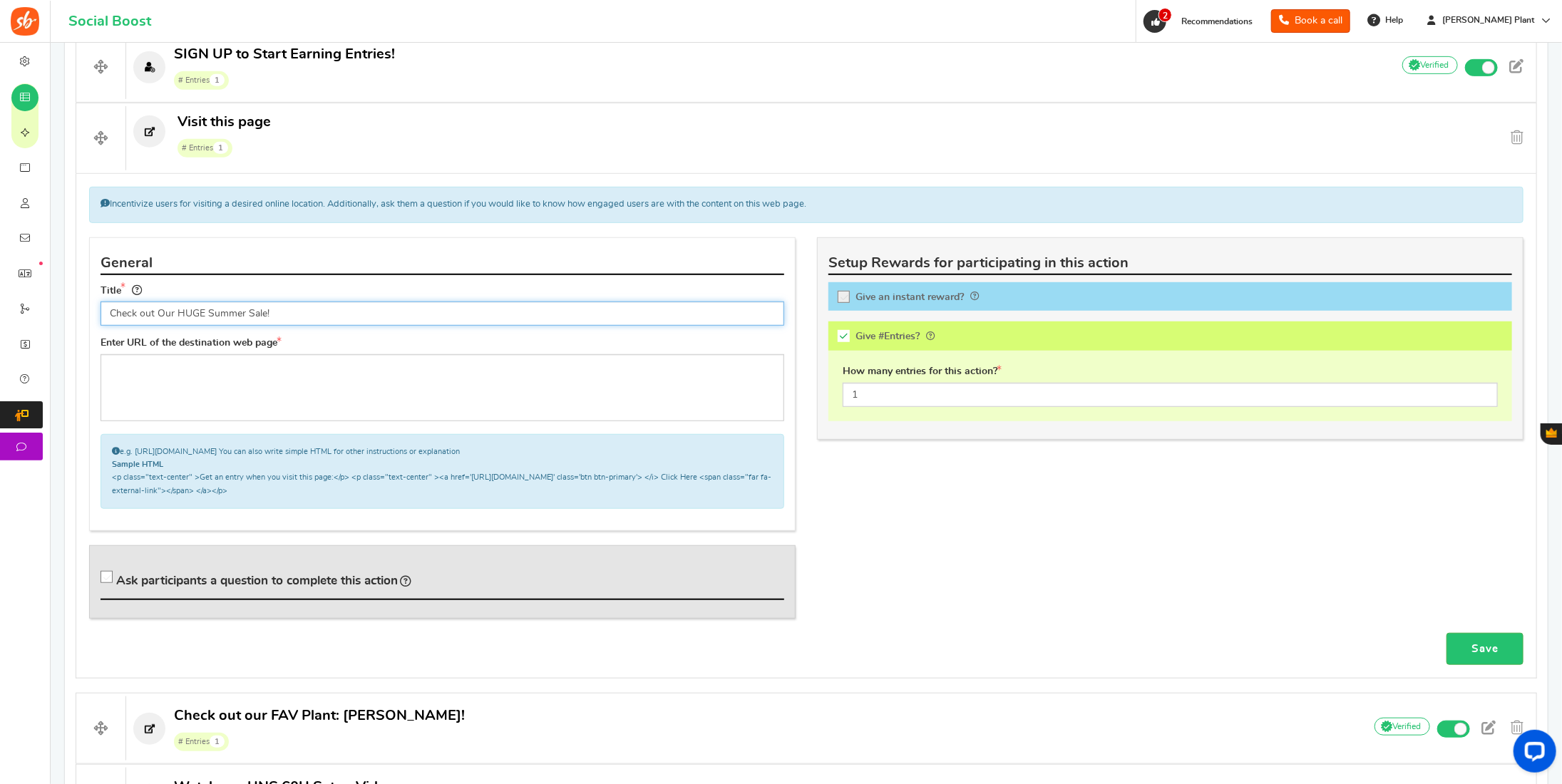 click on "Check out Our HUGE Summer Sale!" at bounding box center (442, 314) 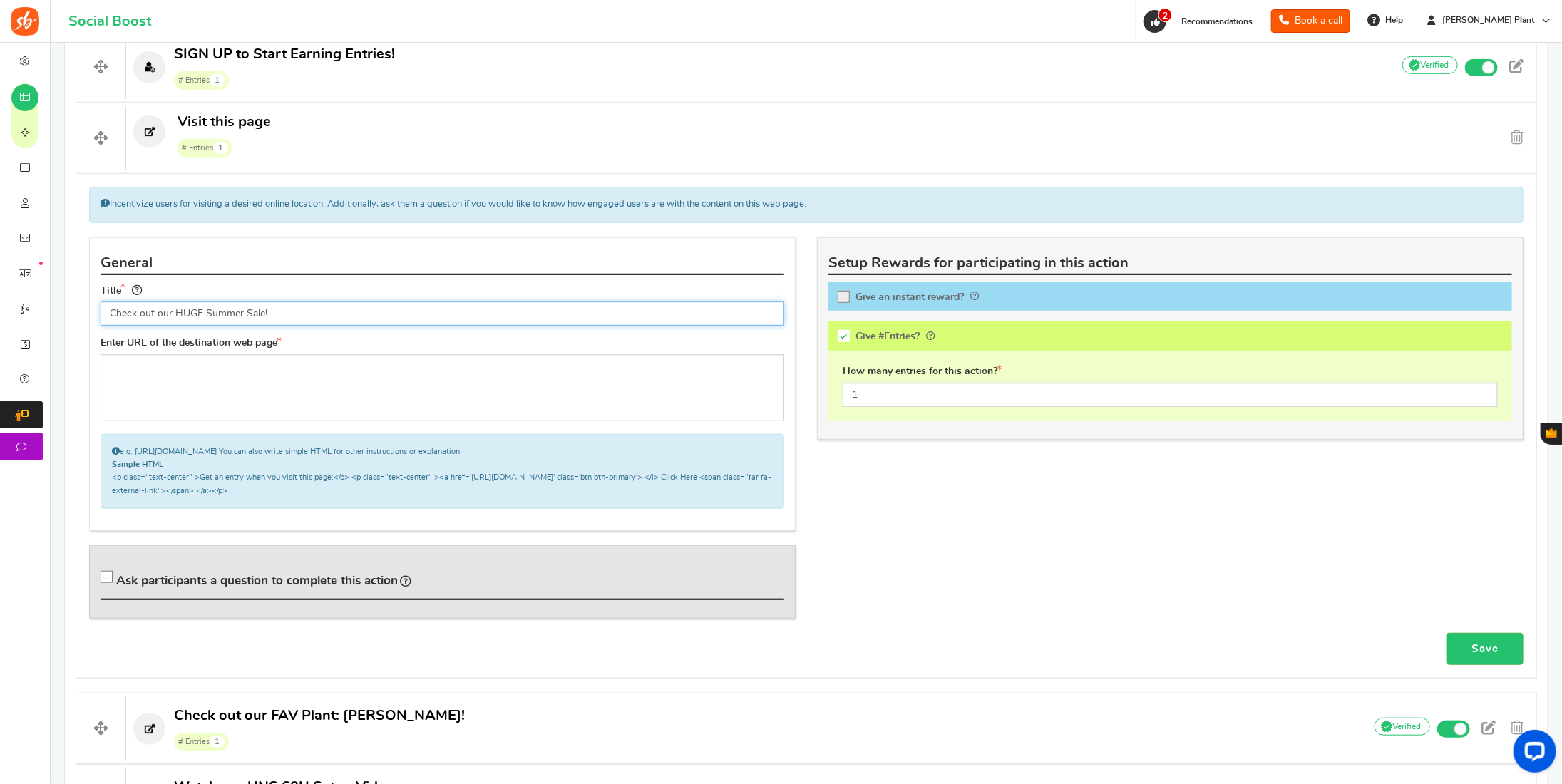 type on "Check out our HUGE Summer Sale!" 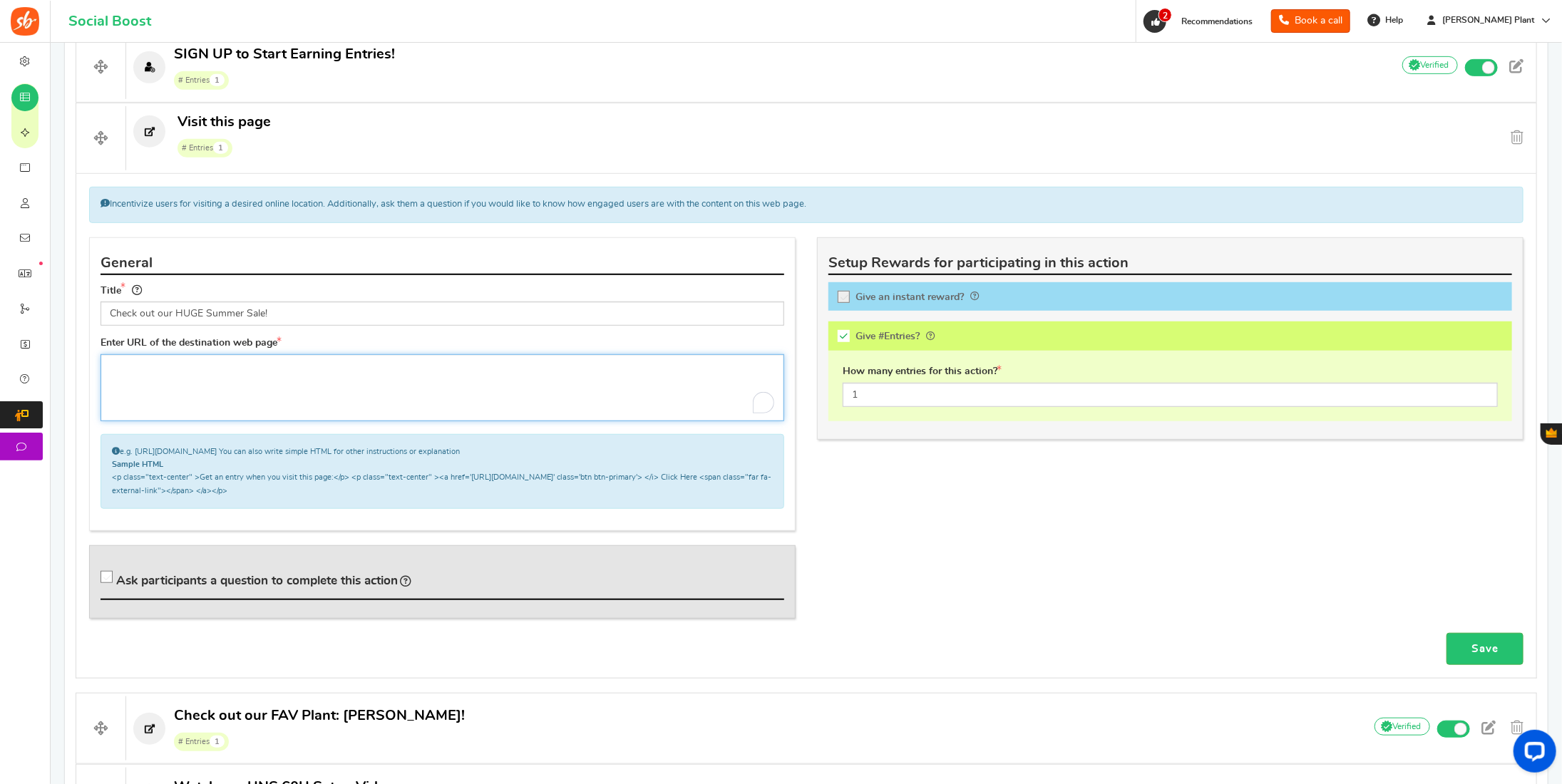 click at bounding box center (442, 388) 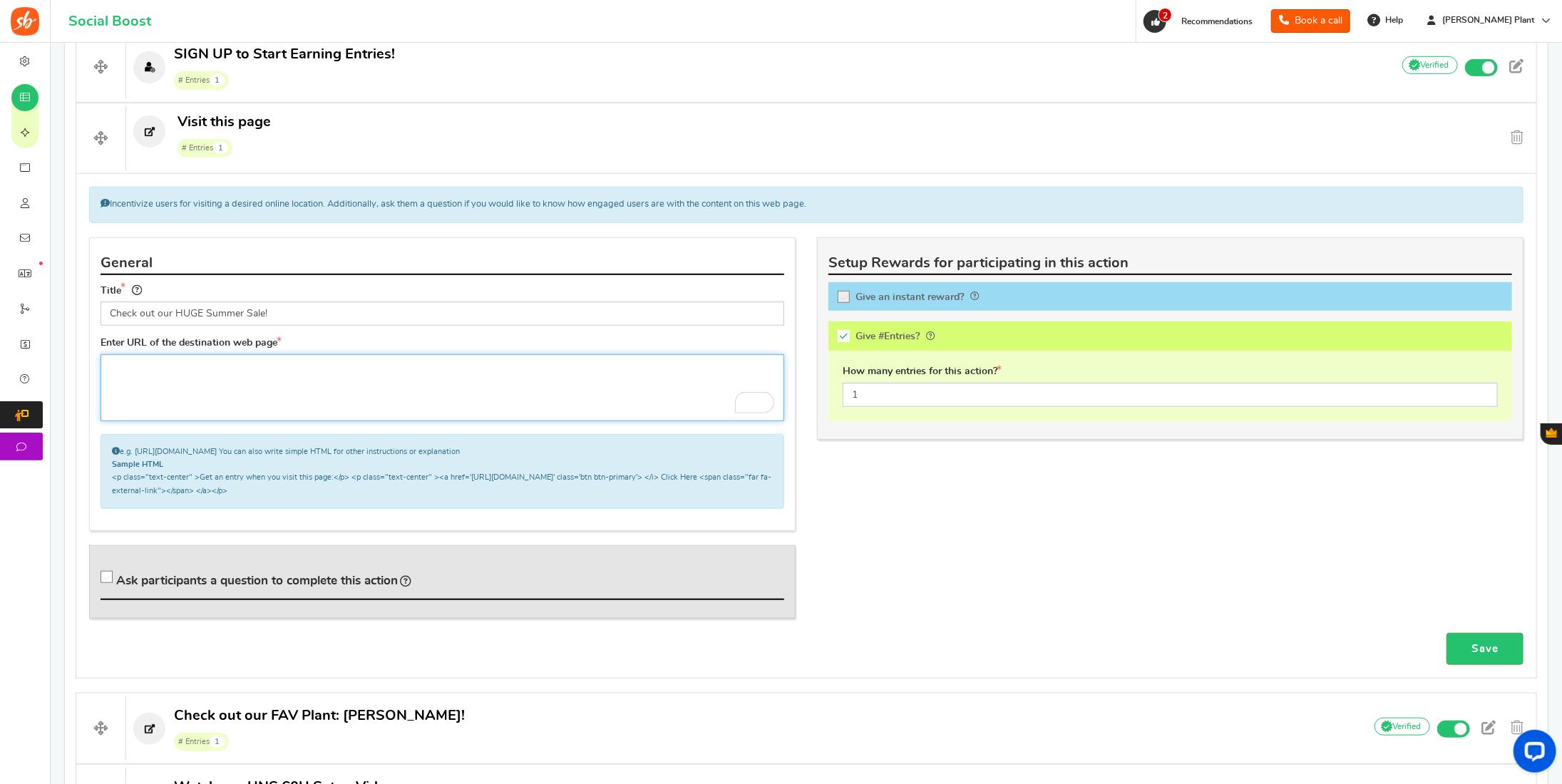 click at bounding box center [442, 388] 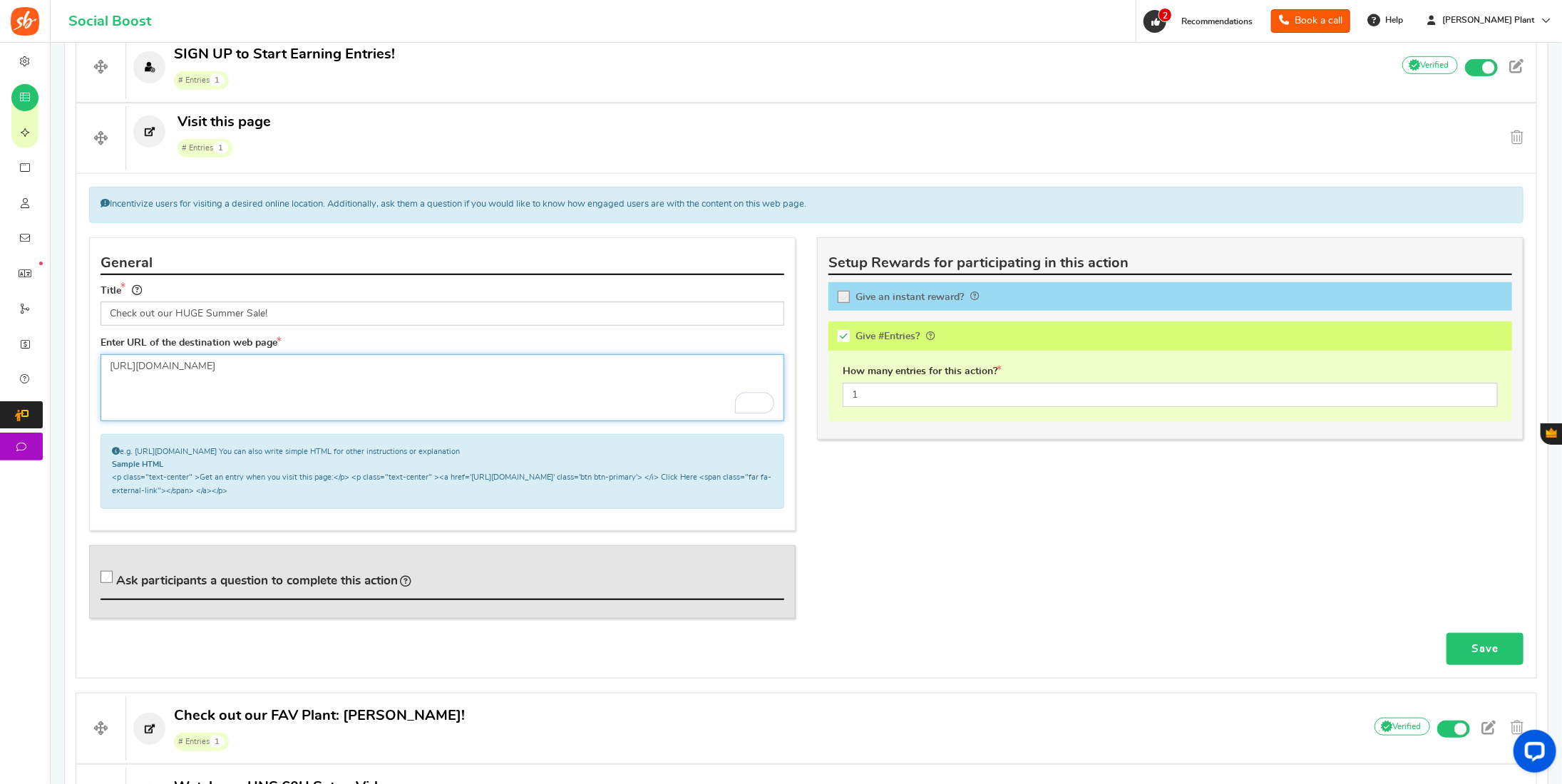 type on "[URL][DOMAIN_NAME]" 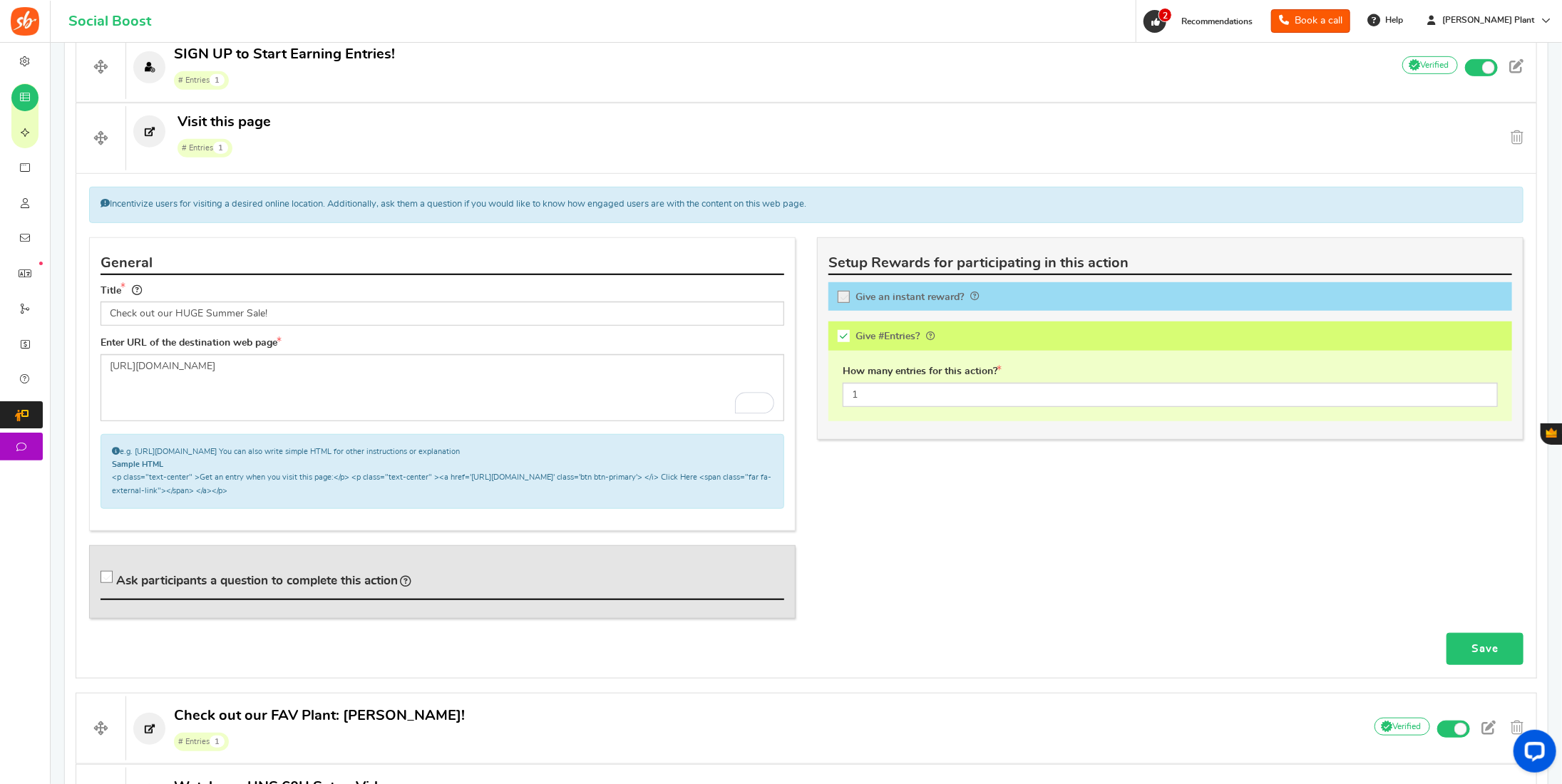drag, startPoint x: 1488, startPoint y: 634, endPoint x: 1444, endPoint y: 636, distance: 44.045431 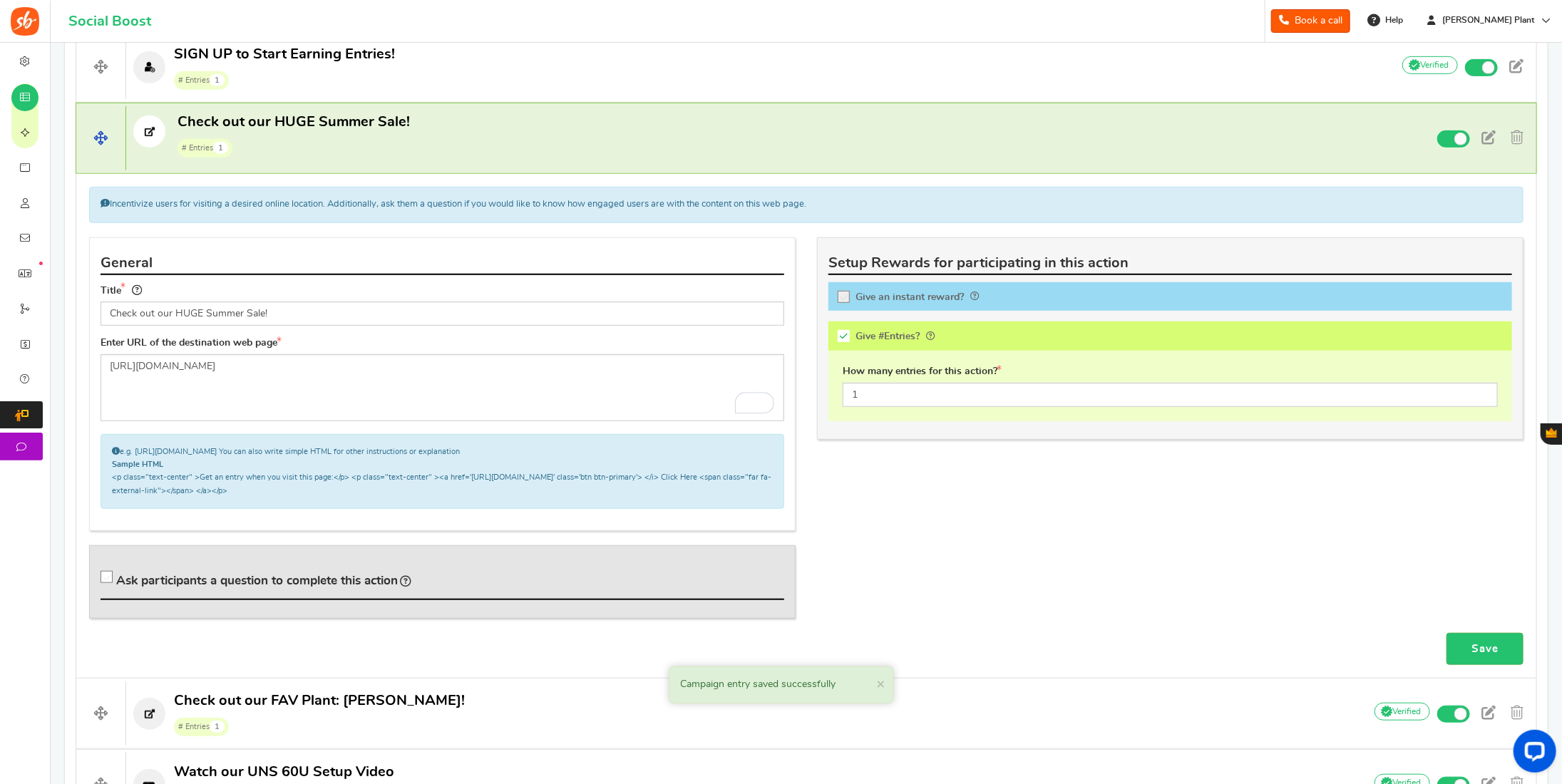 click on "# Entries  1" at bounding box center (294, 148) 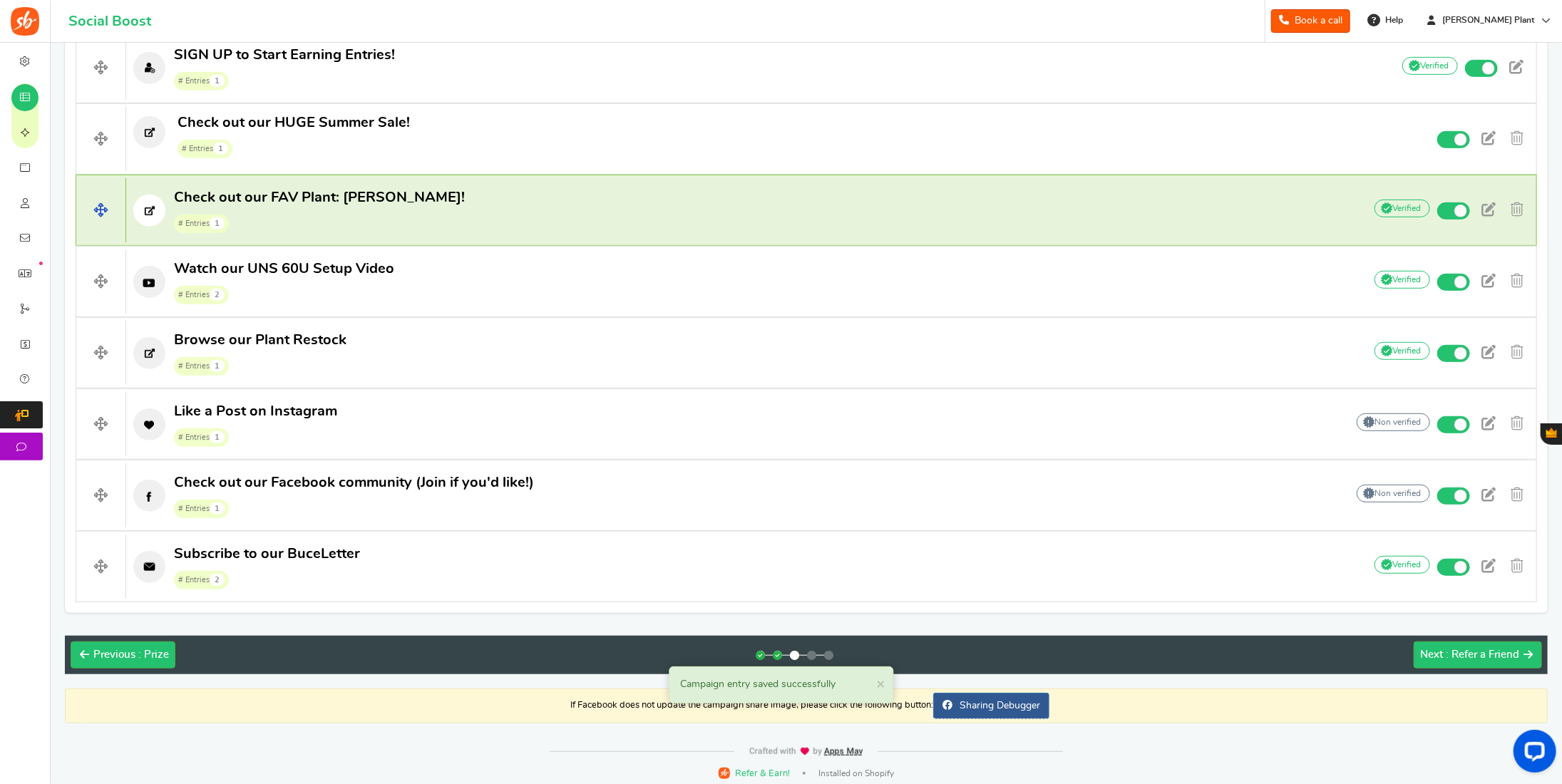 click on "# Entries  1" at bounding box center [319, 223] 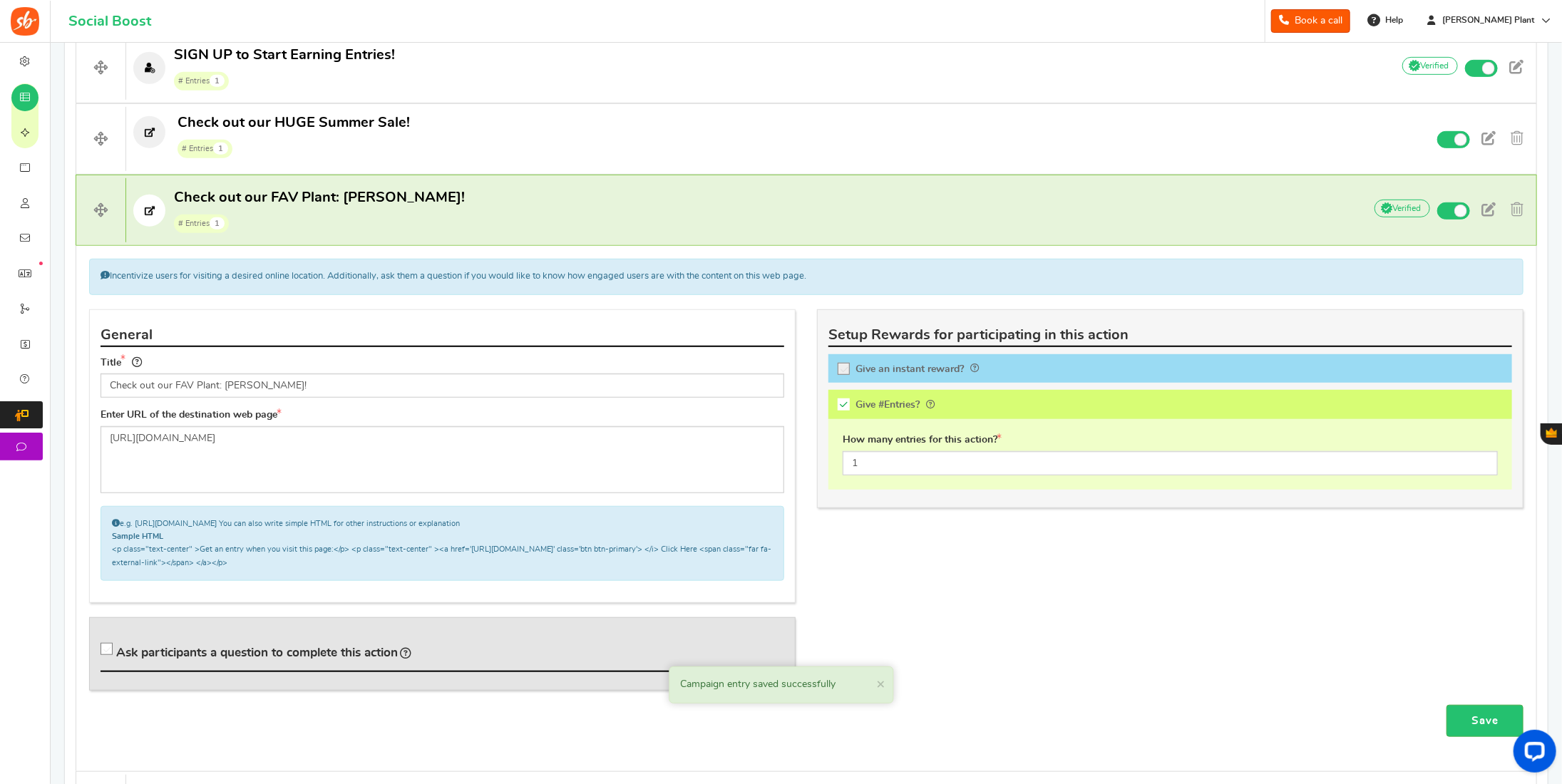 scroll, scrollTop: 482, scrollLeft: 0, axis: vertical 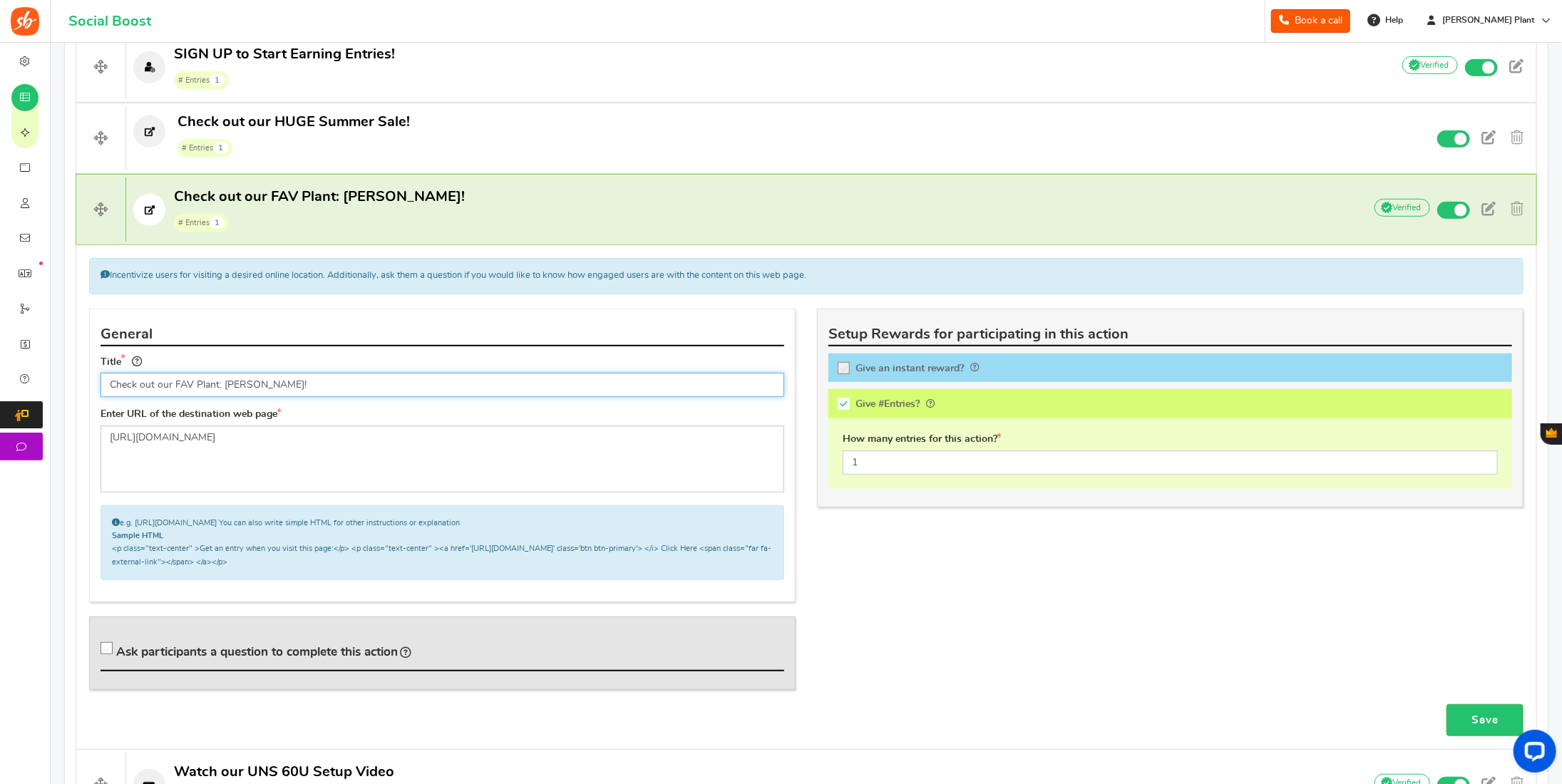 drag, startPoint x: 153, startPoint y: 381, endPoint x: 81, endPoint y: 381, distance: 72 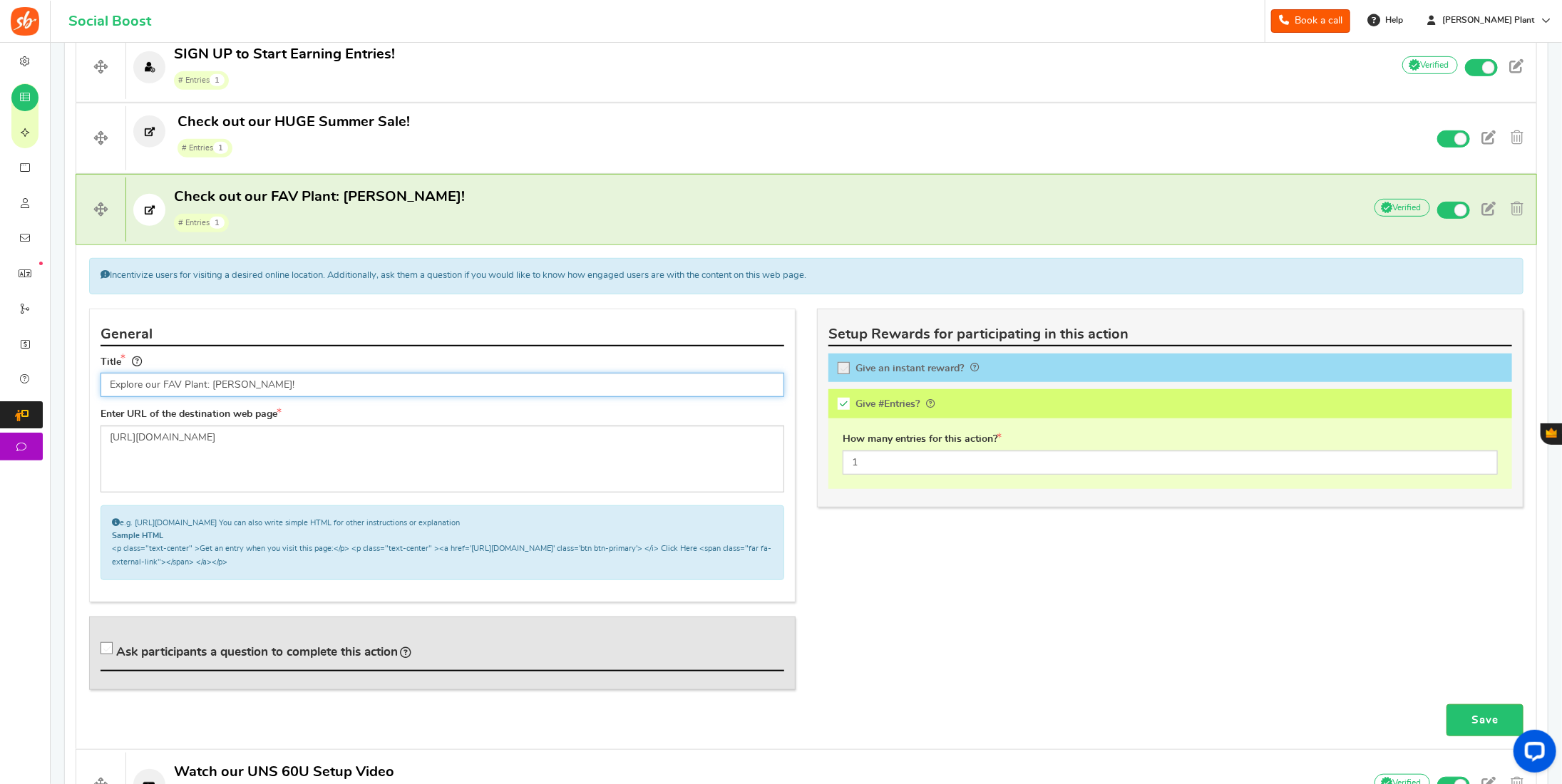 drag, startPoint x: 262, startPoint y: 383, endPoint x: 71, endPoint y: 366, distance: 191.75505 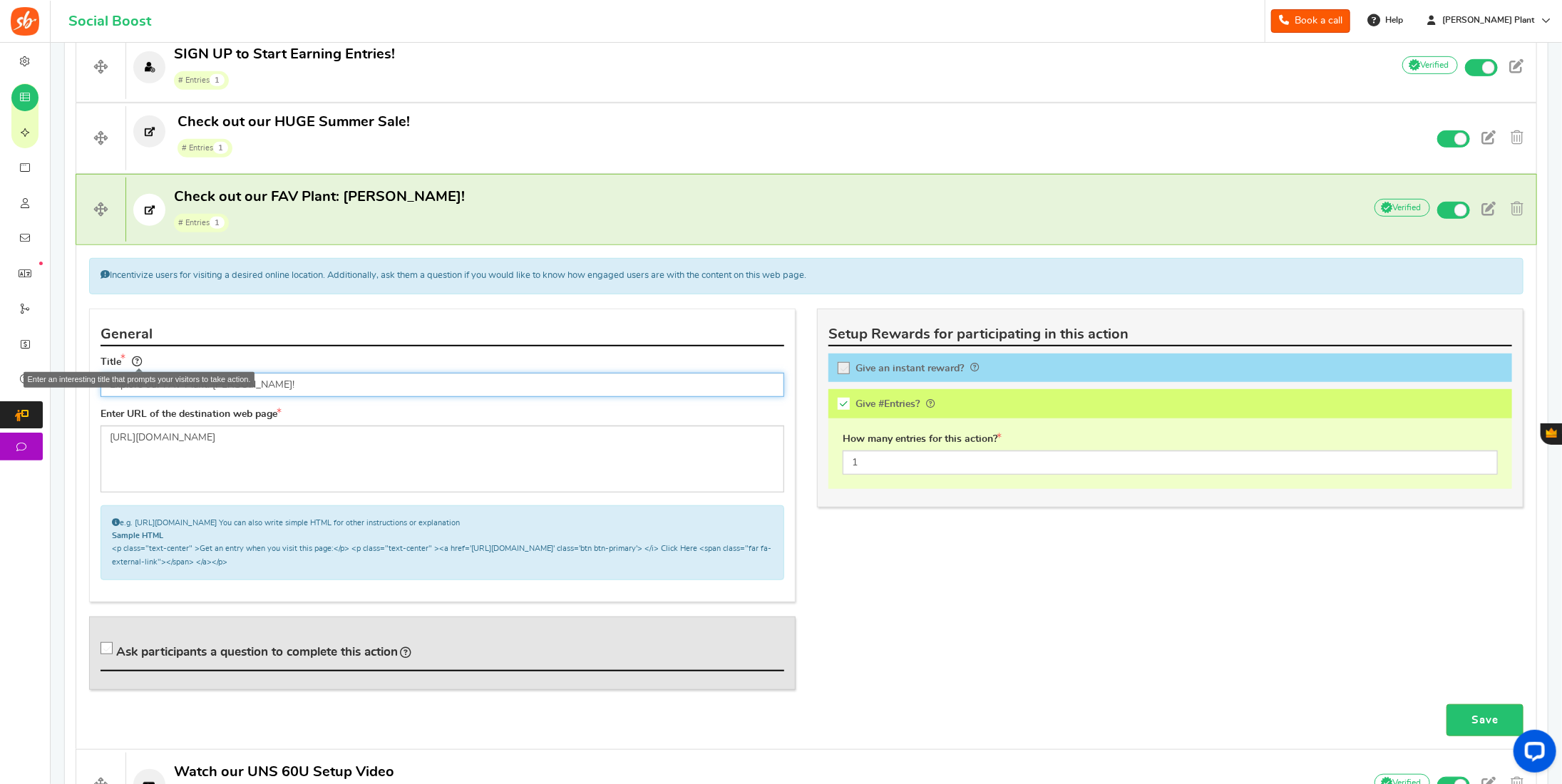 type on "F" 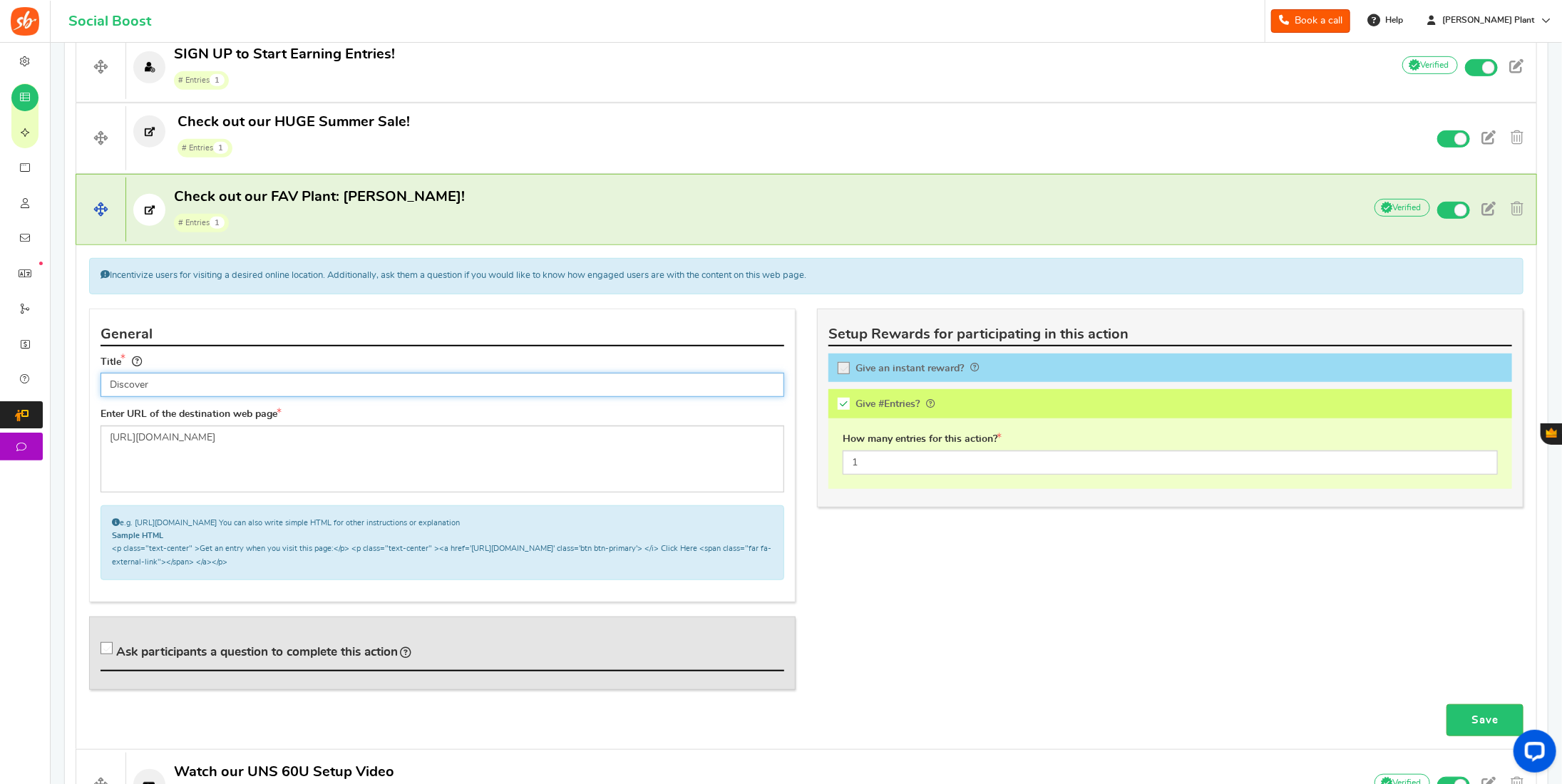 type on "Discover" 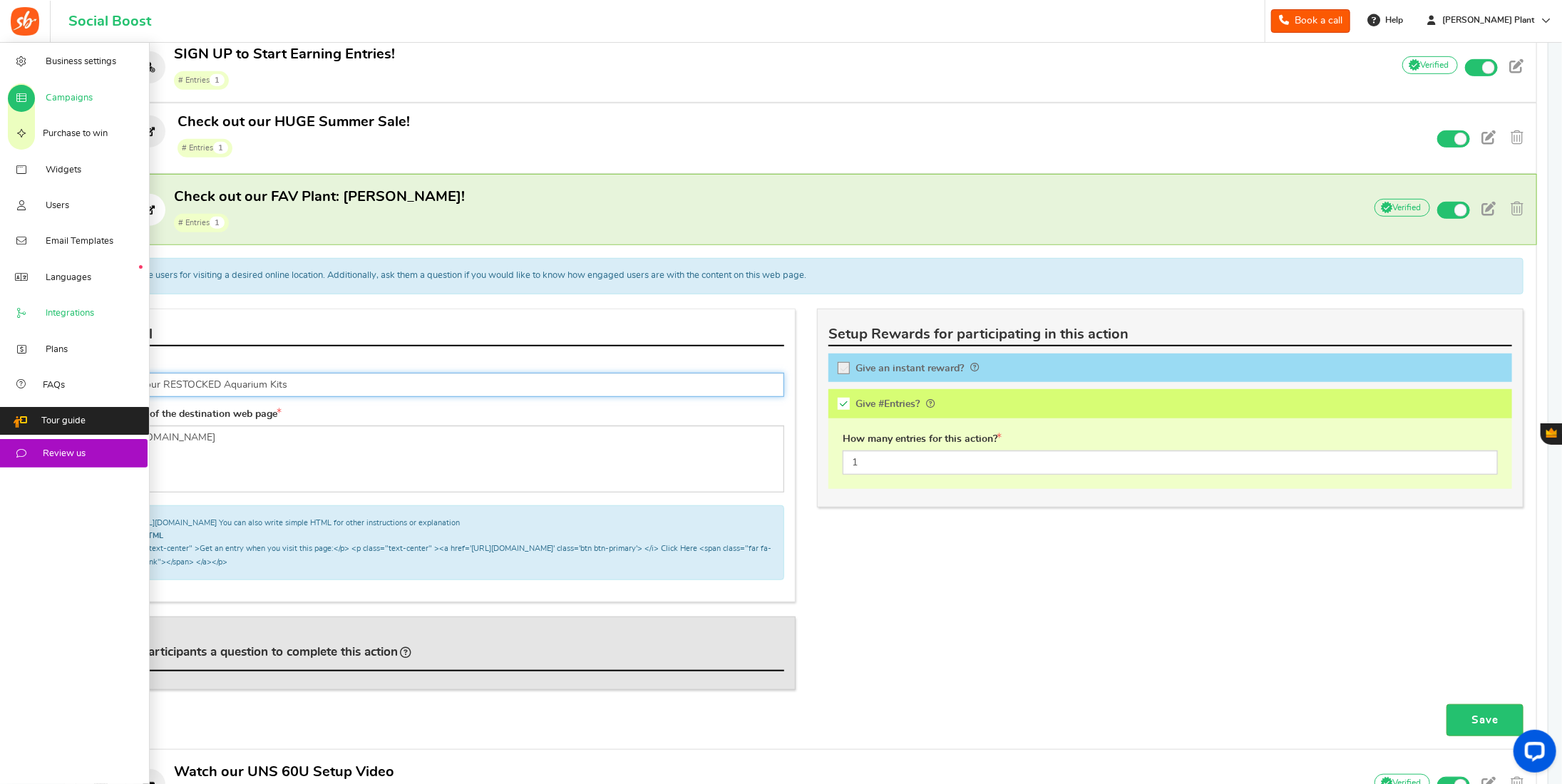 type on "Explore our RESTOCKED Aquarium Kits" 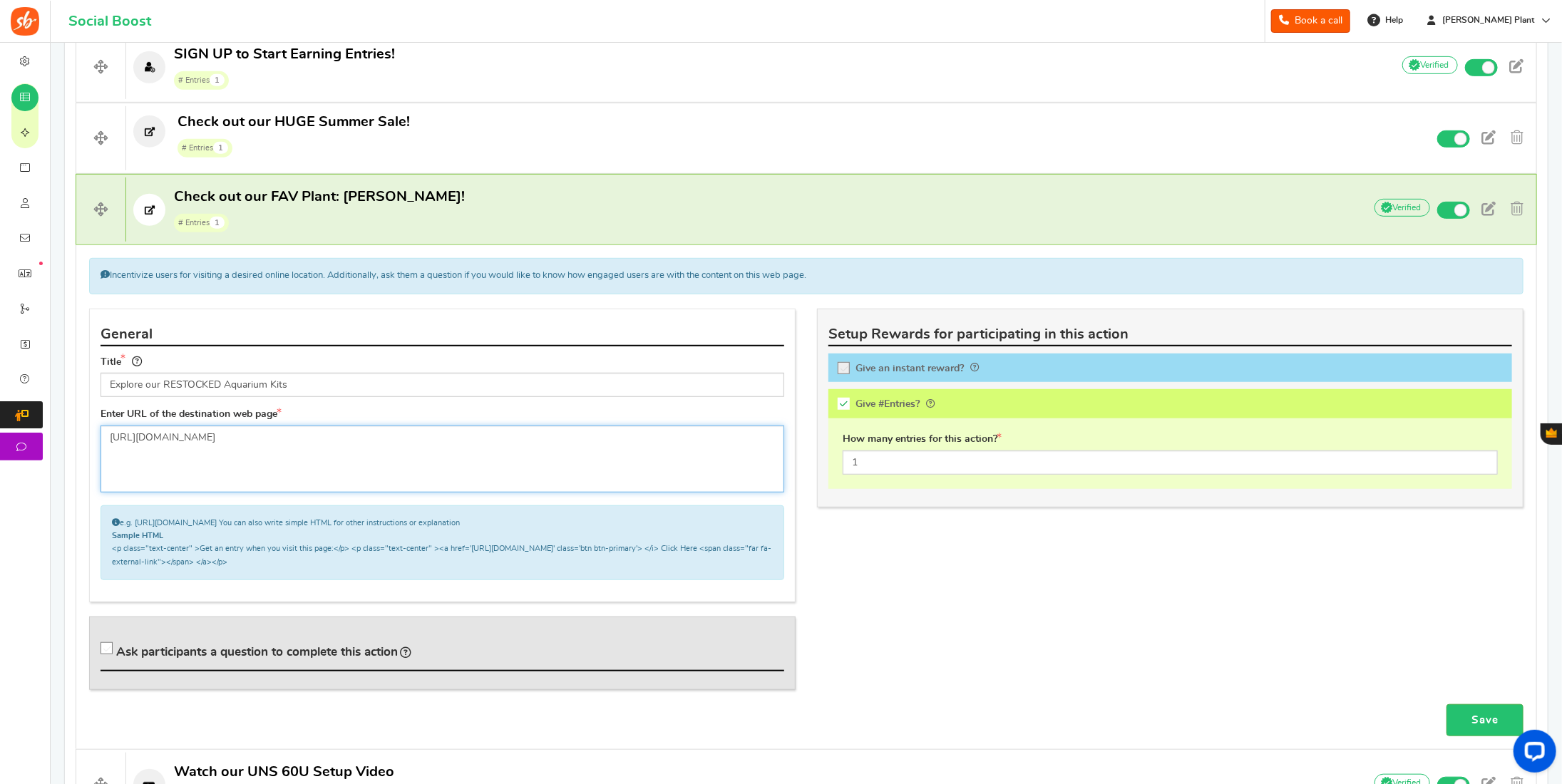 click on "[URL][DOMAIN_NAME]" at bounding box center (442, 459) 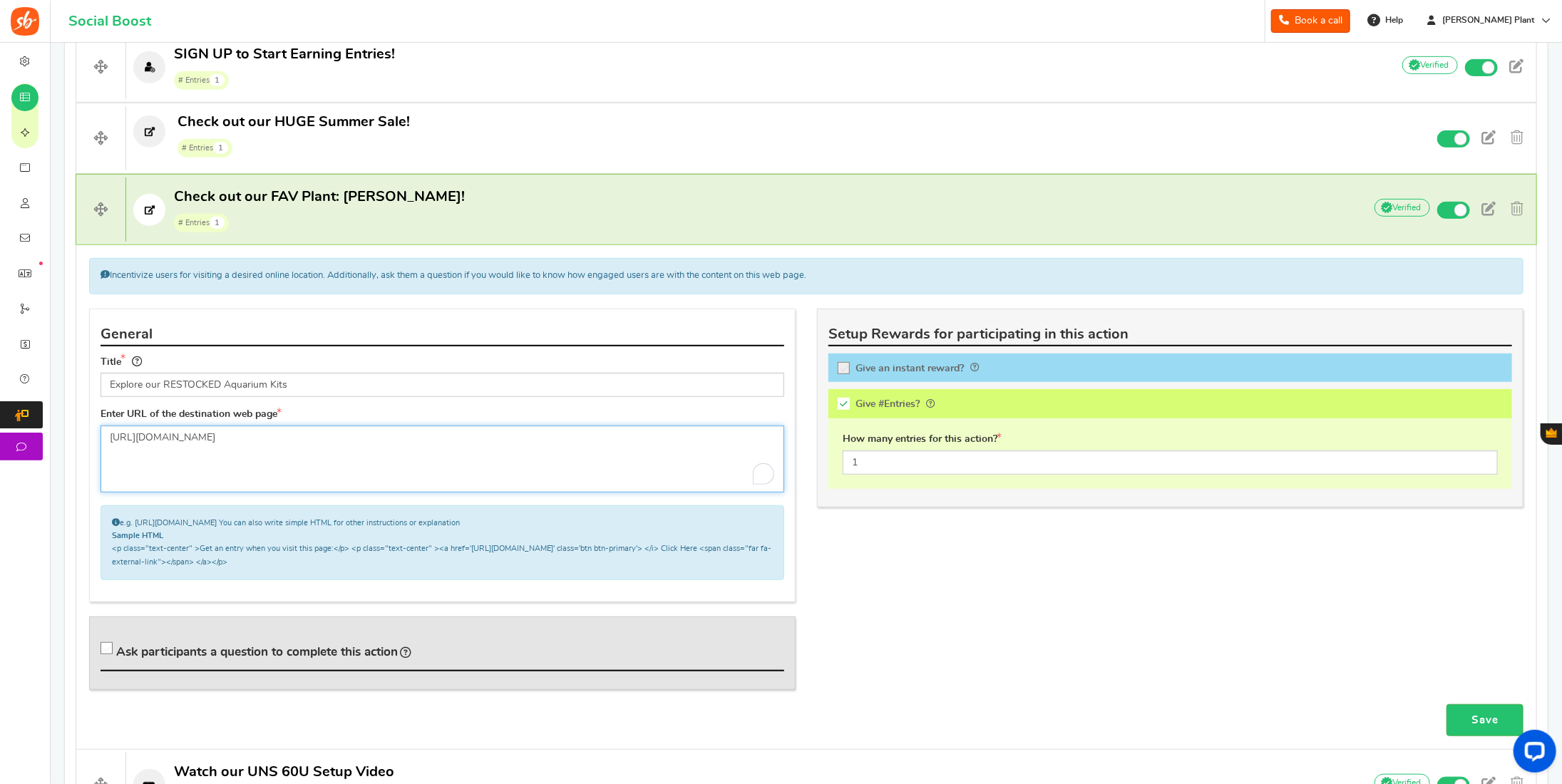 paste on "aqua-worx" 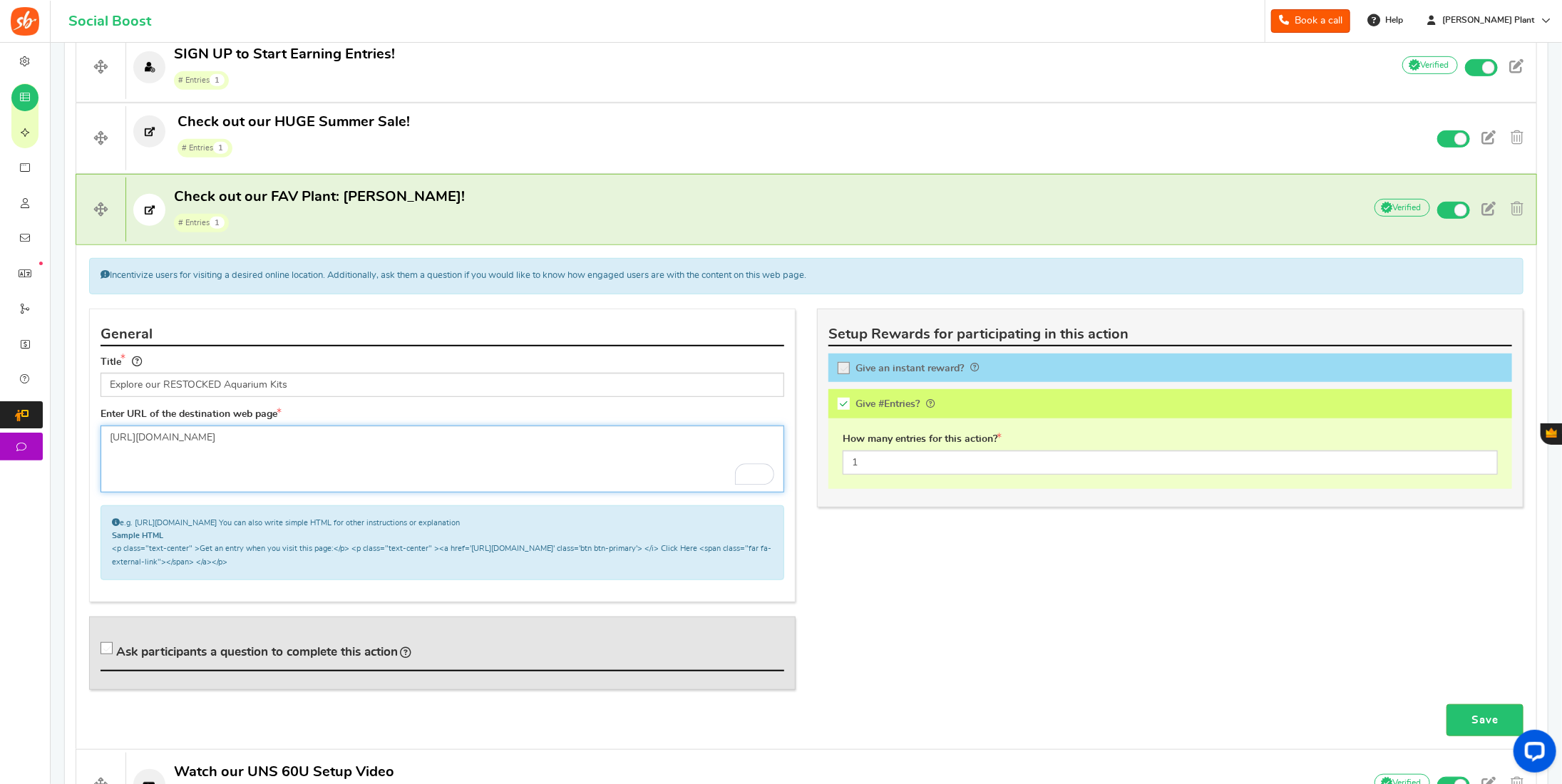 type on "[URL][DOMAIN_NAME]" 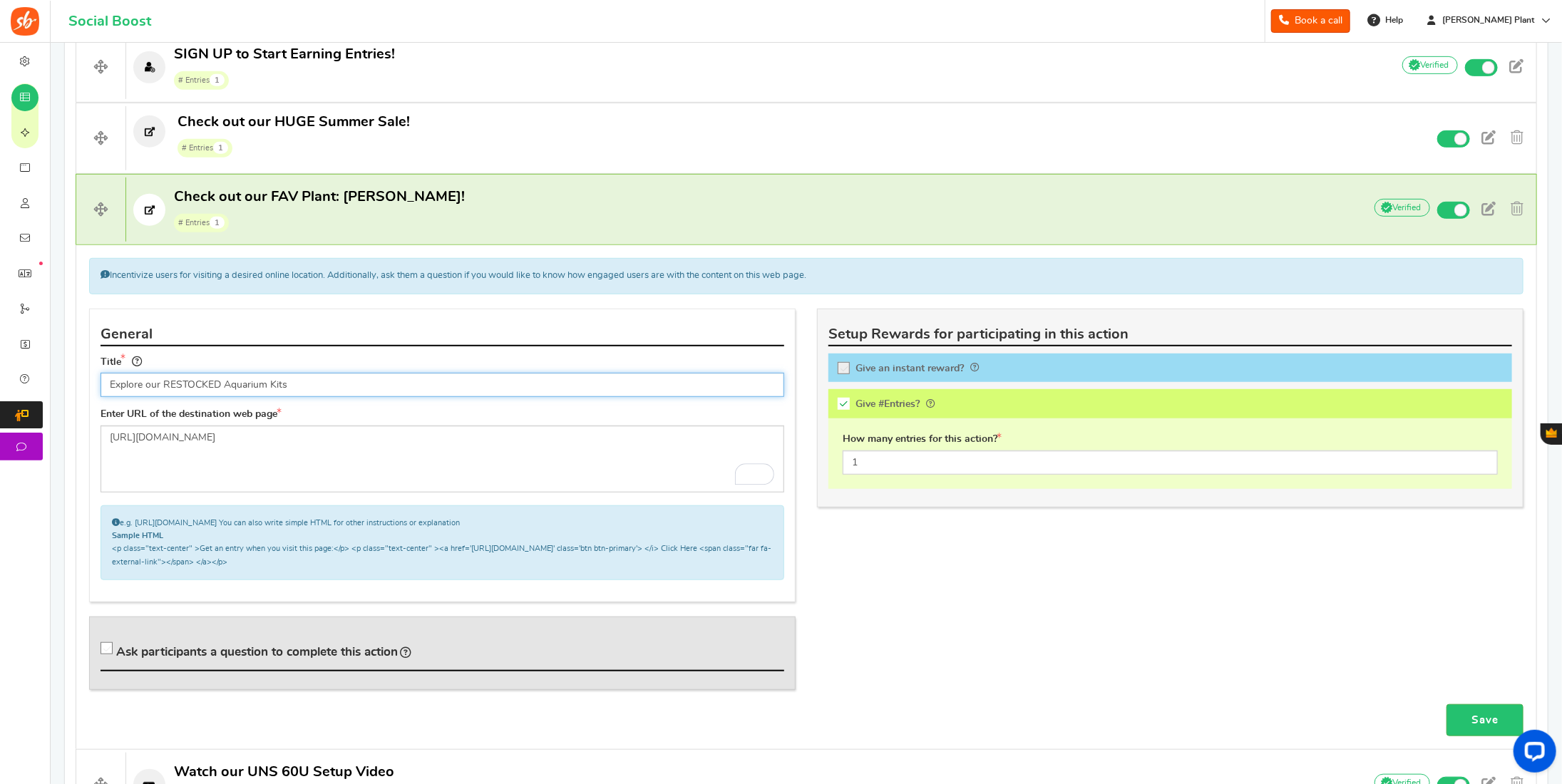 drag, startPoint x: 266, startPoint y: 381, endPoint x: 223, endPoint y: 381, distance: 43 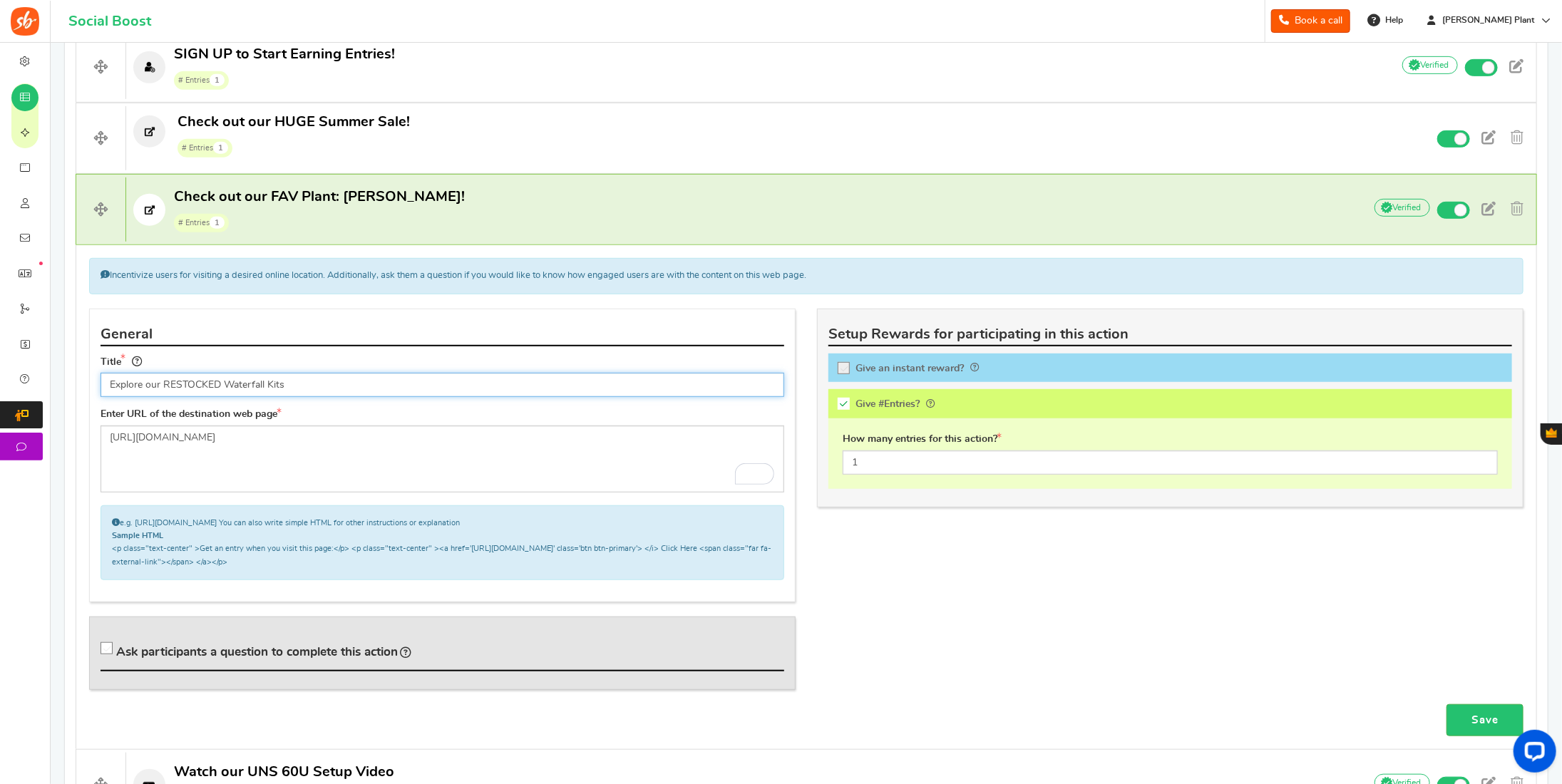 drag, startPoint x: 160, startPoint y: 383, endPoint x: 145, endPoint y: 383, distance: 15 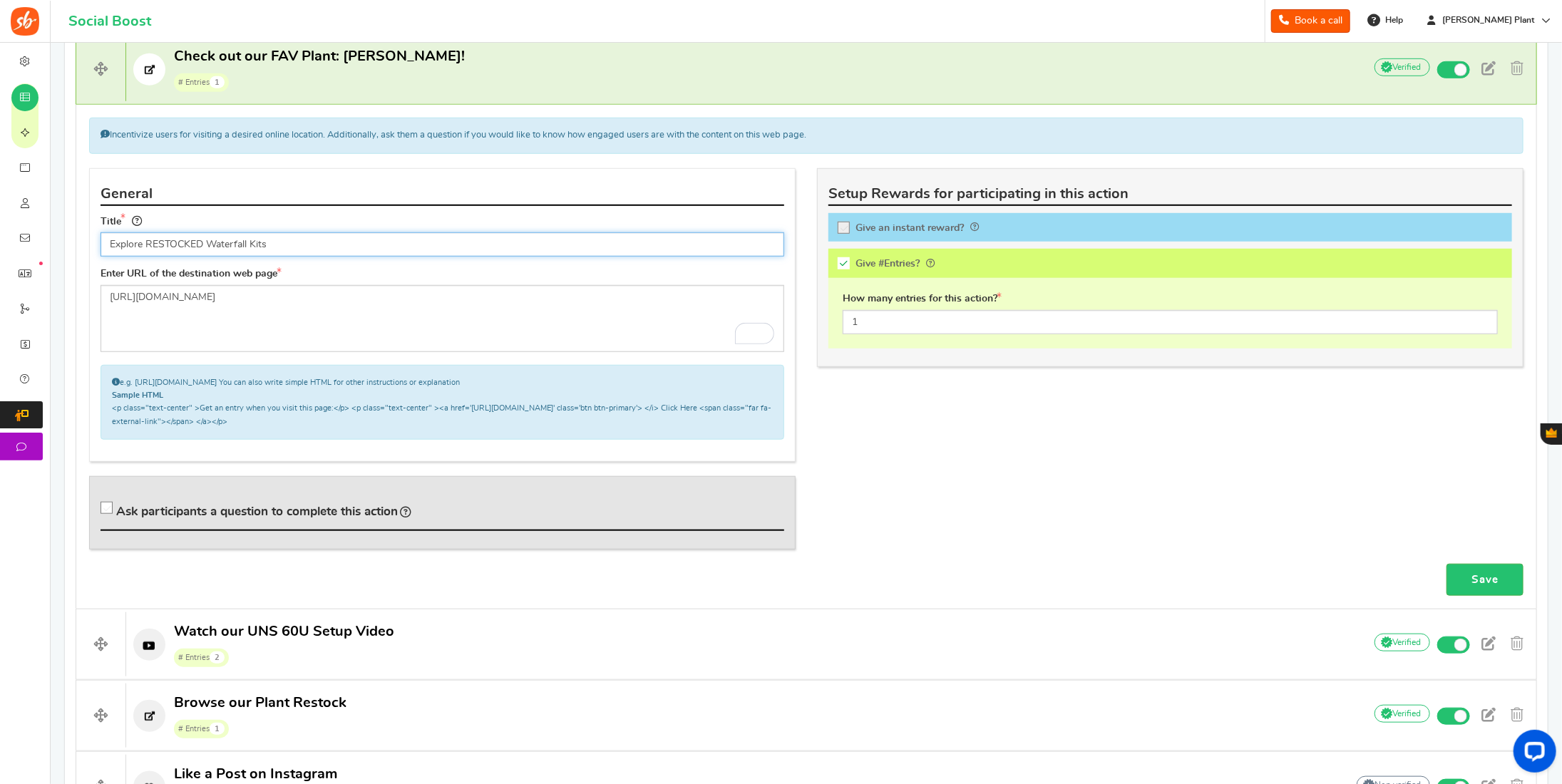 scroll, scrollTop: 624, scrollLeft: 0, axis: vertical 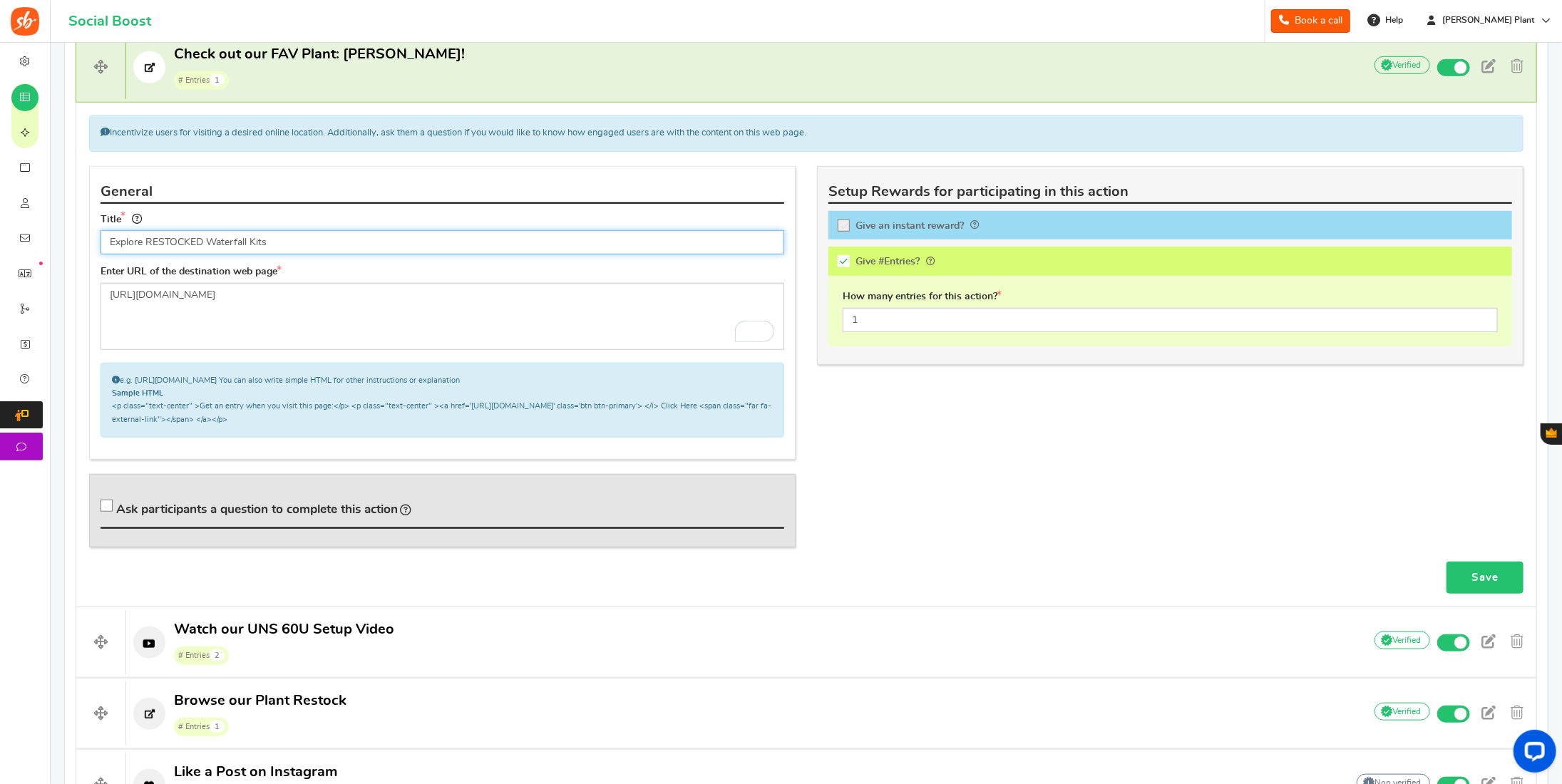 type on "Explore RESTOCKED Waterfall Kits" 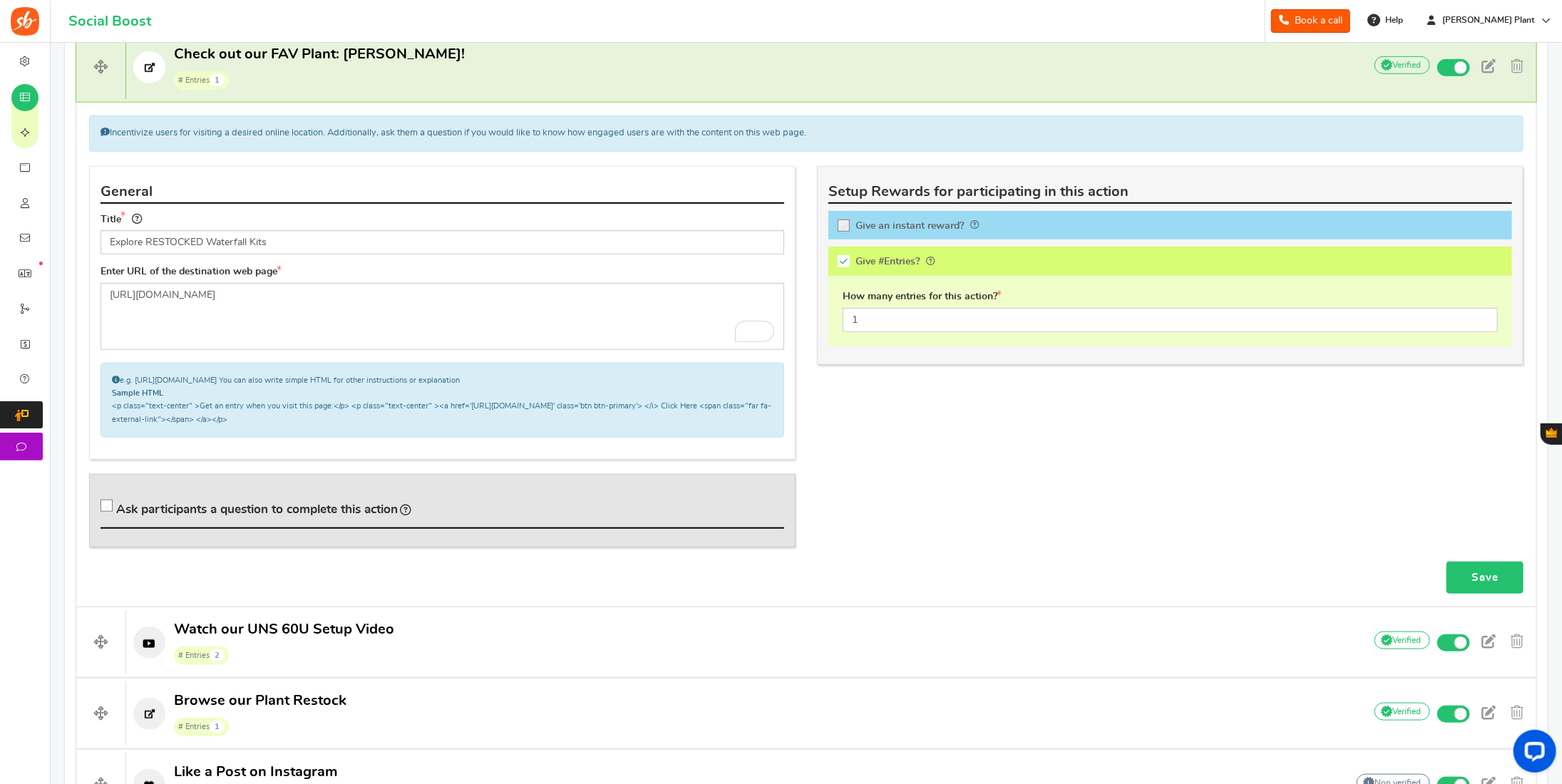 drag, startPoint x: 1471, startPoint y: 569, endPoint x: 1444, endPoint y: 565, distance: 27.294688 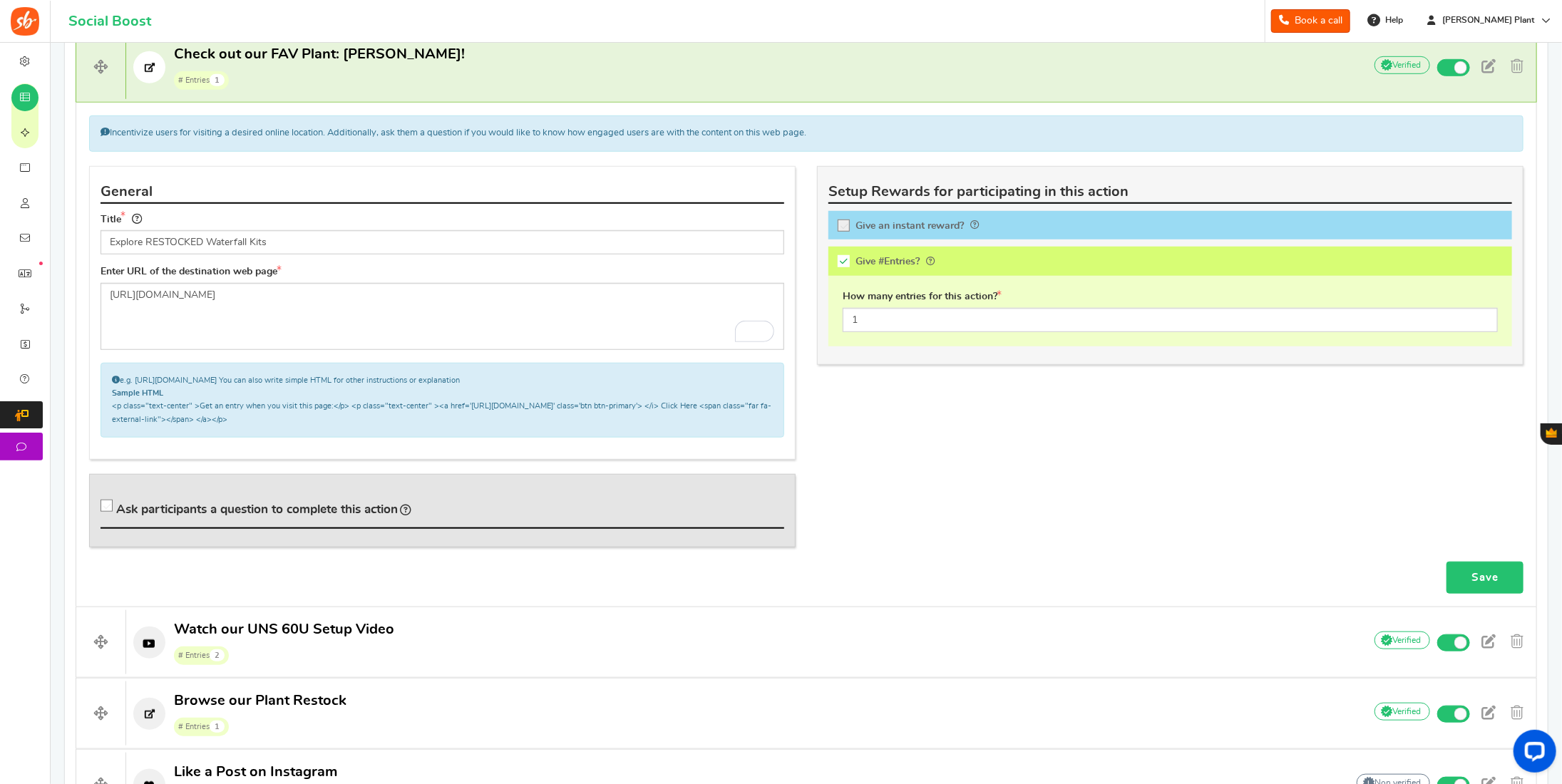 click on "Save" at bounding box center (1485, 577) 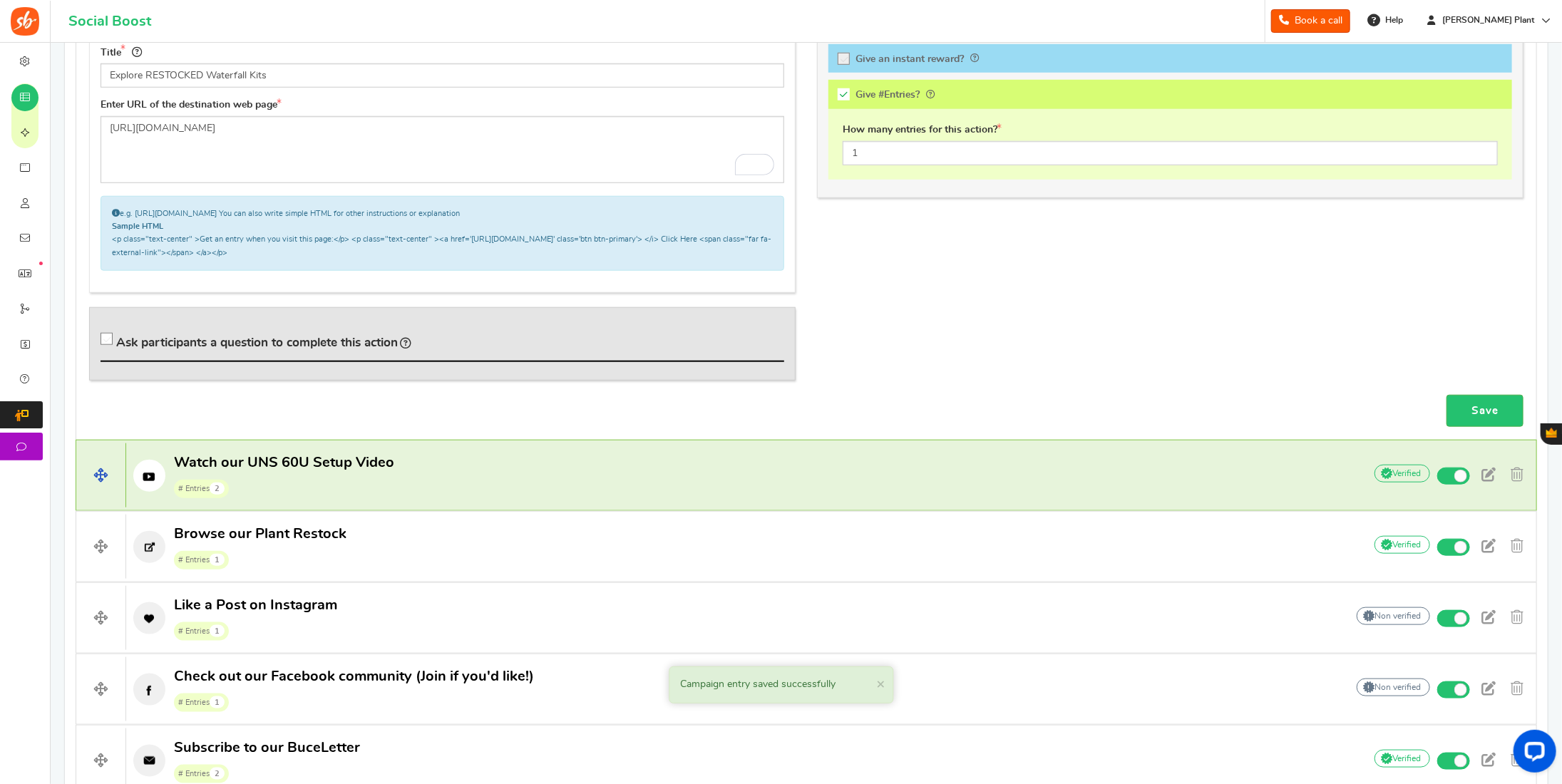 scroll, scrollTop: 767, scrollLeft: 0, axis: vertical 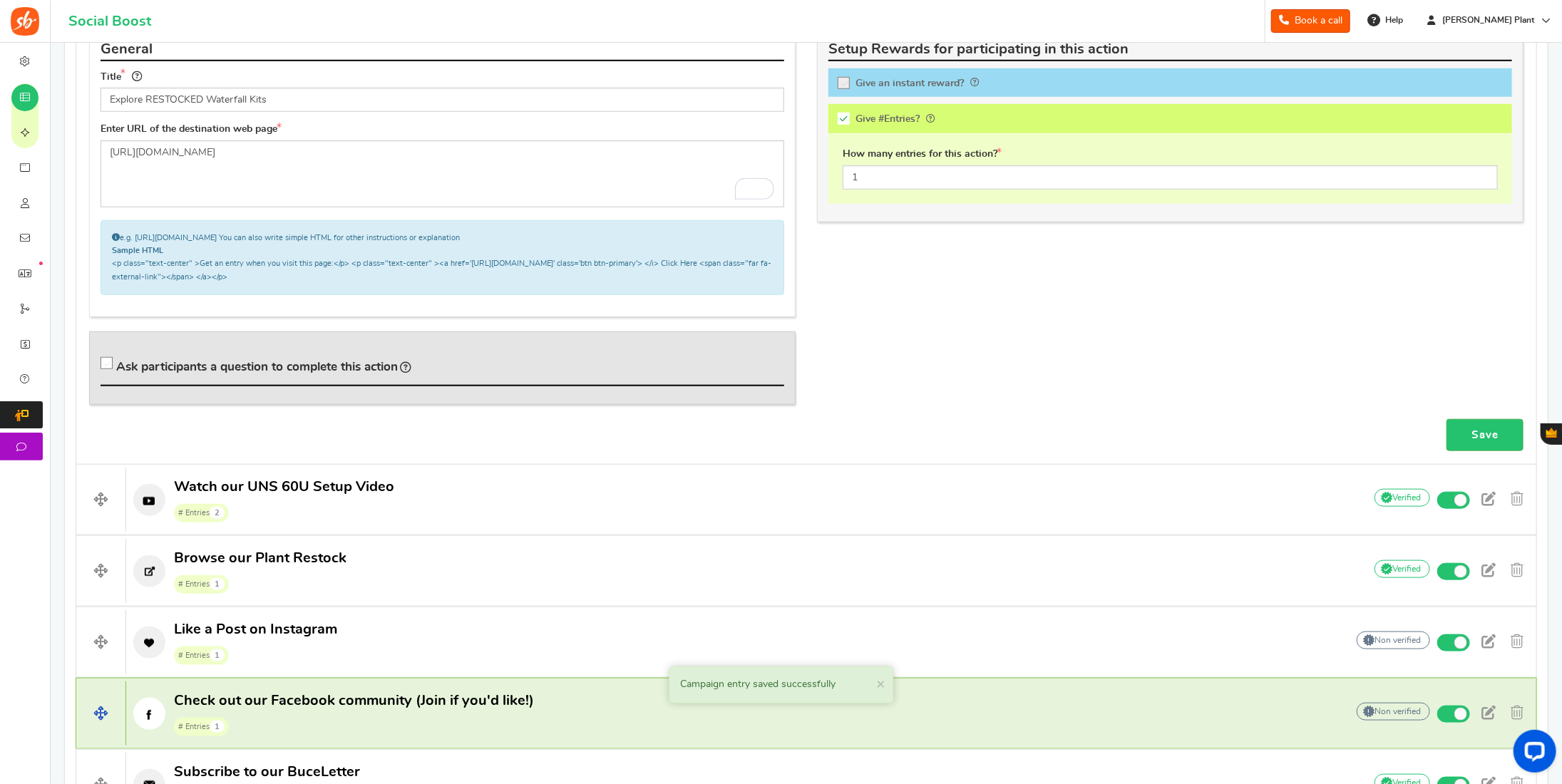 click on "Watch our UNS 60U Setup Video
# Entries  2" at bounding box center (738, 500) 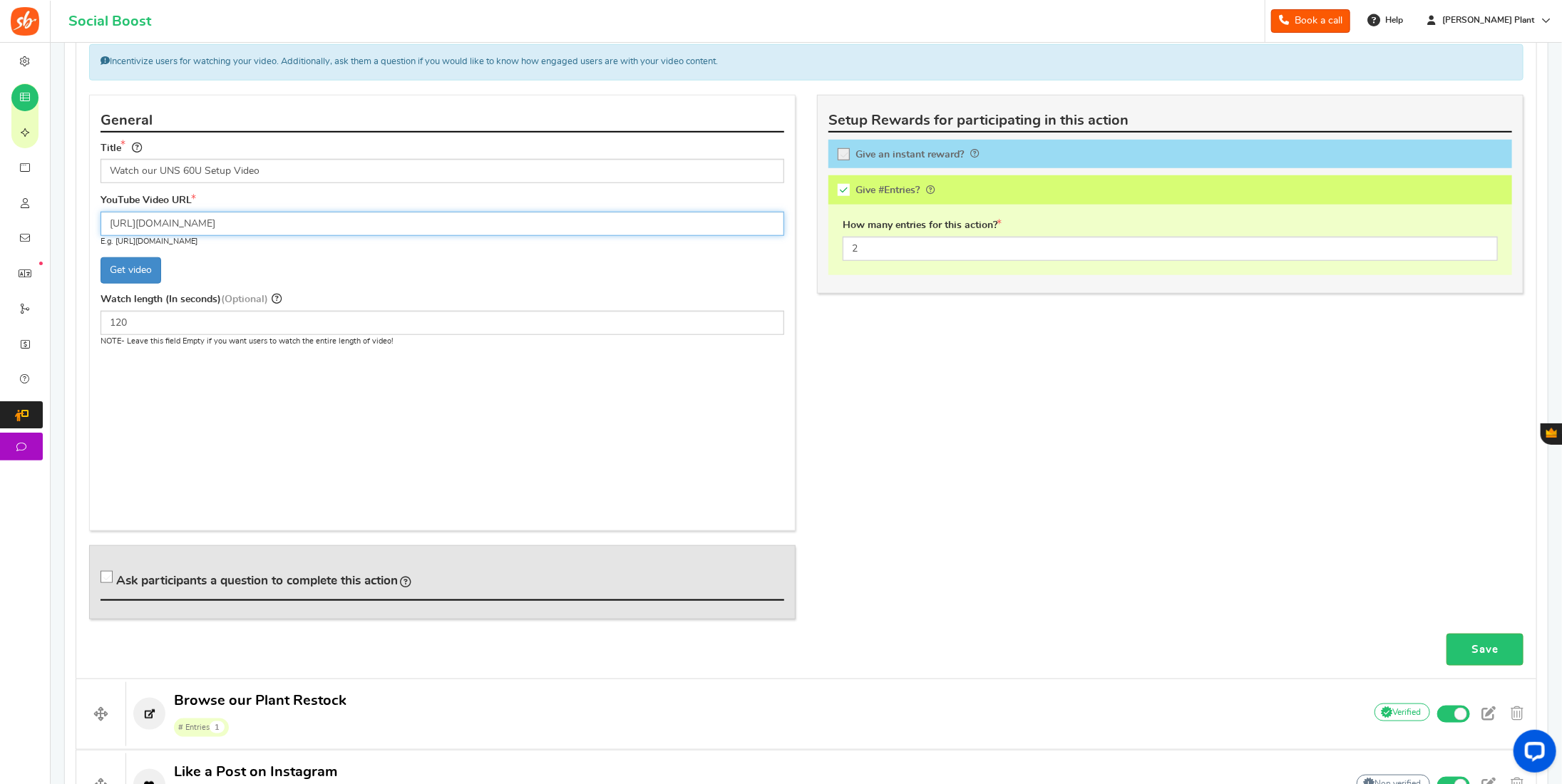 click on "[URL][DOMAIN_NAME]" at bounding box center (442, 224) 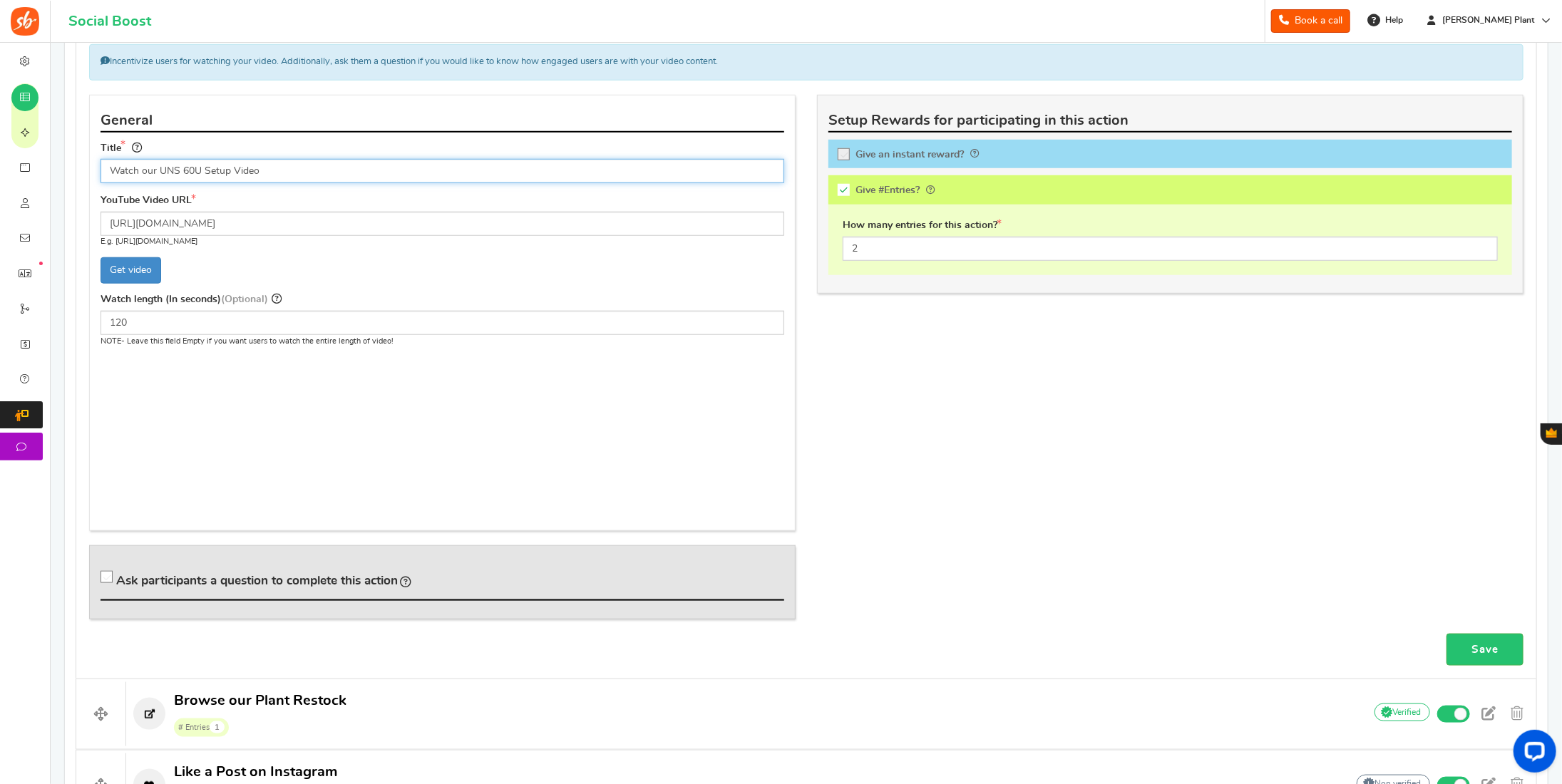click on "Watch our UNS 60U Setup Video" at bounding box center (442, 171) 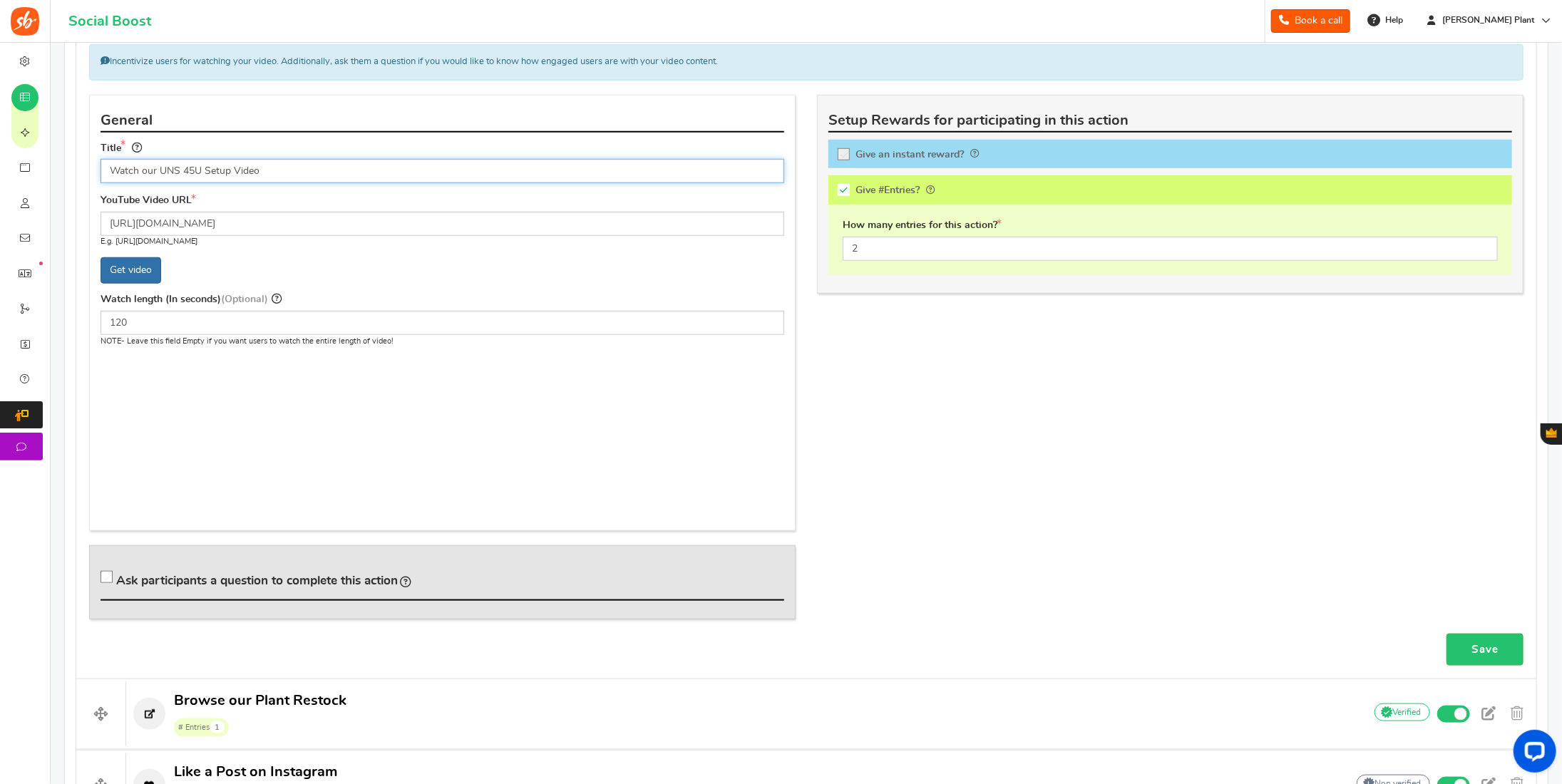 type on "Watch our UNS 45U Setup Video" 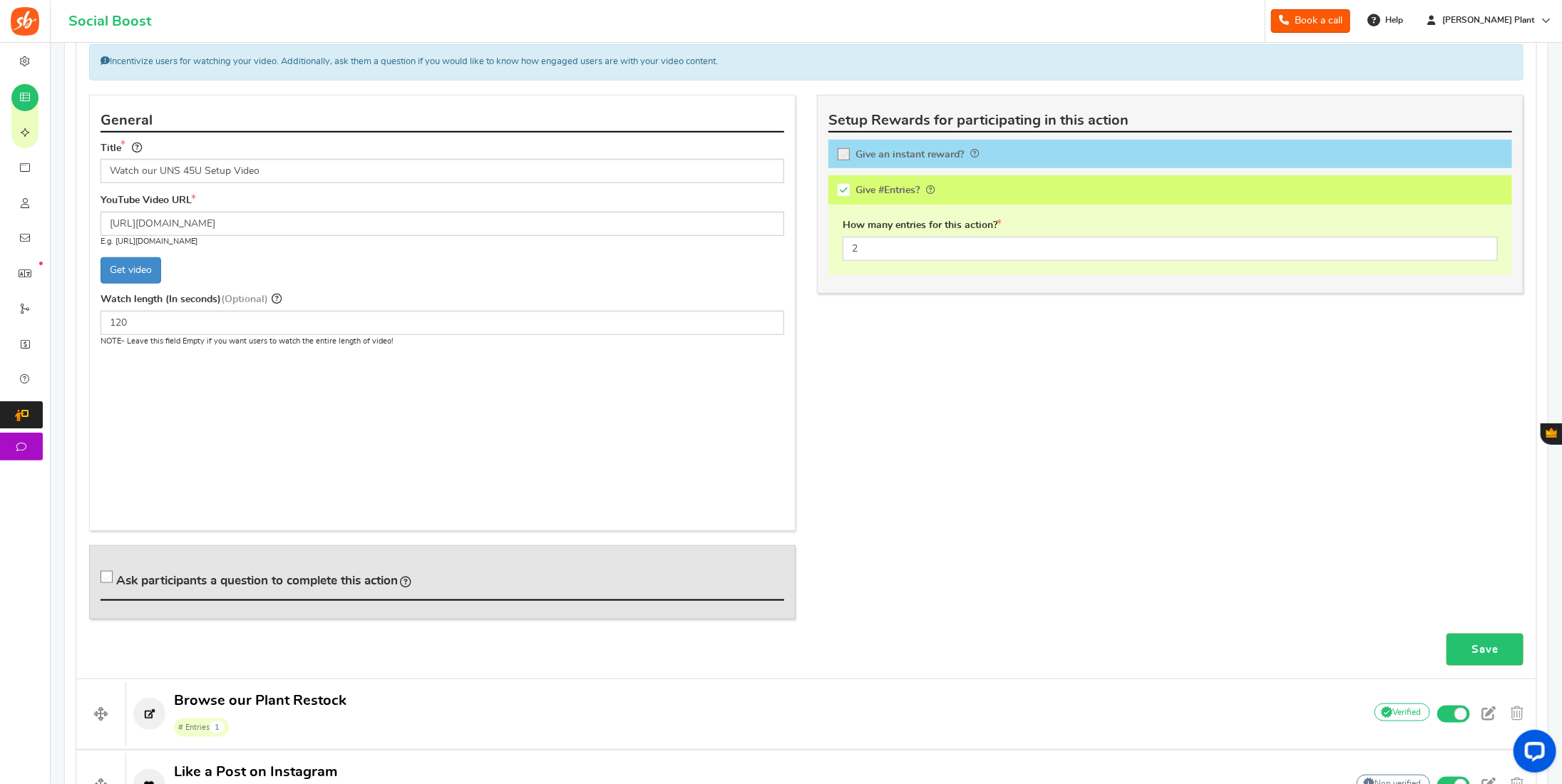 drag, startPoint x: 153, startPoint y: 270, endPoint x: 295, endPoint y: 289, distance: 143.26549 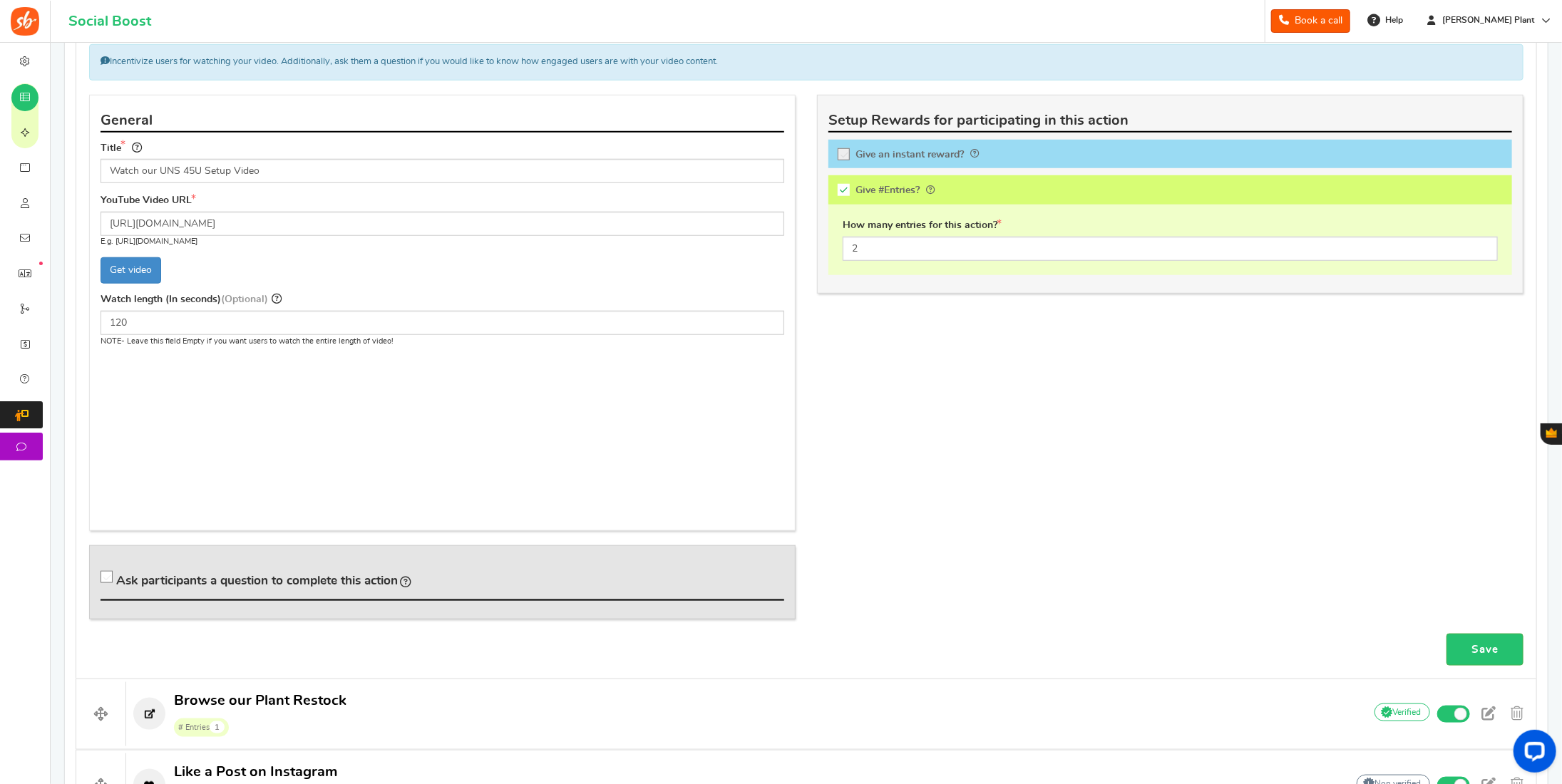 click on "Get video" at bounding box center (130, 270) 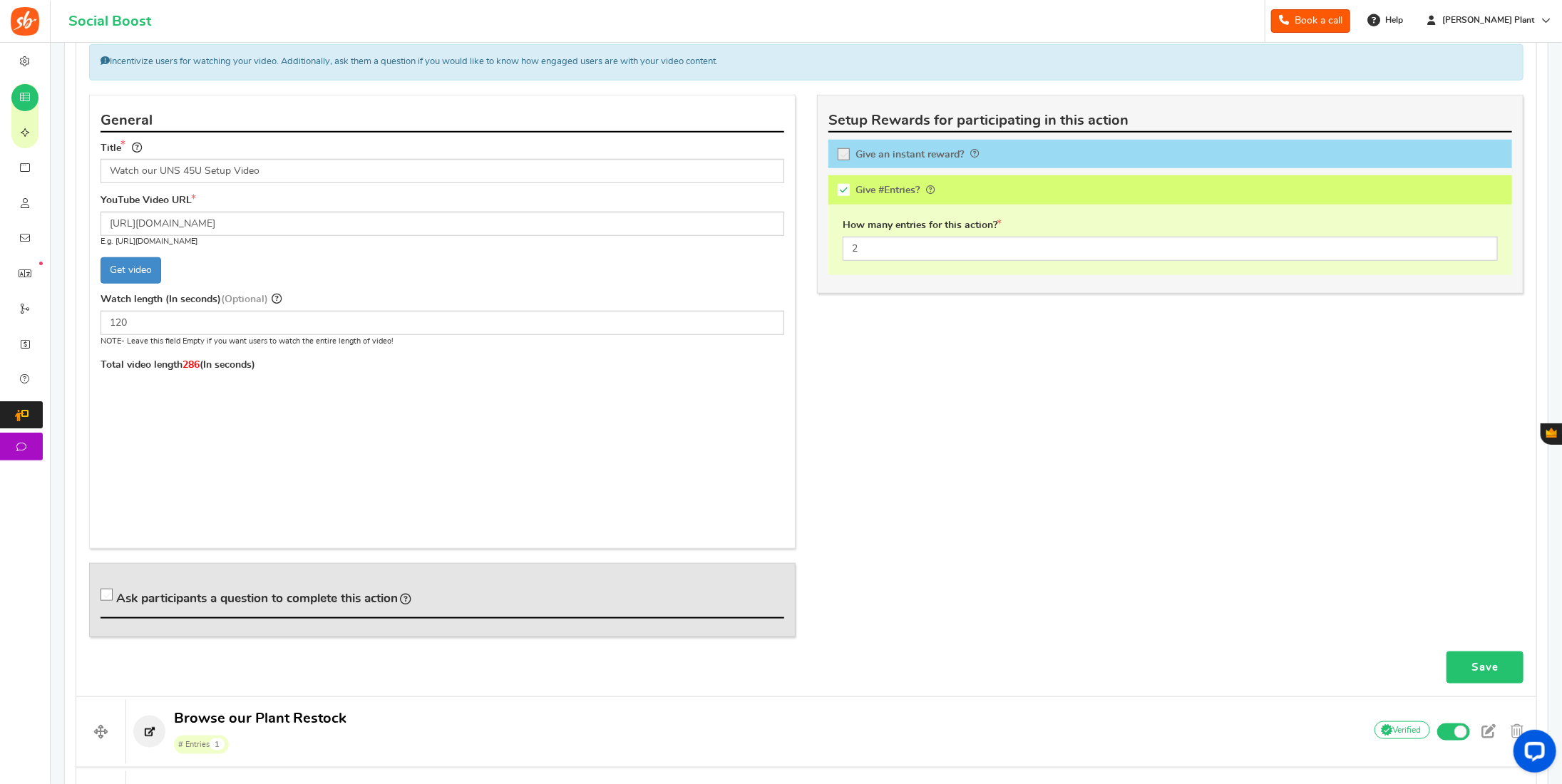 click on "Save" at bounding box center (1485, 667) 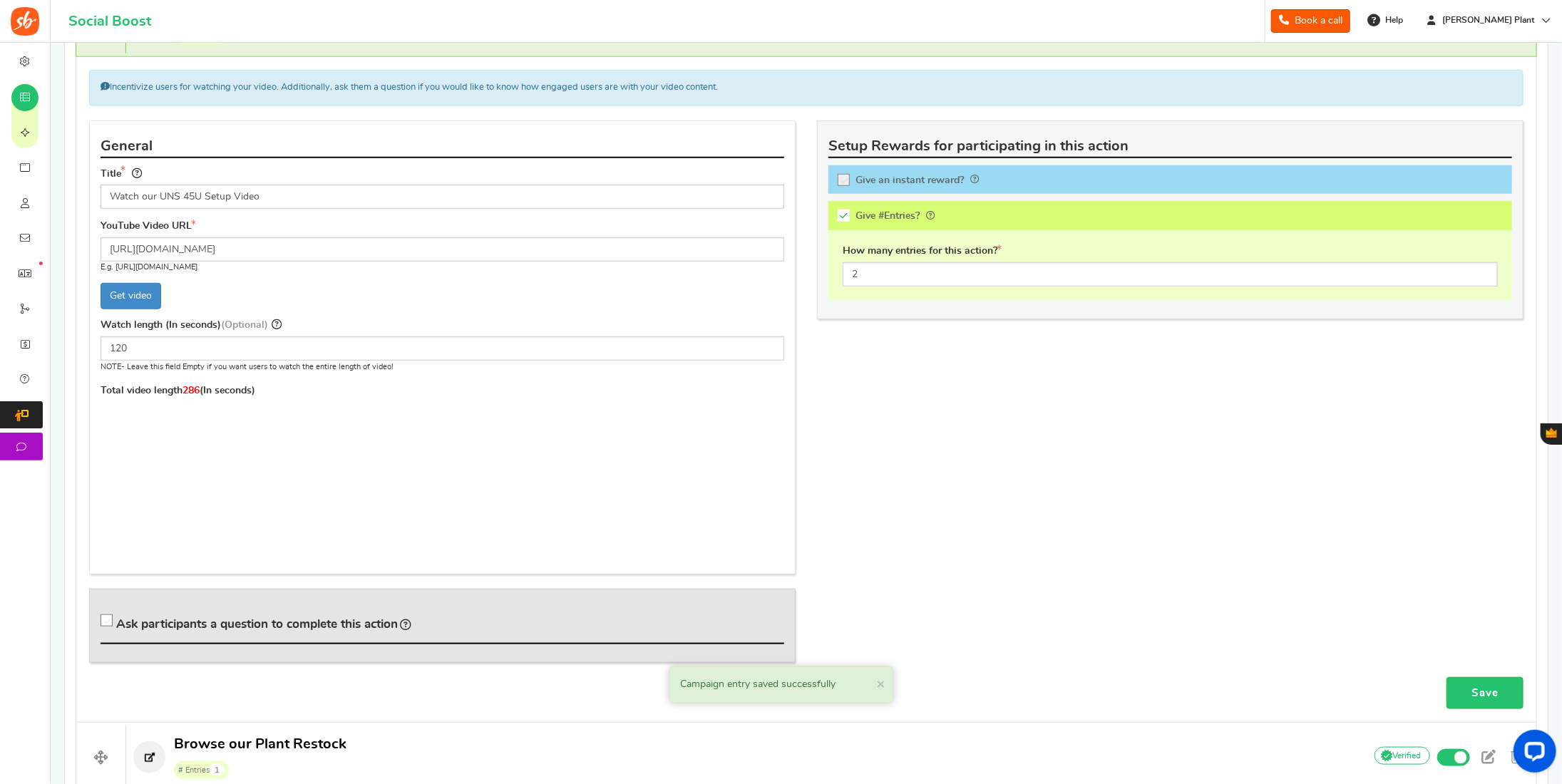 scroll, scrollTop: 713, scrollLeft: 0, axis: vertical 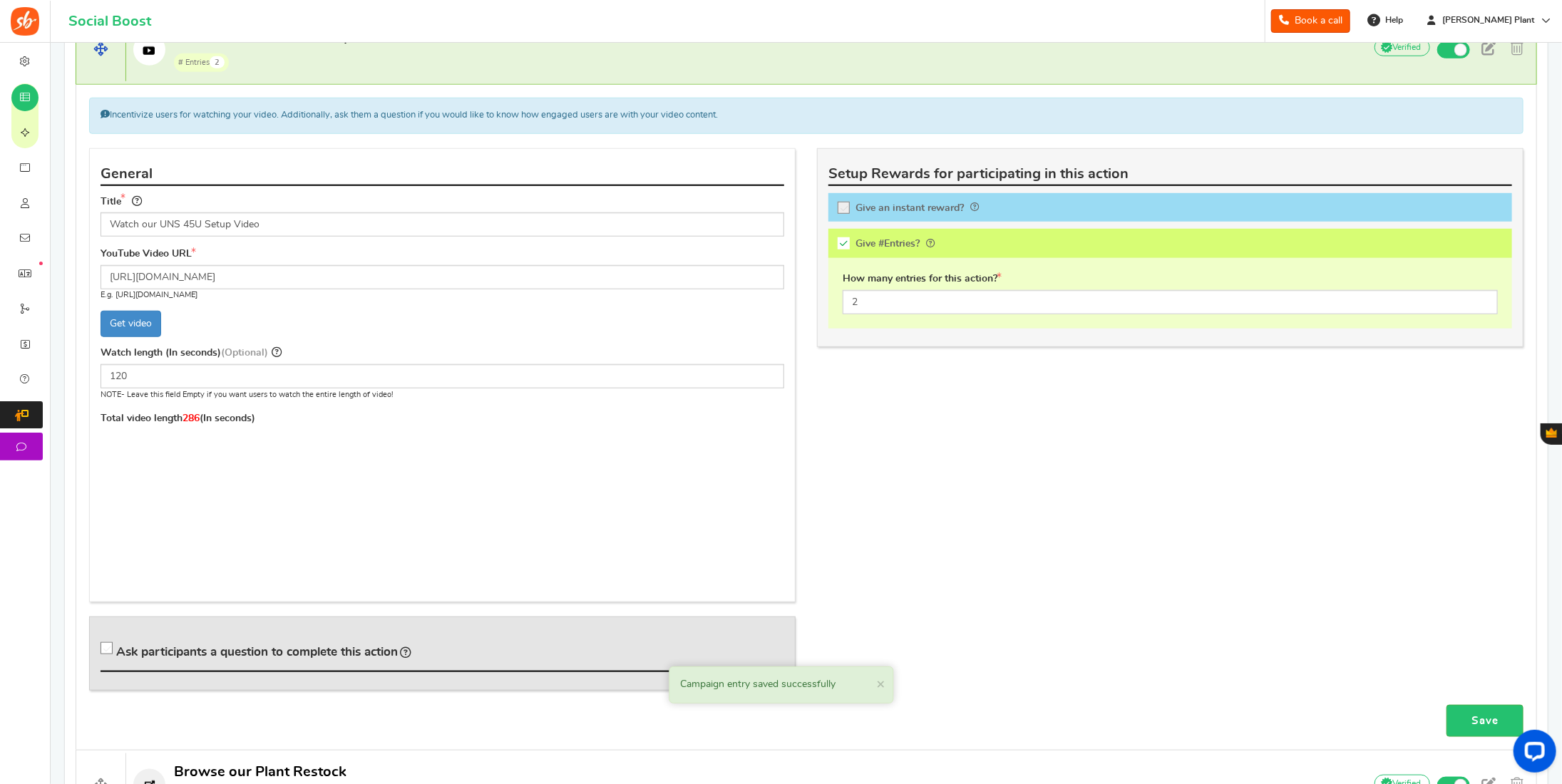 click on "# Entries  2" at bounding box center [284, 62] 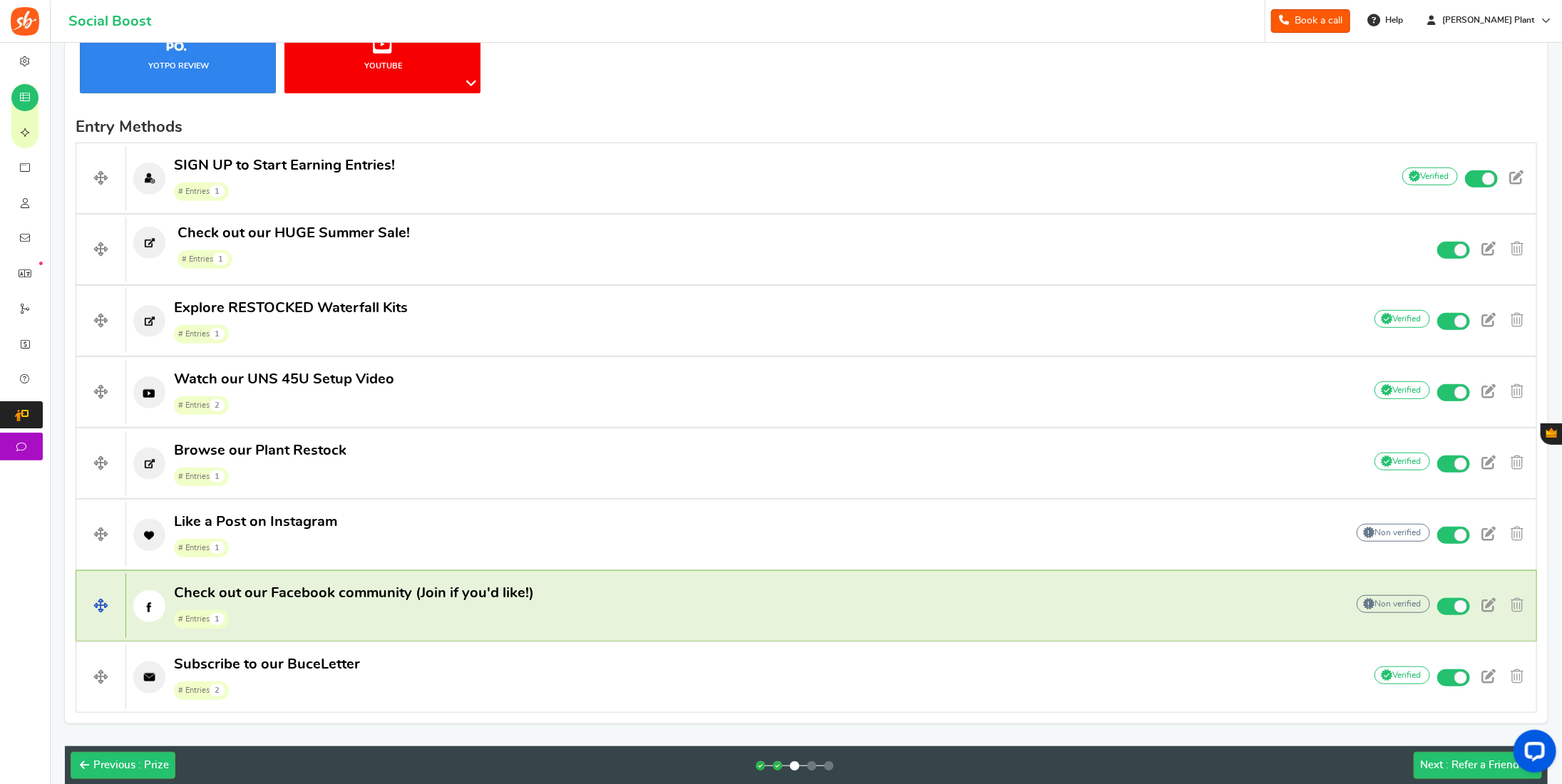 scroll, scrollTop: 410, scrollLeft: 0, axis: vertical 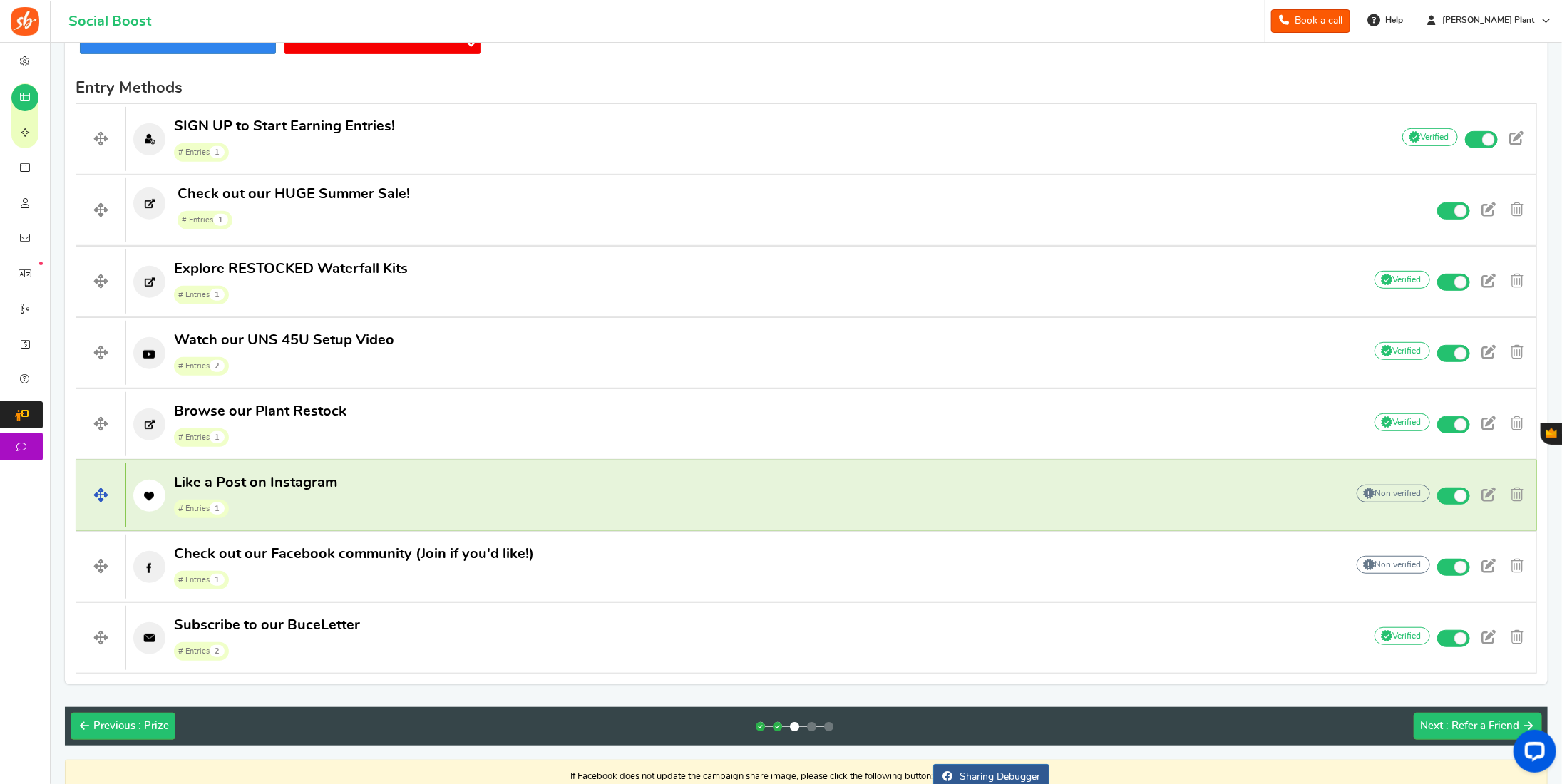 click on "Like a Post on Instagram
# Entries  1" at bounding box center (729, 496) 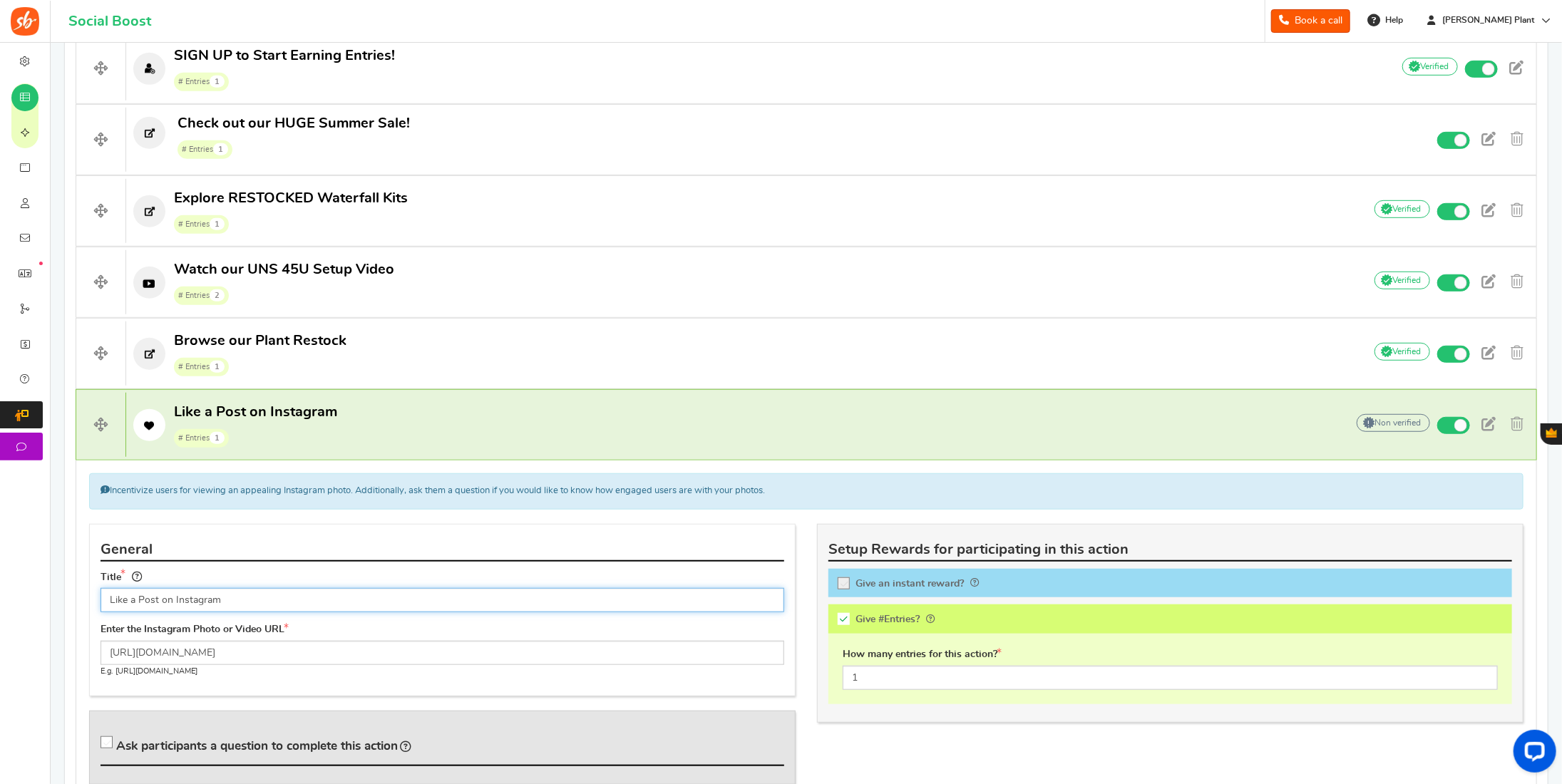 scroll, scrollTop: 481, scrollLeft: 0, axis: vertical 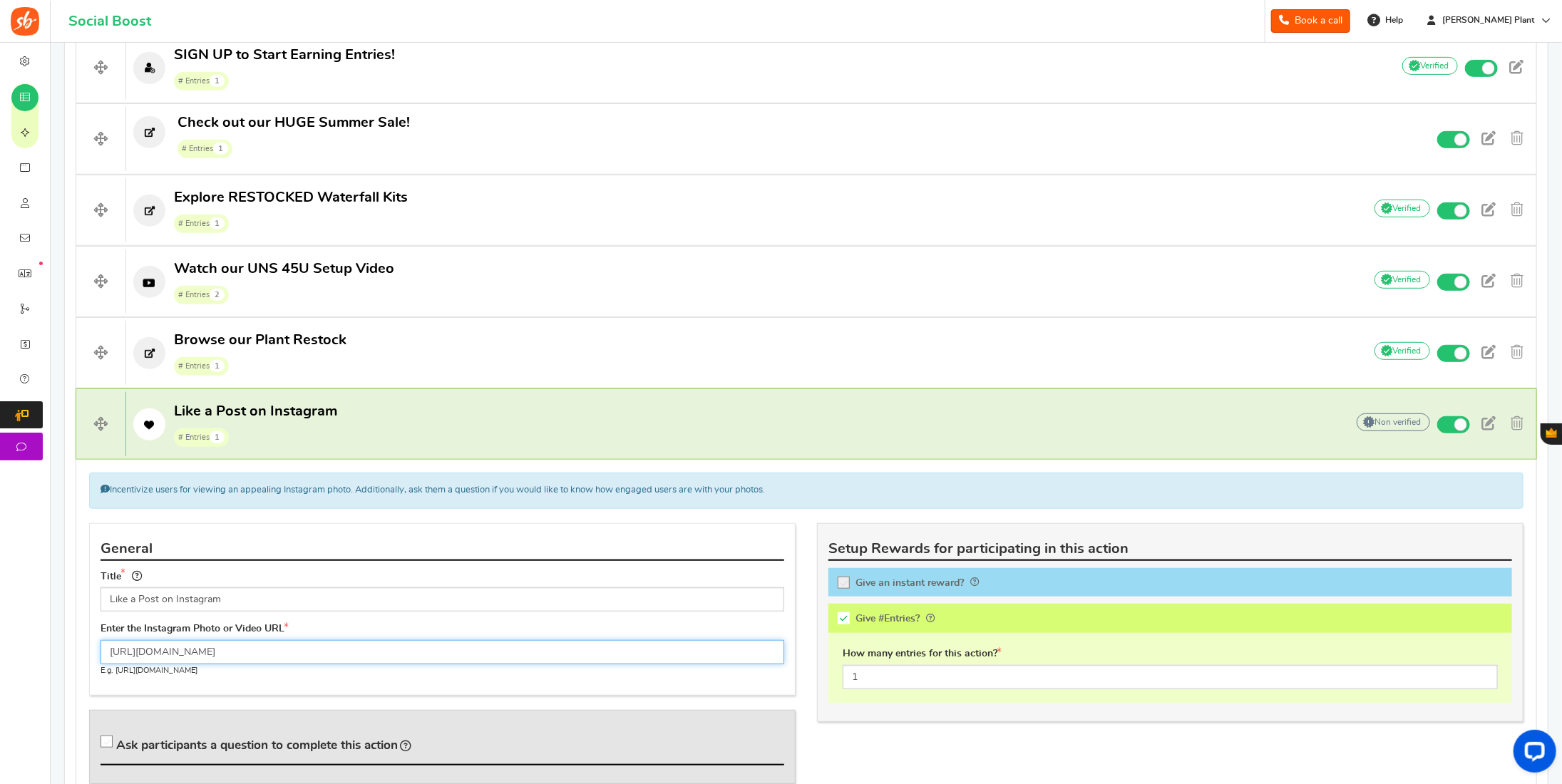 click on "[URL][DOMAIN_NAME]" at bounding box center [442, 652] 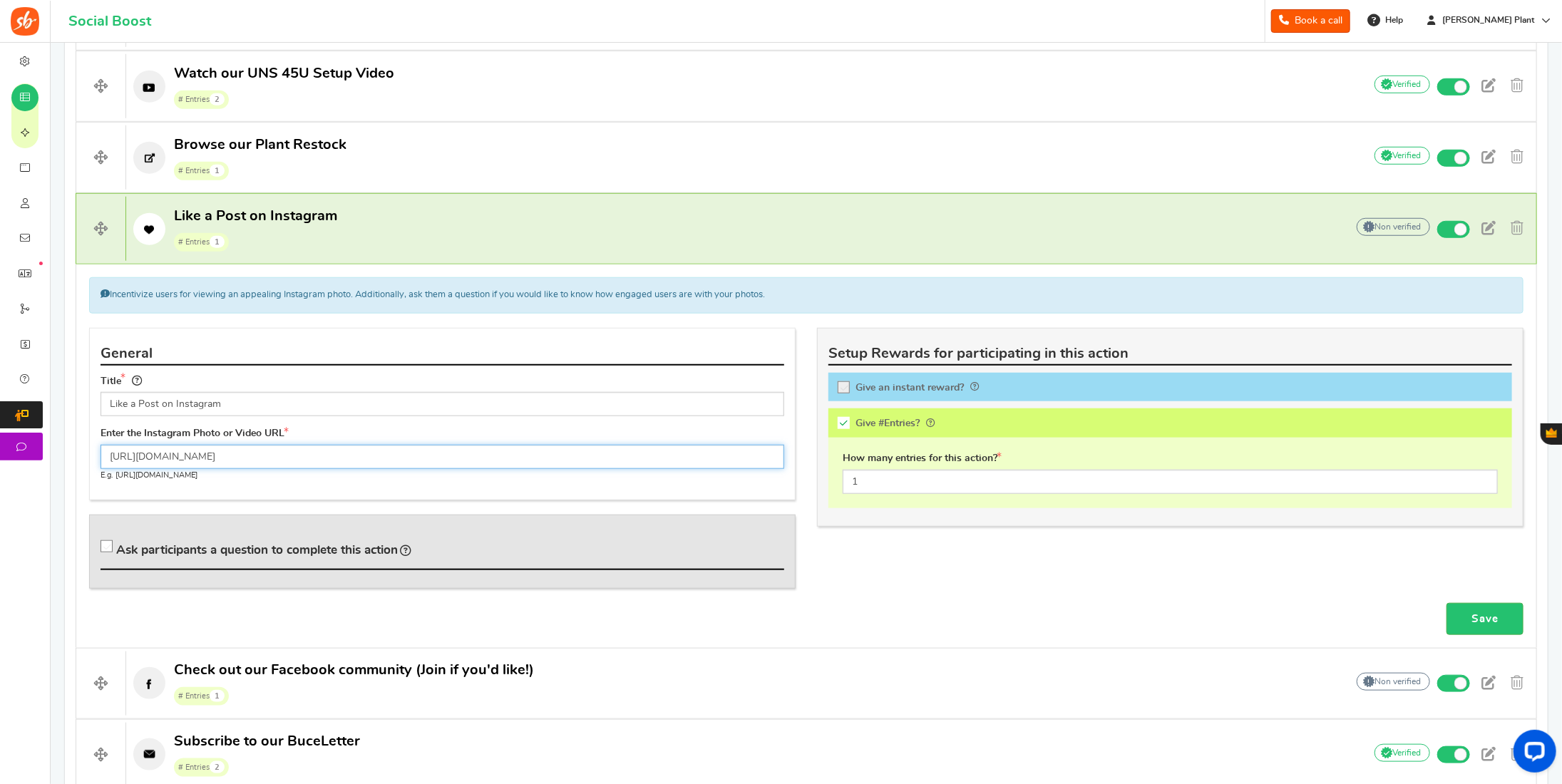 scroll, scrollTop: 695, scrollLeft: 0, axis: vertical 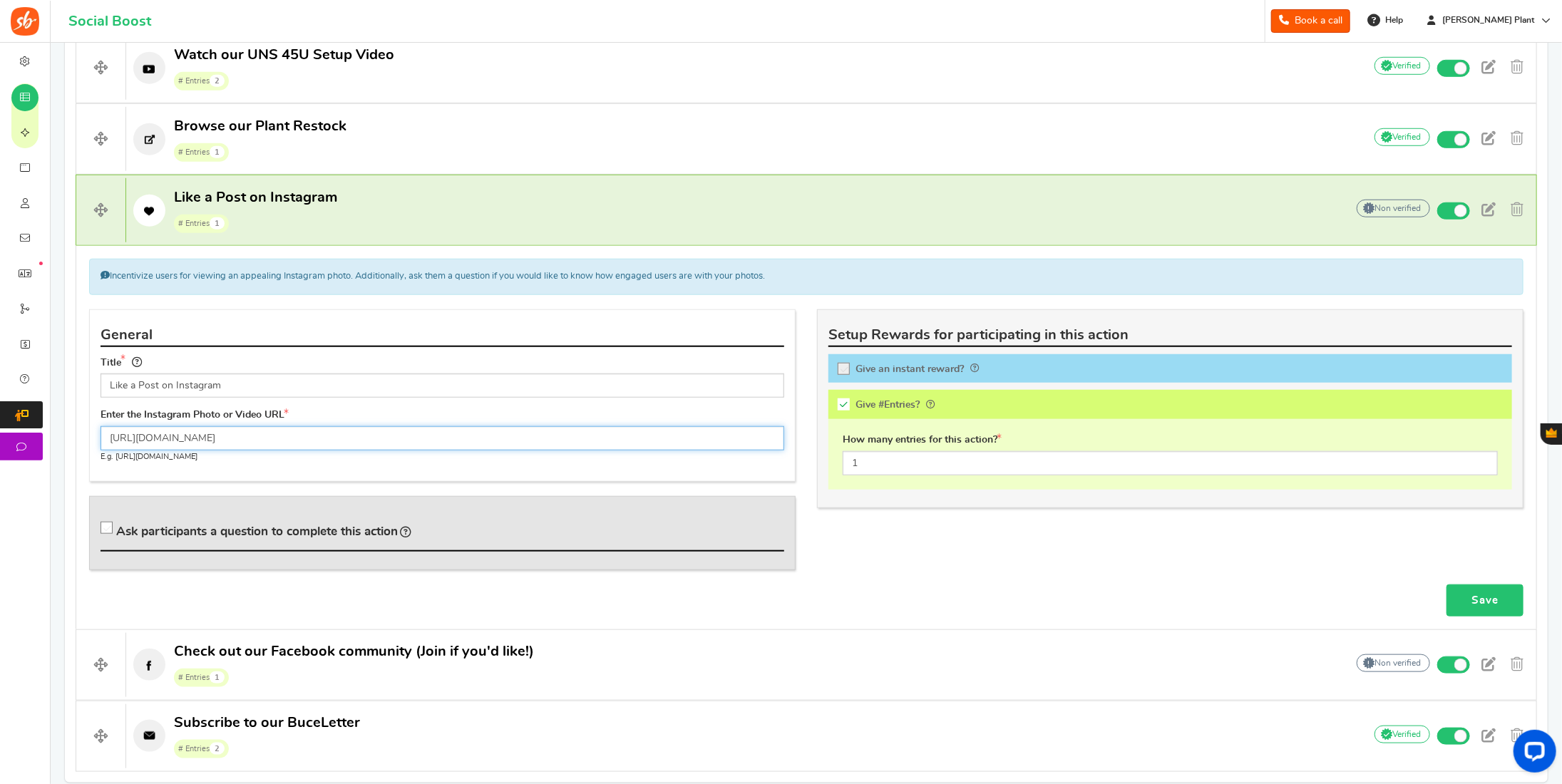 type on "[URL][DOMAIN_NAME]" 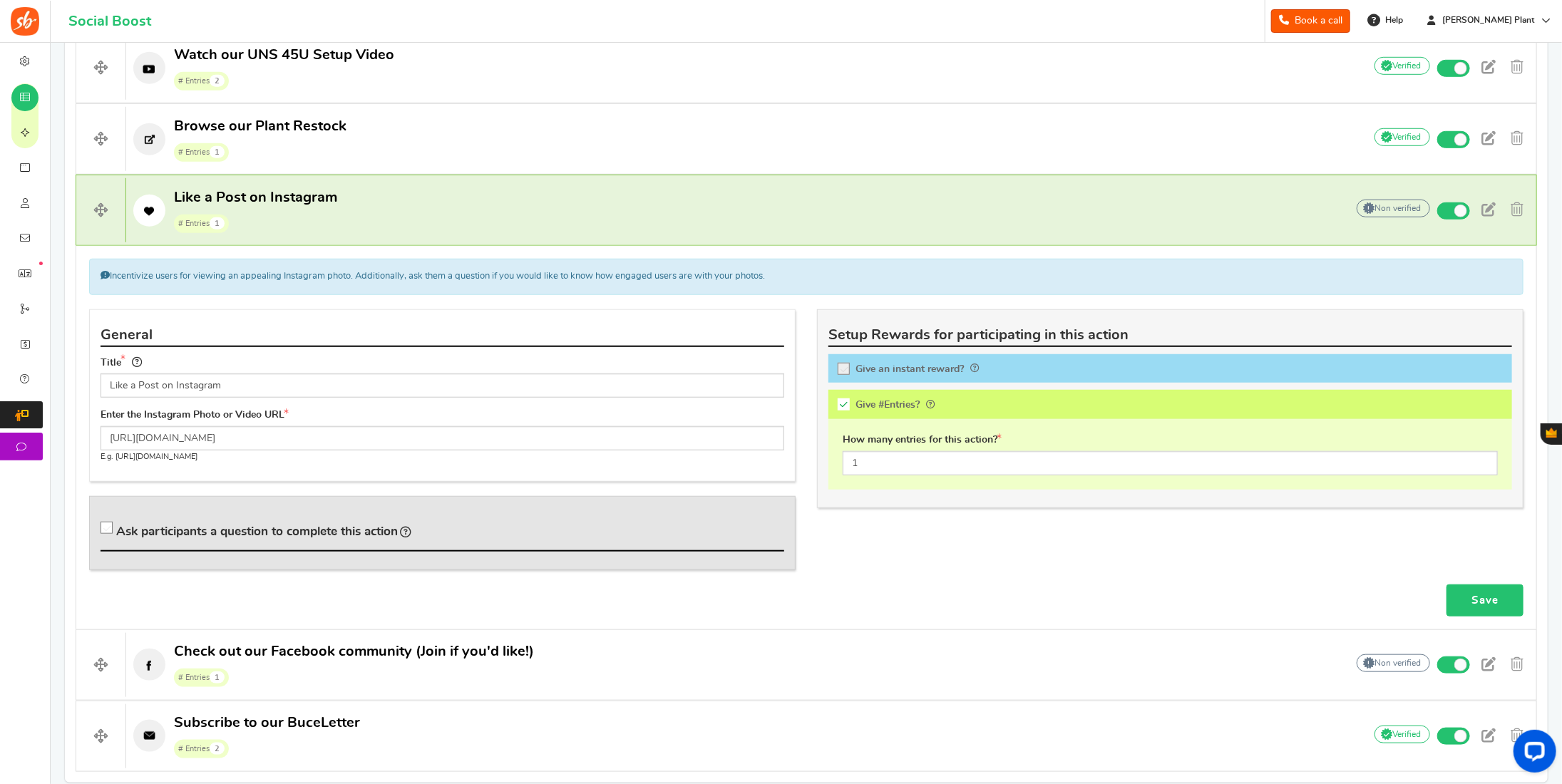 click on "Save" at bounding box center (1485, 600) 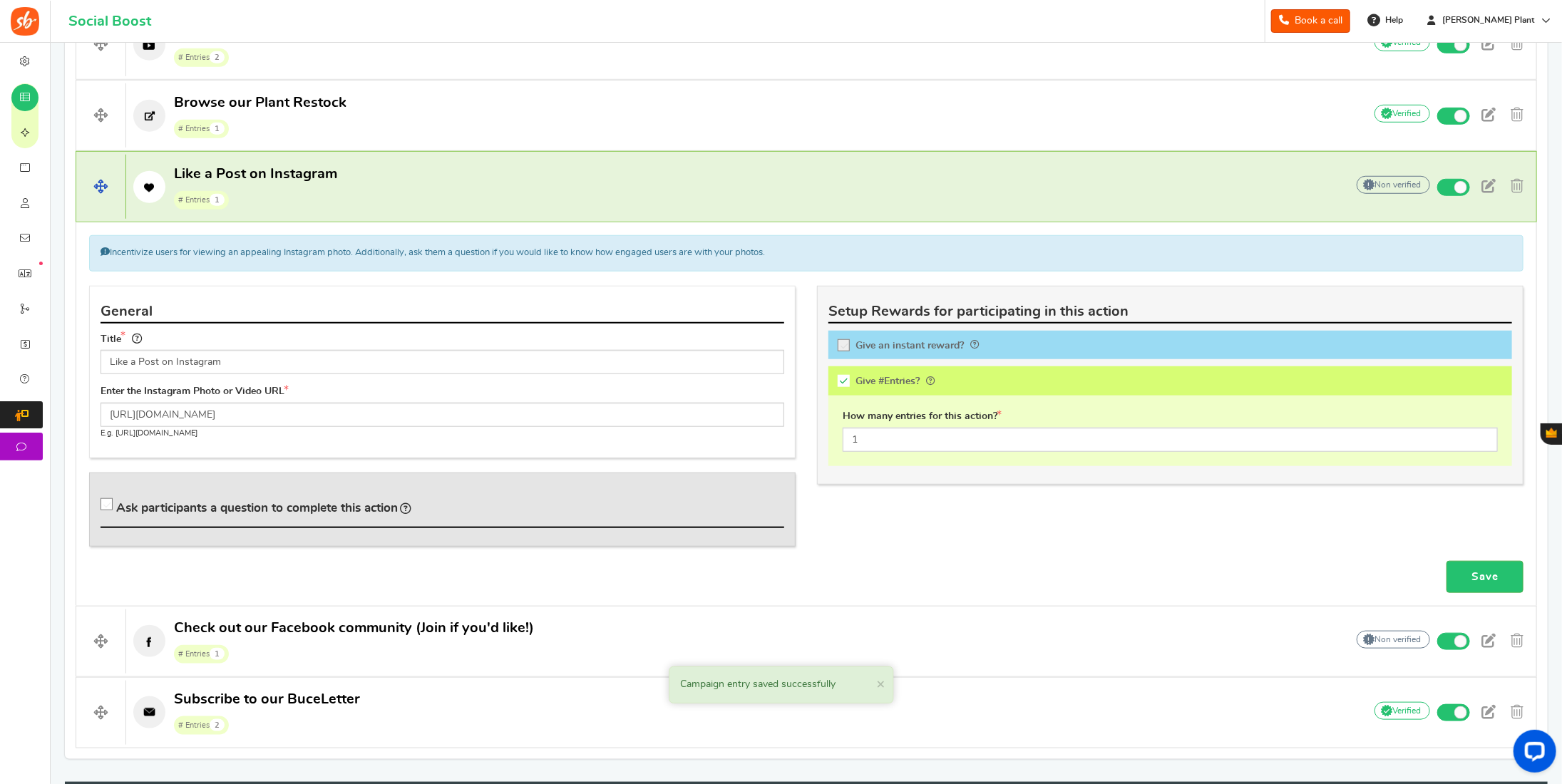 click on "Like a Post on Instagram
# Entries  1" at bounding box center (729, 187) 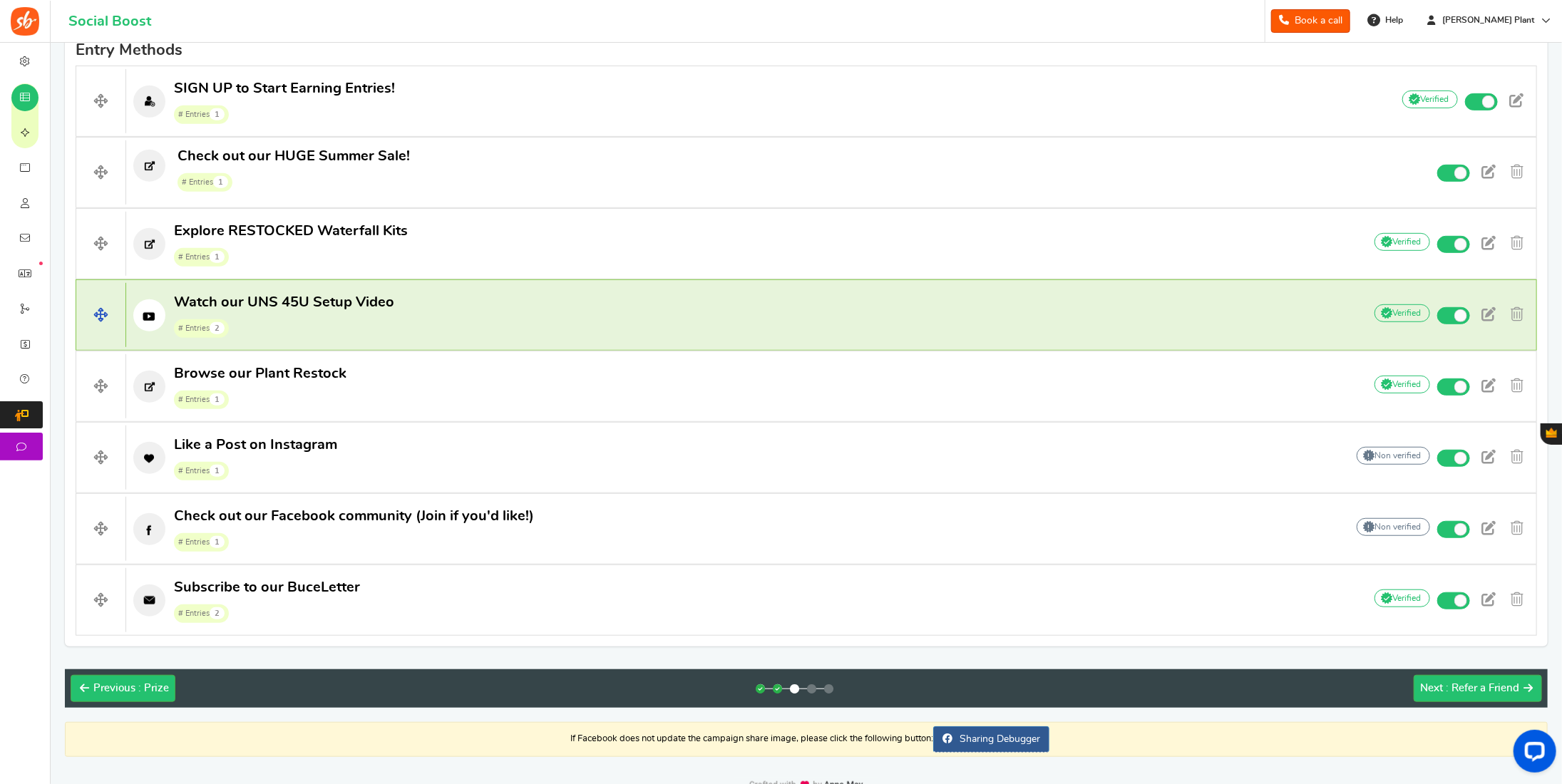 scroll, scrollTop: 481, scrollLeft: 0, axis: vertical 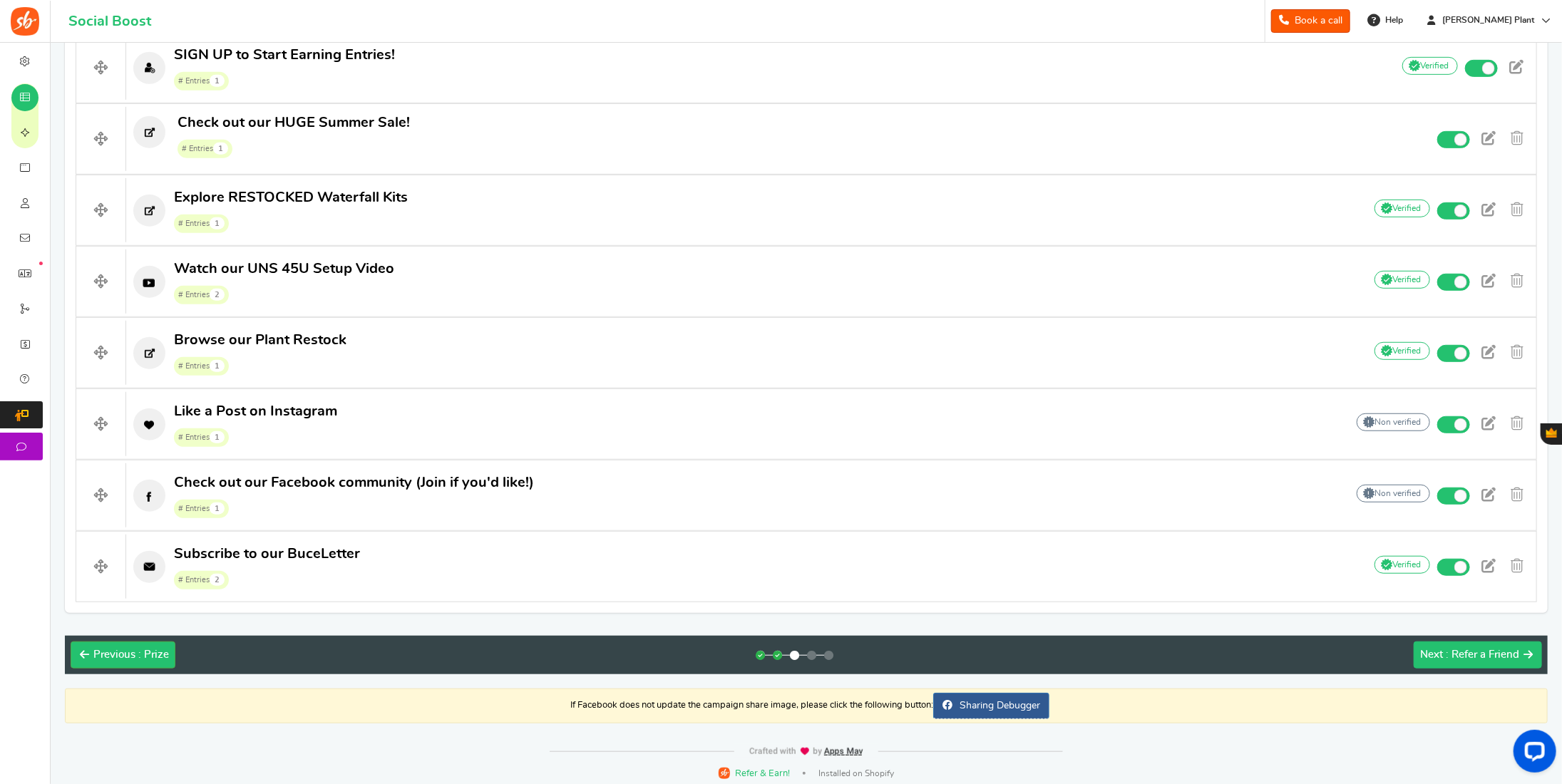 click on ": Refer a Friend" at bounding box center (1482, 654) 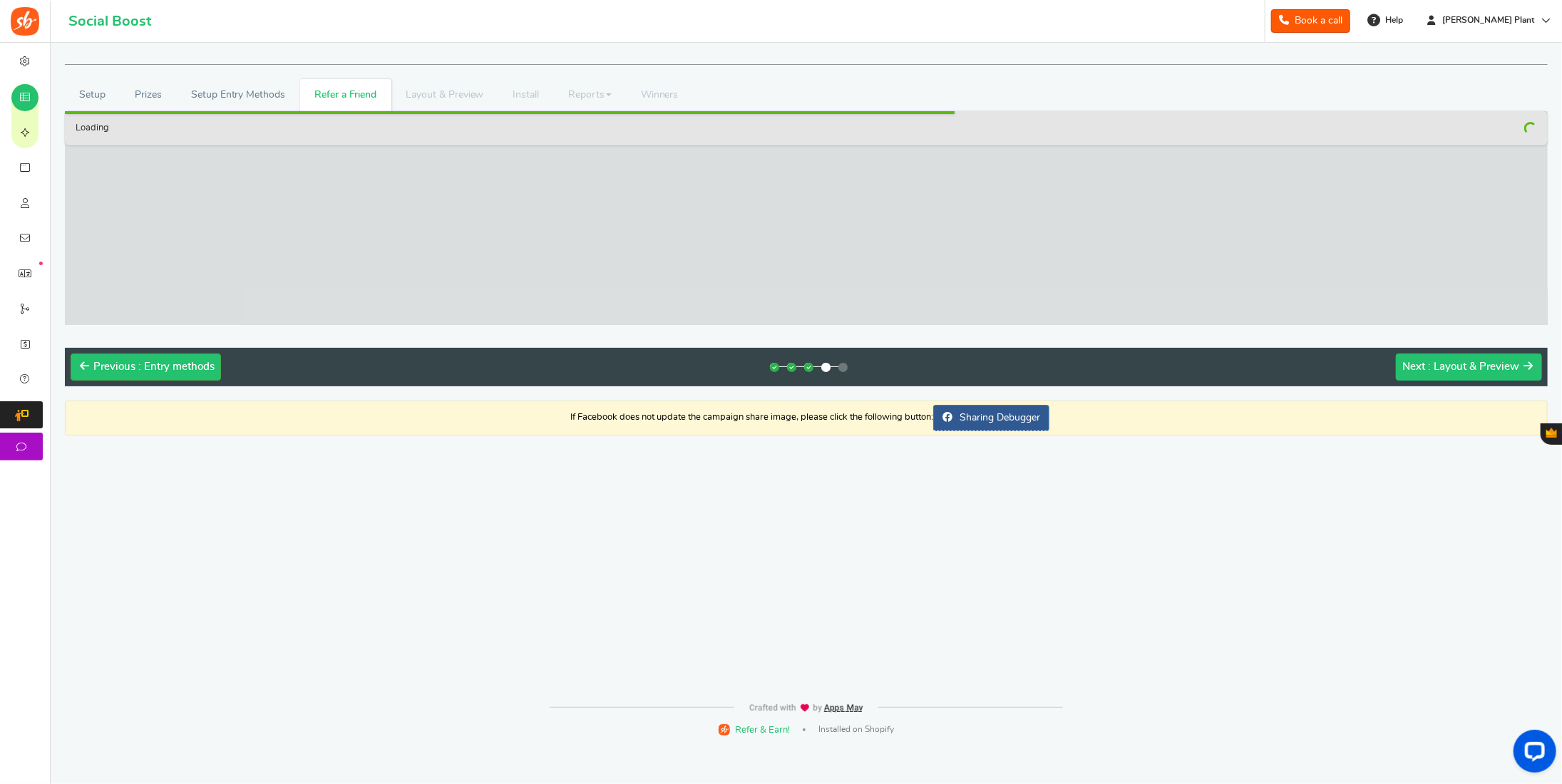 scroll, scrollTop: 0, scrollLeft: 0, axis: both 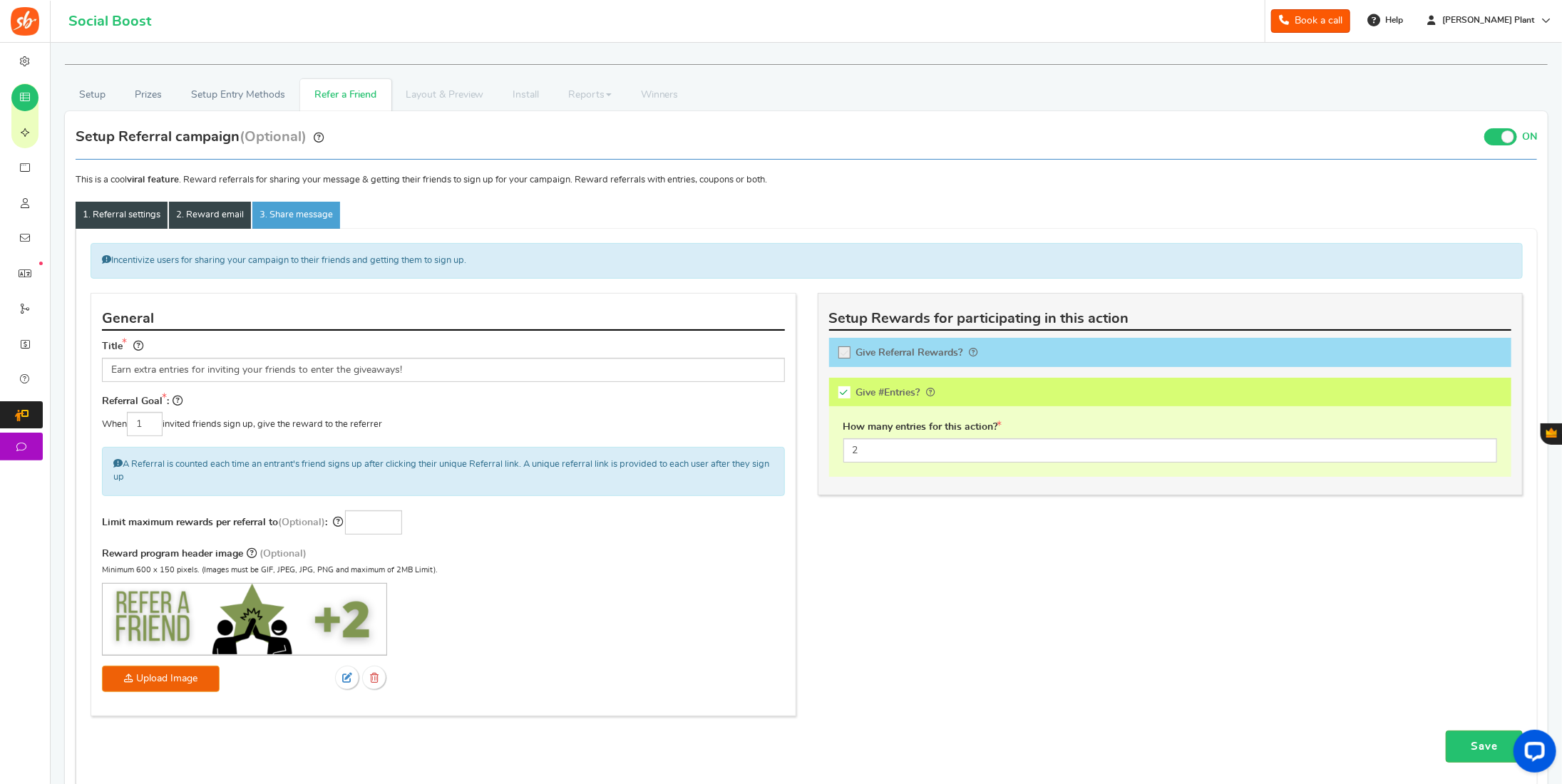 click on "2. Reward email" at bounding box center (210, 215) 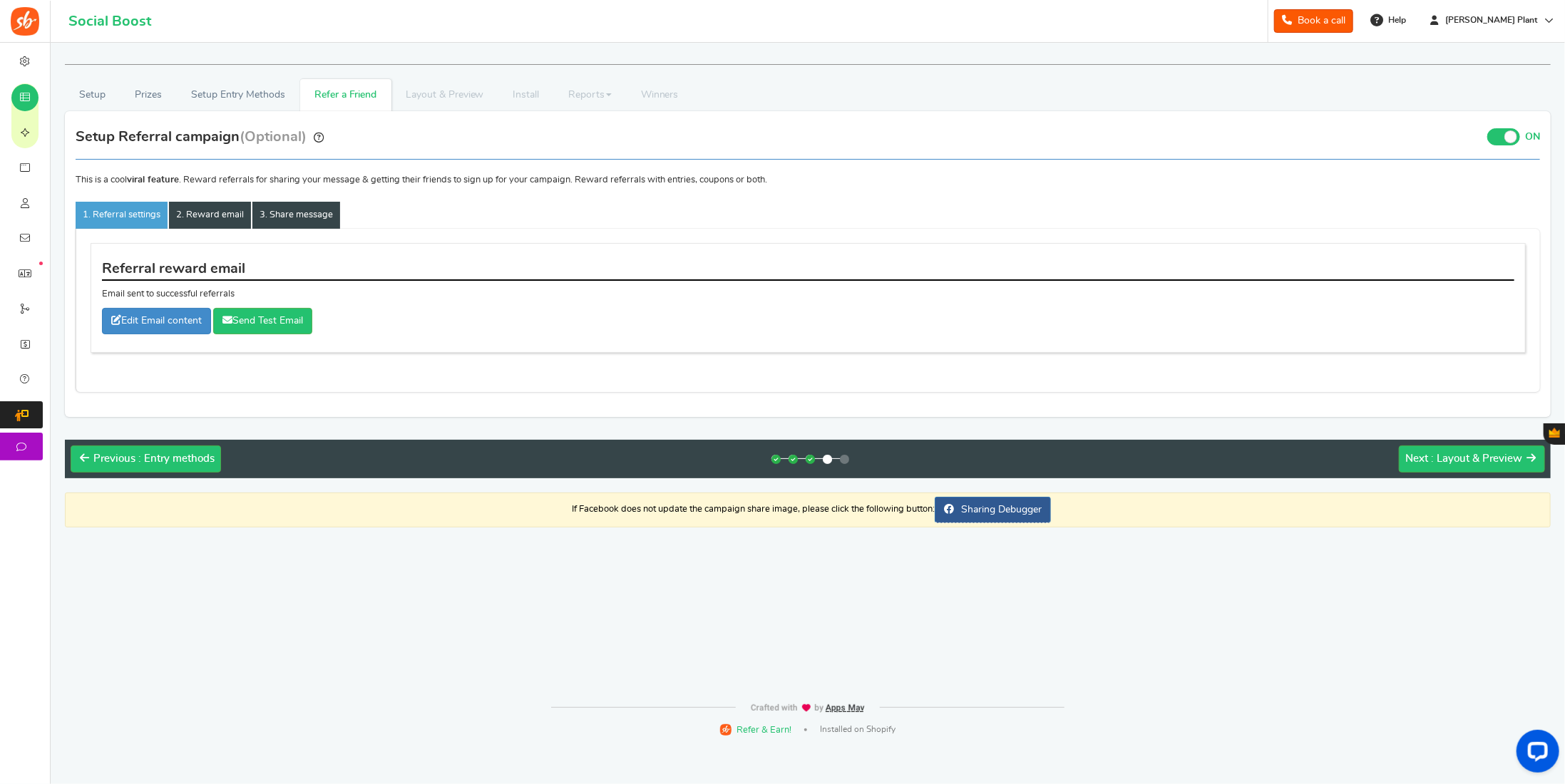 click on "3. Share message" at bounding box center [296, 215] 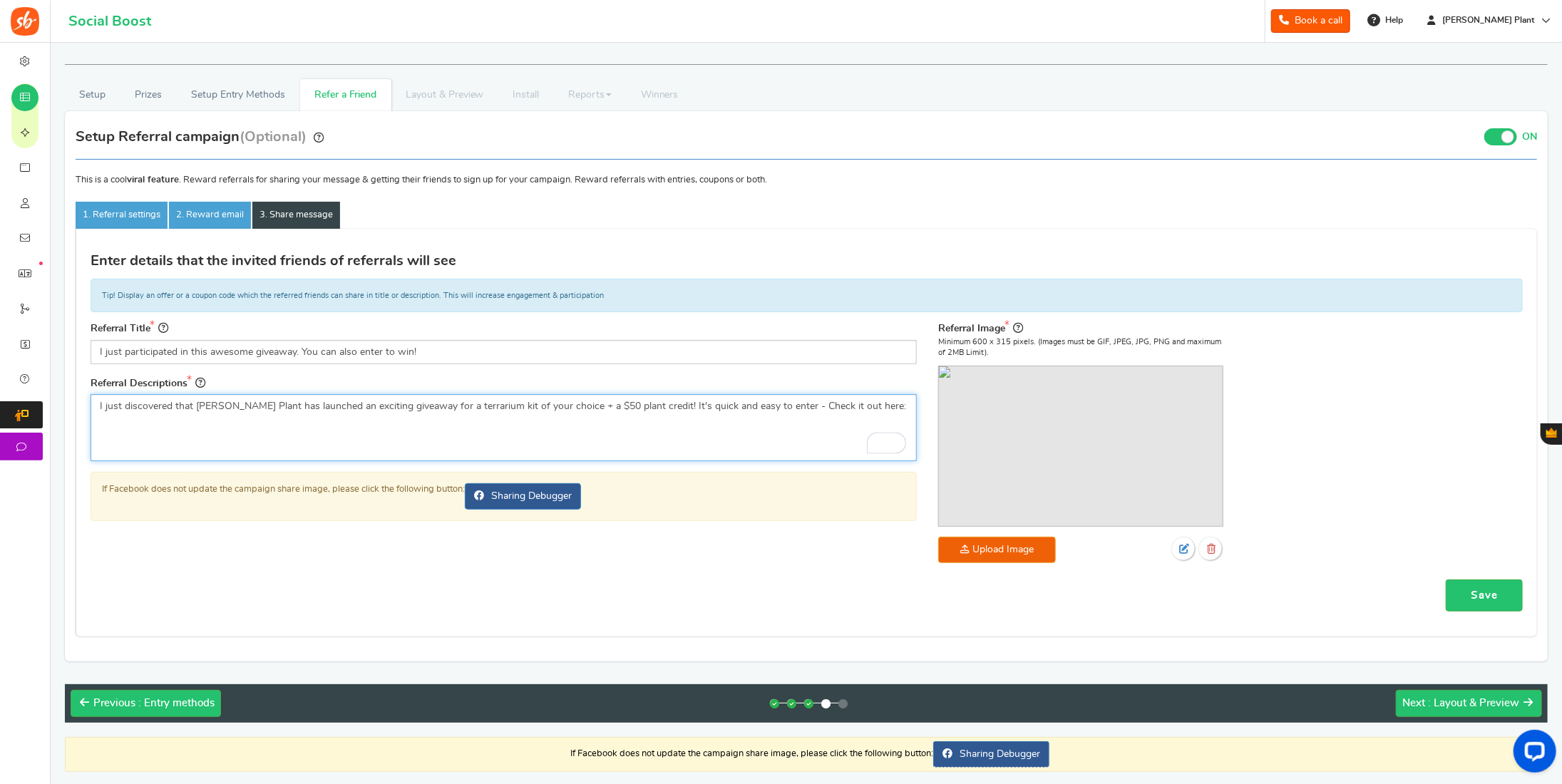 drag, startPoint x: 423, startPoint y: 403, endPoint x: 631, endPoint y: 404, distance: 208.0024 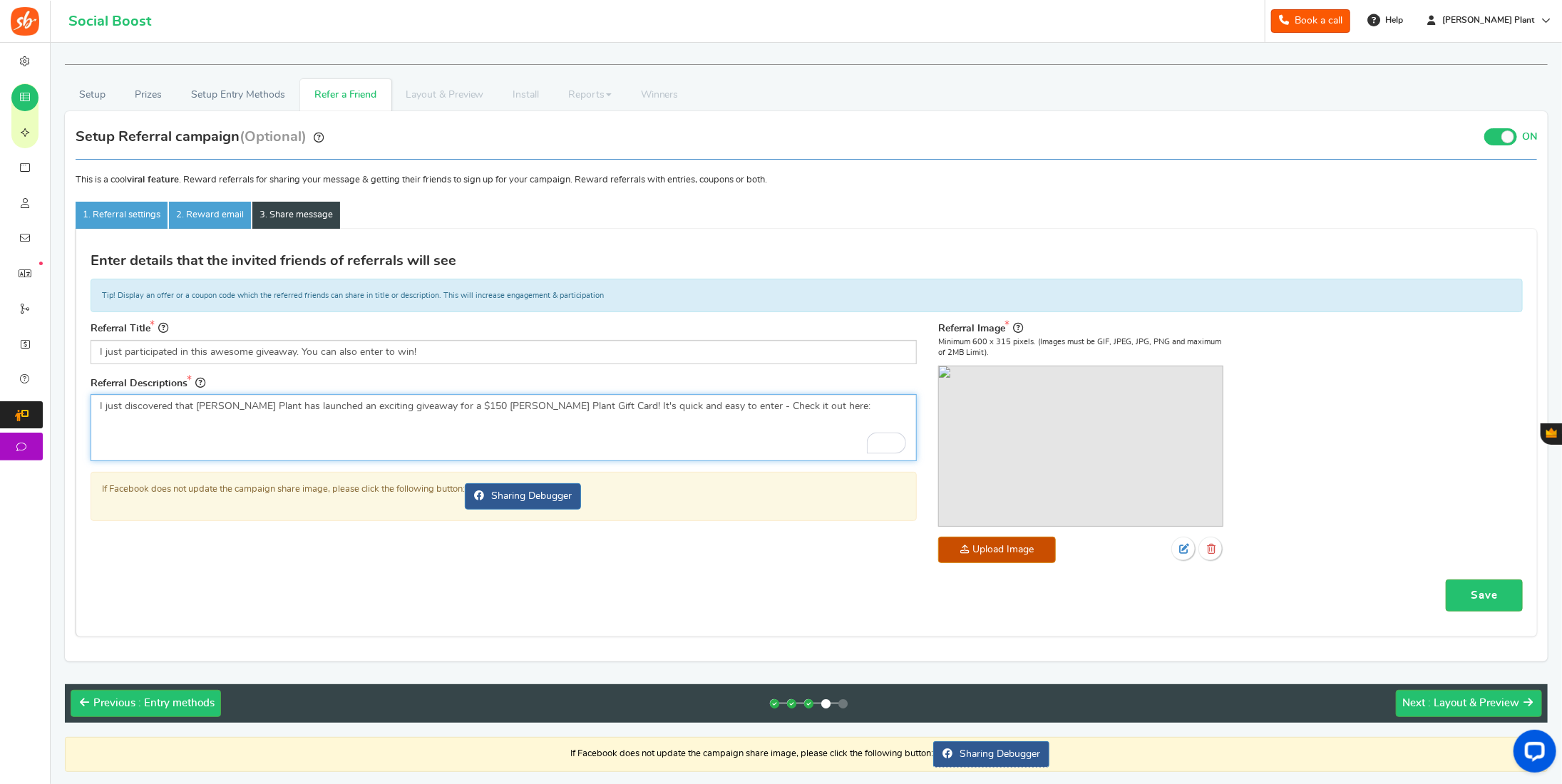 type on "I just discovered that [PERSON_NAME] Plant has launched an exciting giveaway for a $150 [PERSON_NAME] Plant Gift Card! It's quick and easy to enter - Check it out here:" 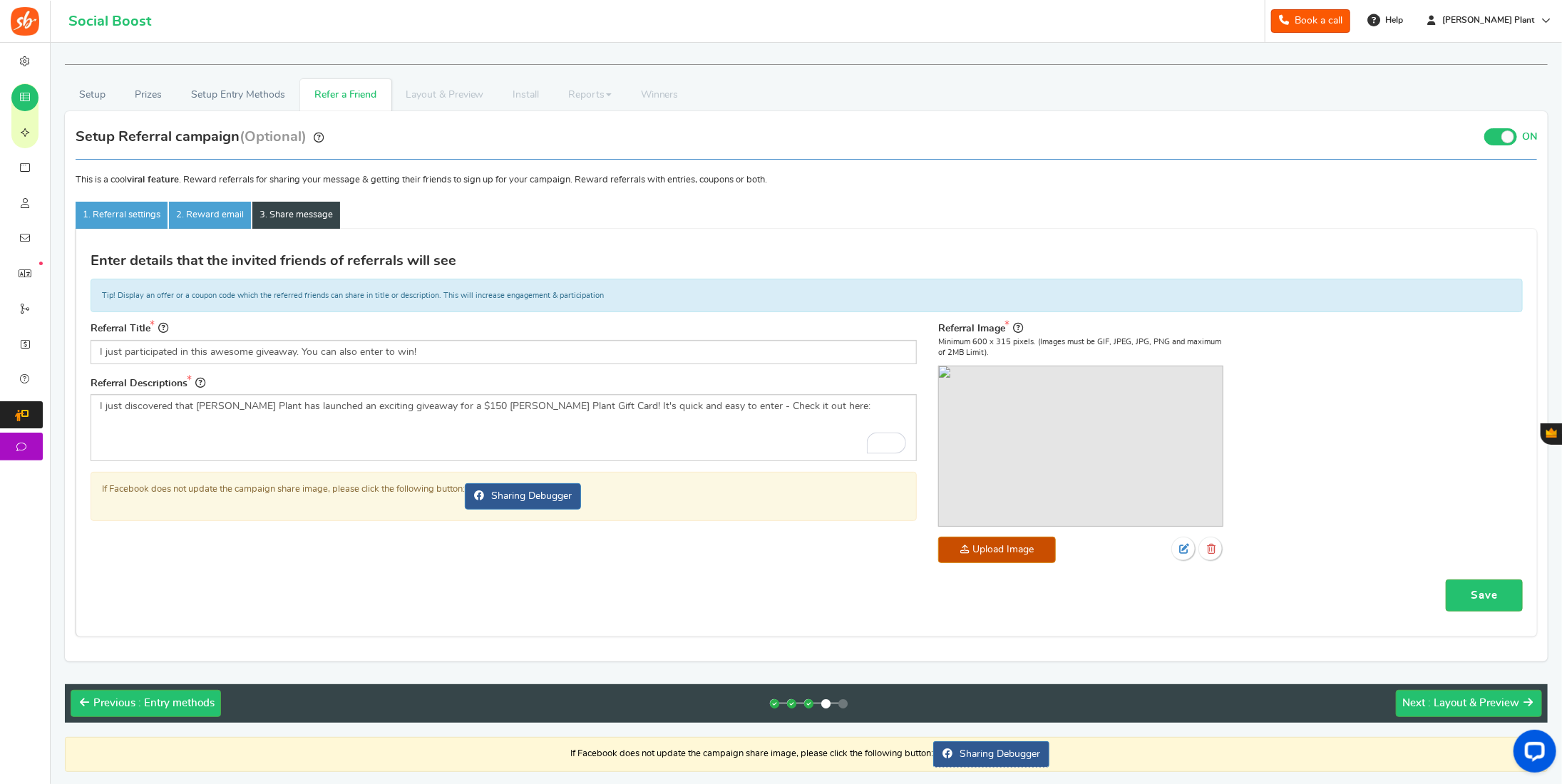 click at bounding box center (-399, 639) 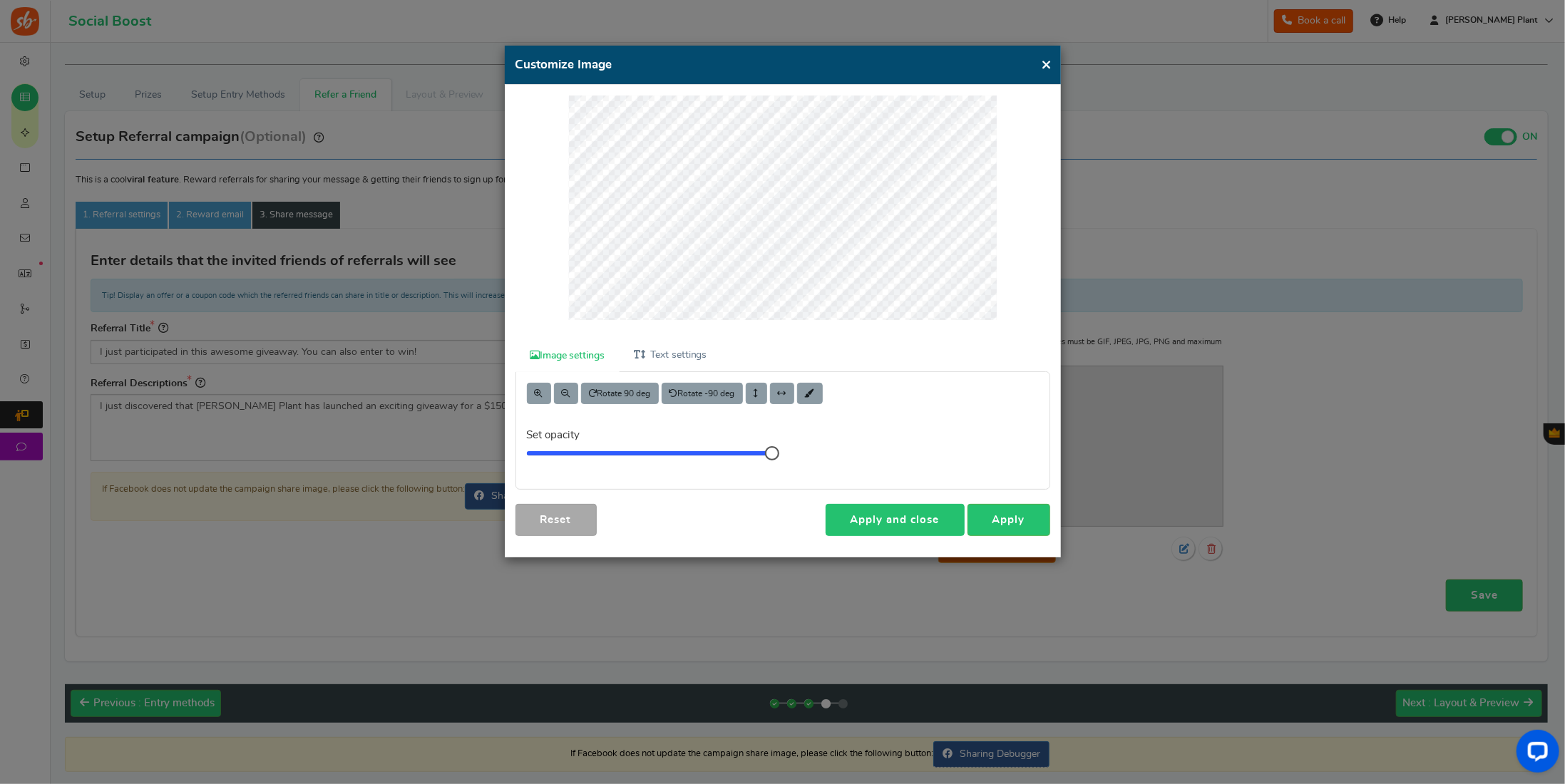 click on "Apply and close" at bounding box center [895, 520] 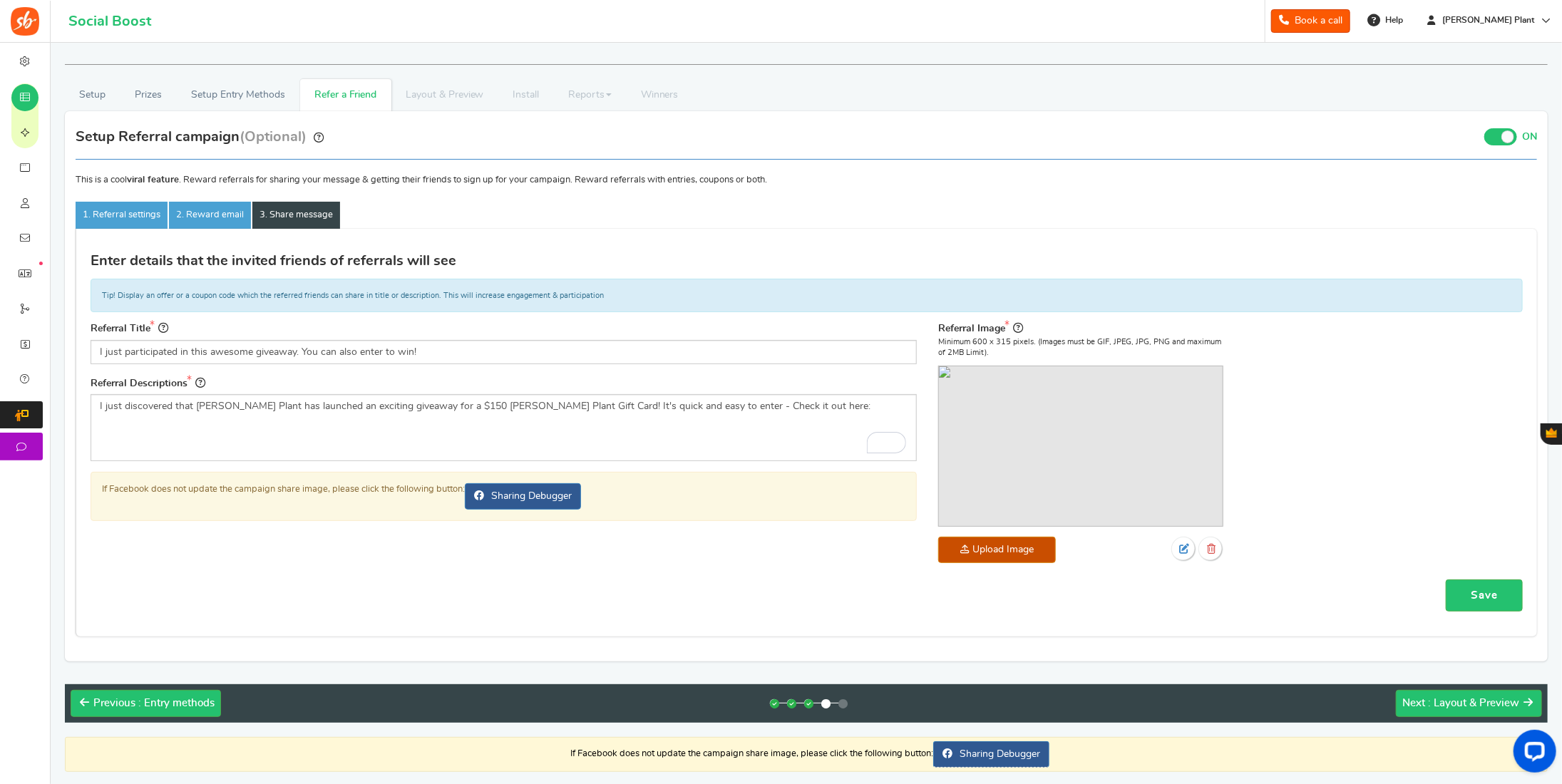 click at bounding box center [-399, 639] 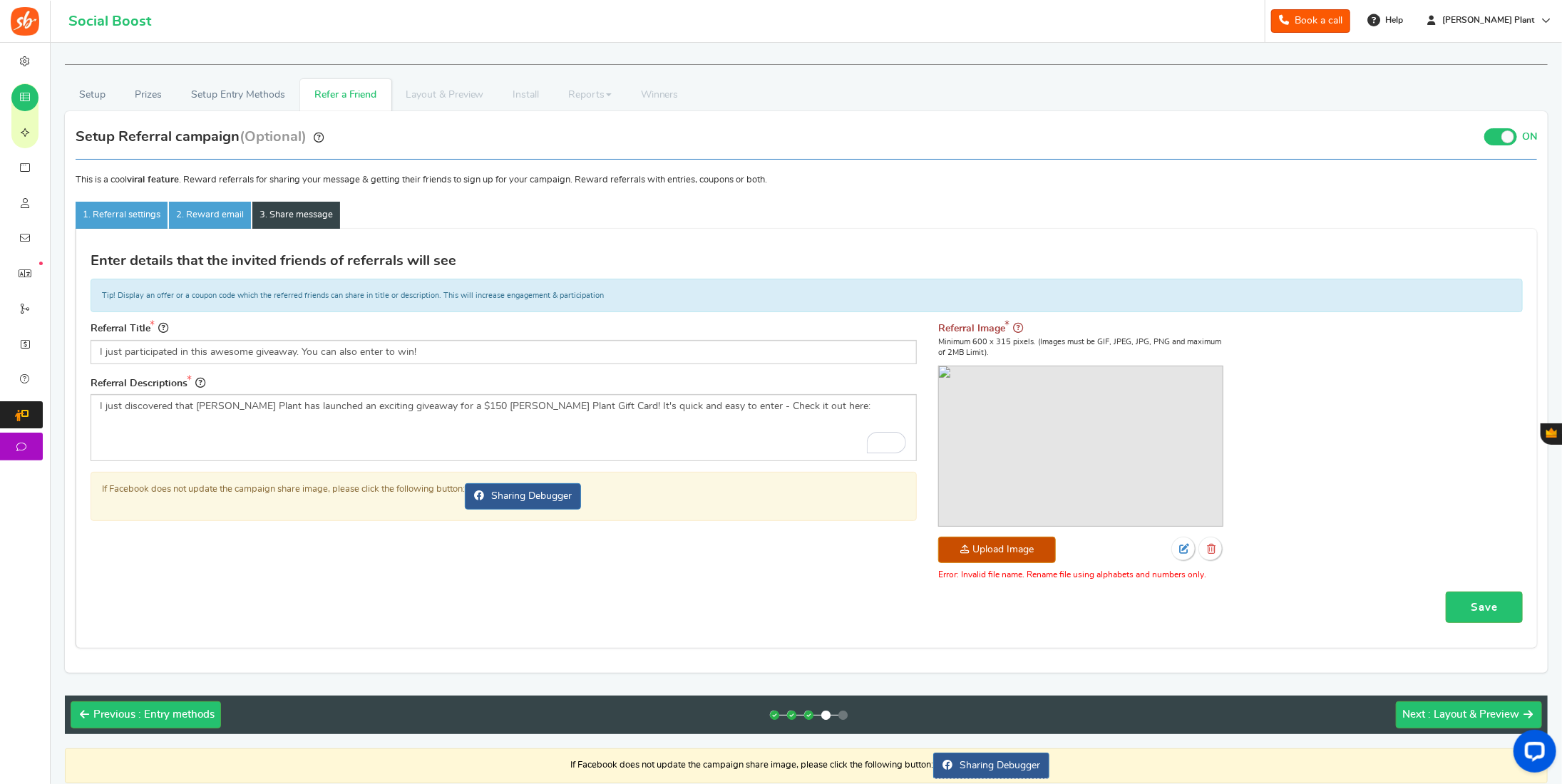 click at bounding box center [-399, 639] 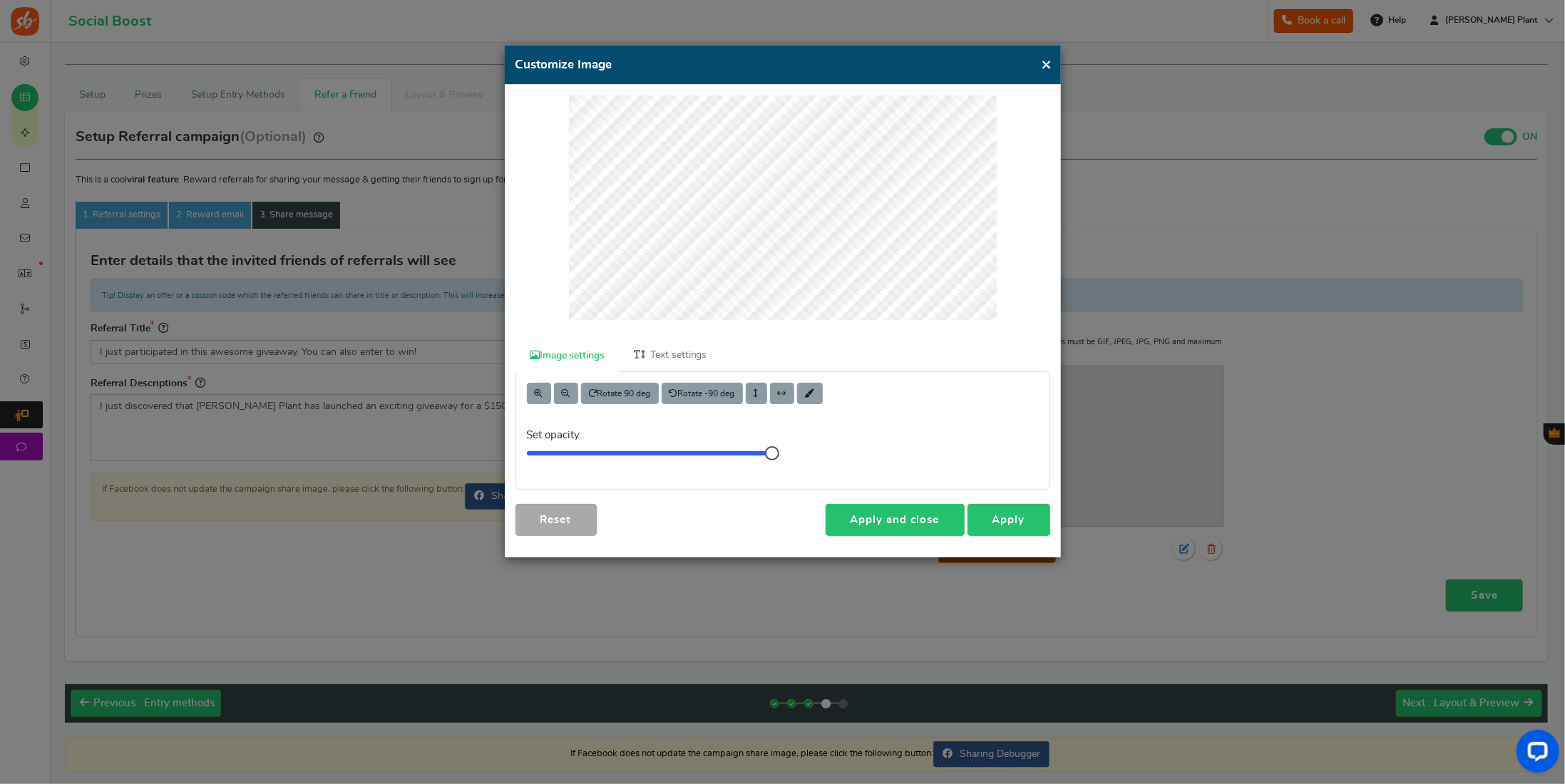 click on "Apply and close" at bounding box center (895, 520) 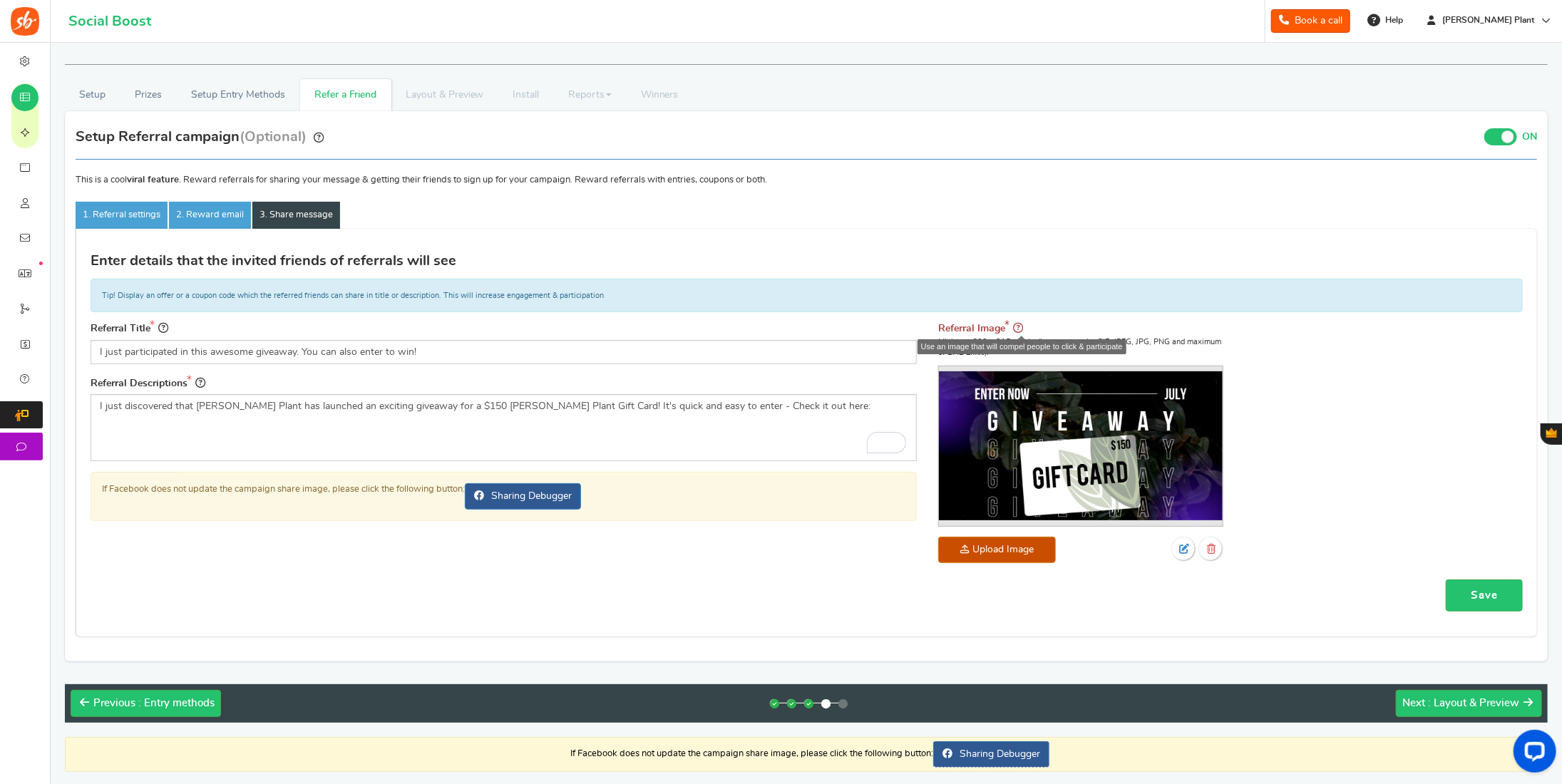 click at bounding box center (1018, 328) 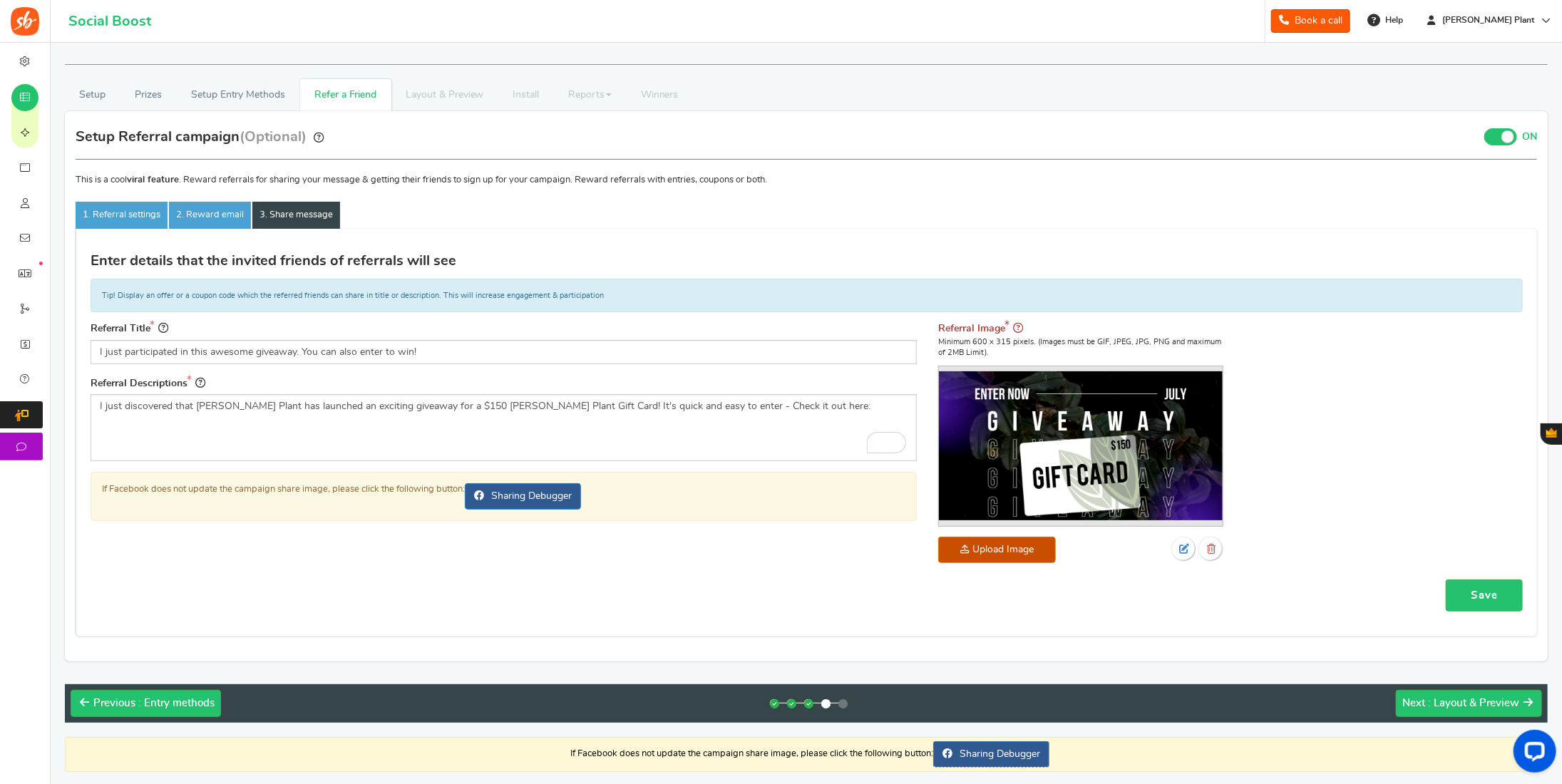 click on "Save" at bounding box center [1484, 595] 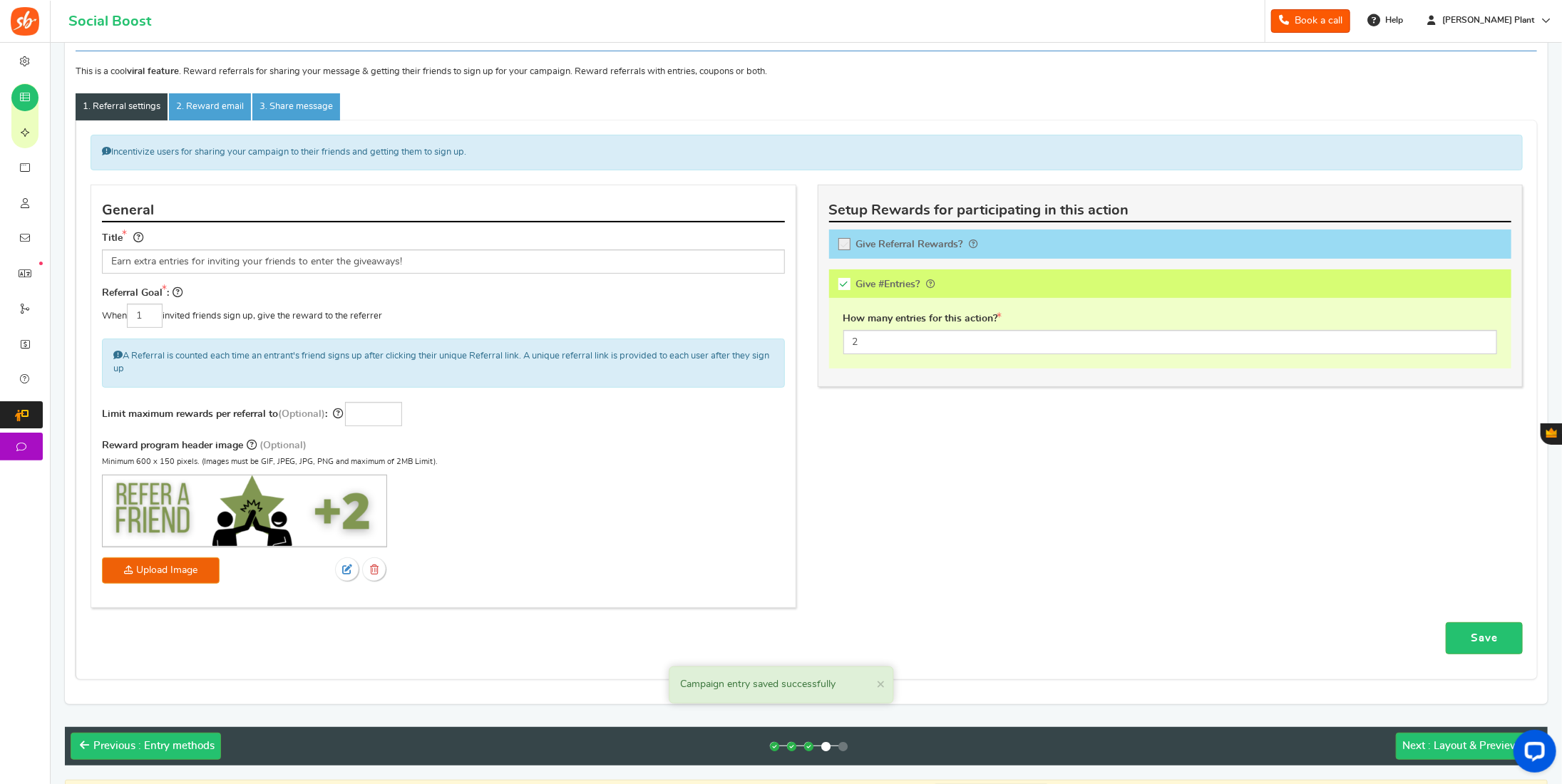 scroll, scrollTop: 128, scrollLeft: 0, axis: vertical 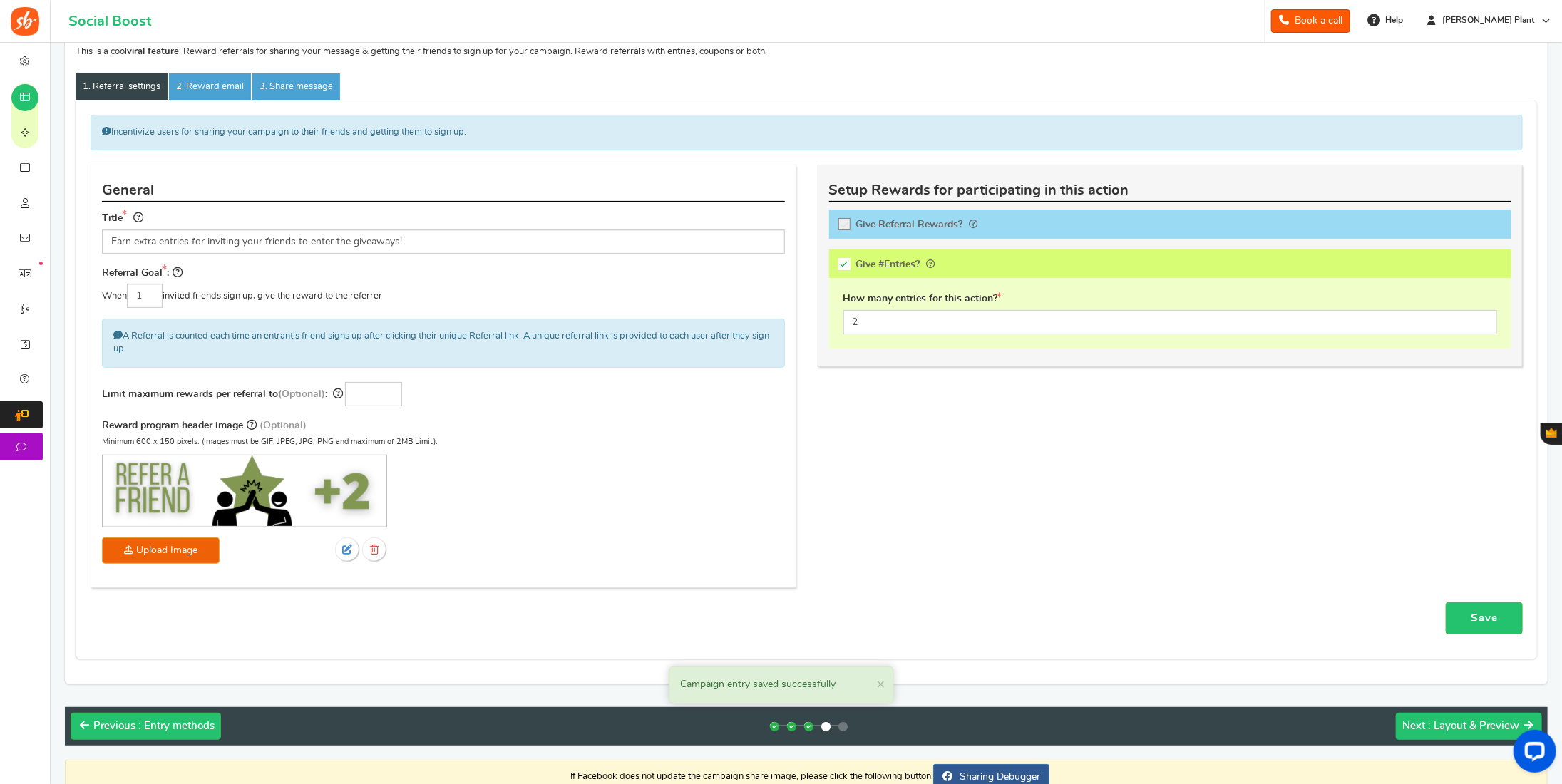 click on ": Layout & Preview" at bounding box center [1474, 726] 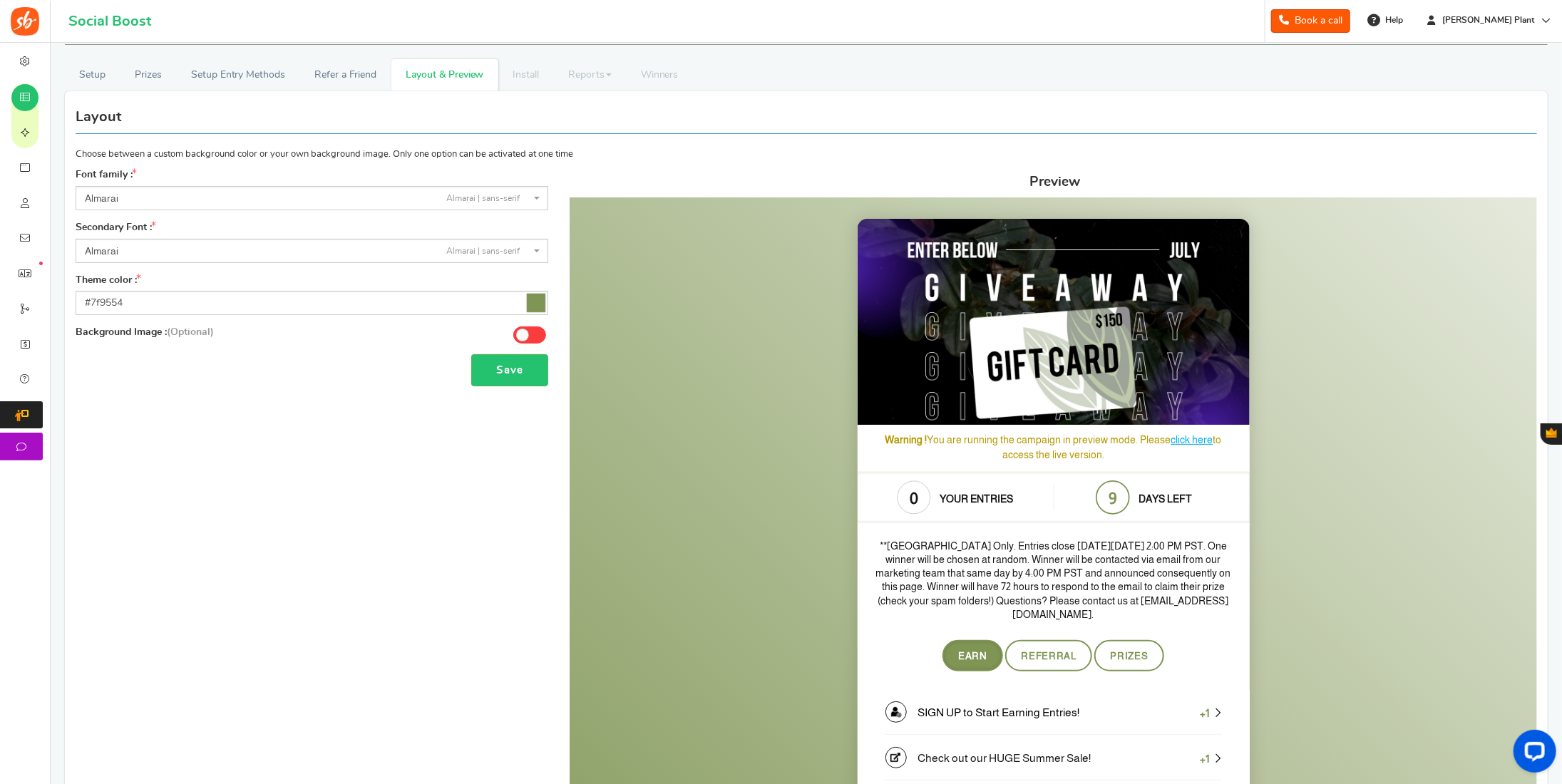 scroll, scrollTop: 0, scrollLeft: 0, axis: both 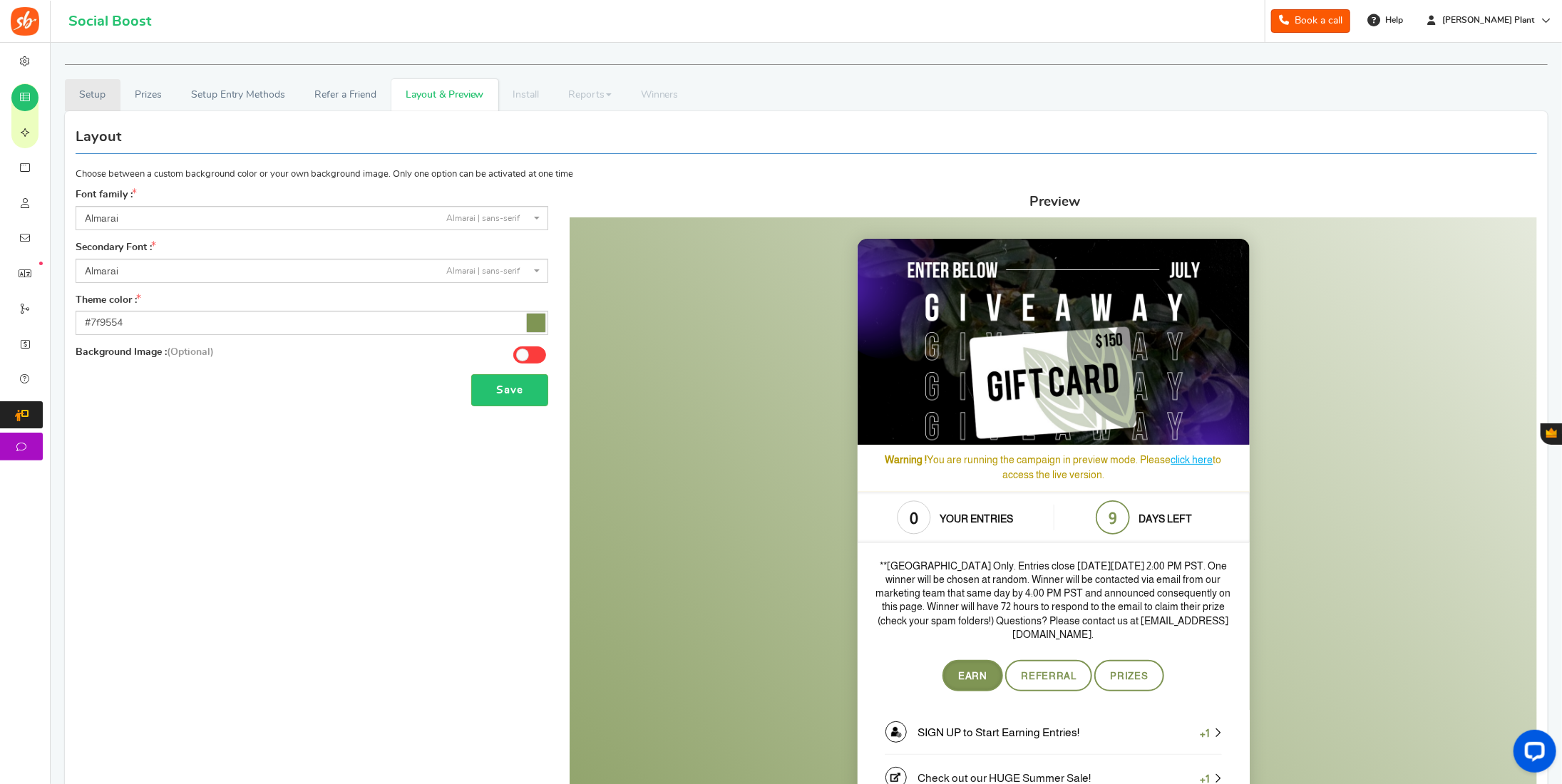 click on "Setup" at bounding box center [93, 95] 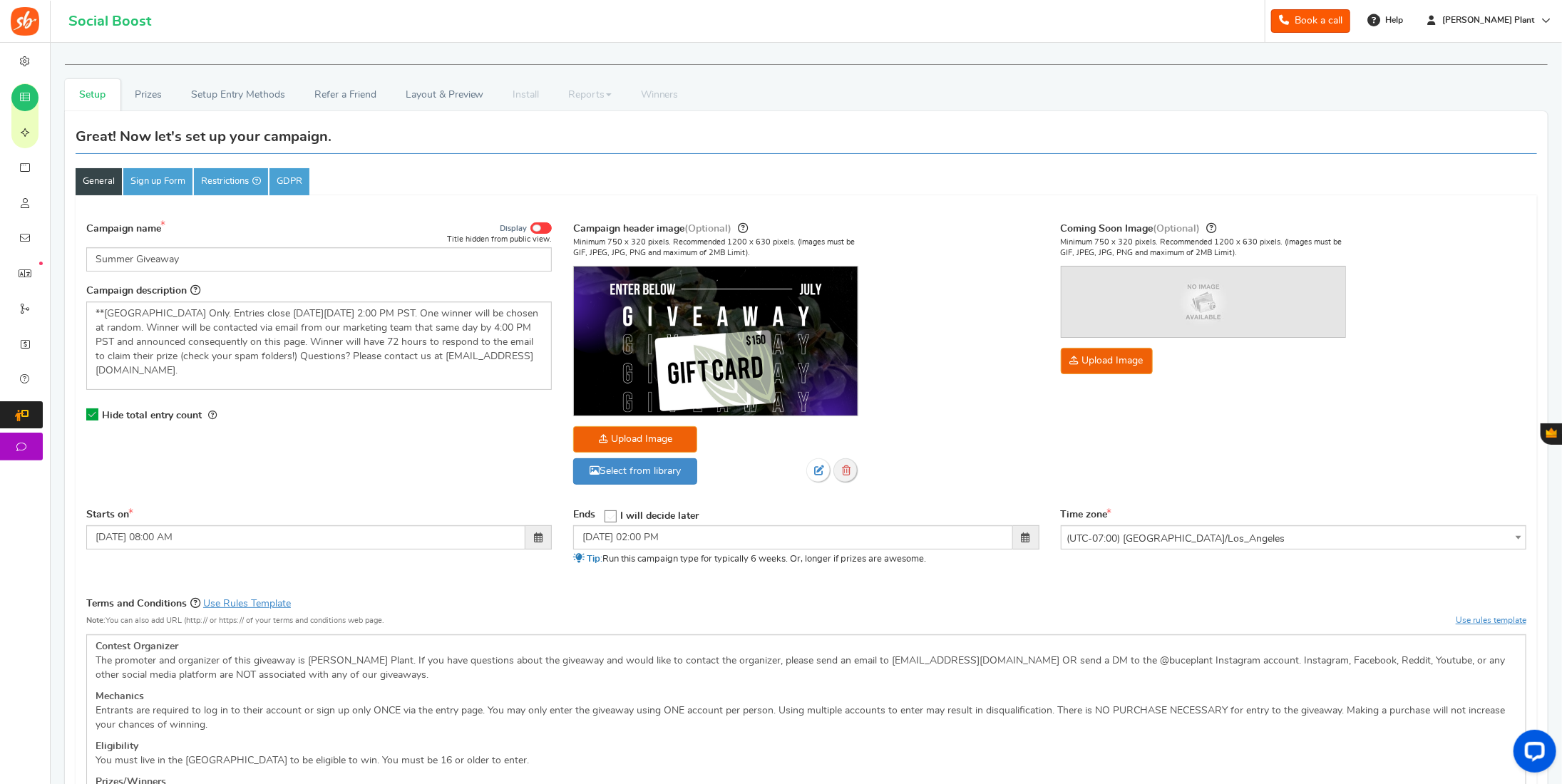click at bounding box center (846, 470) 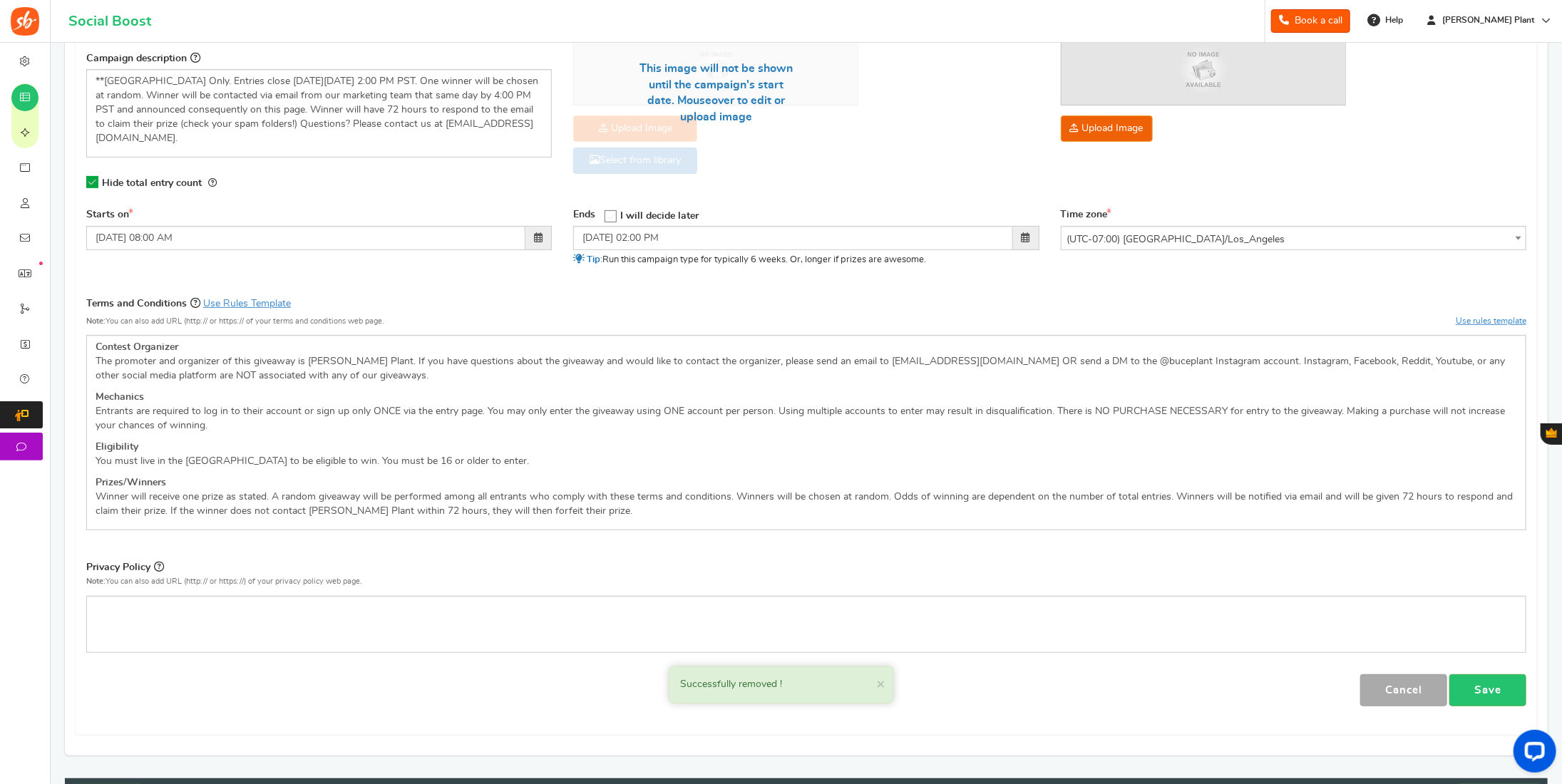 scroll, scrollTop: 365, scrollLeft: 0, axis: vertical 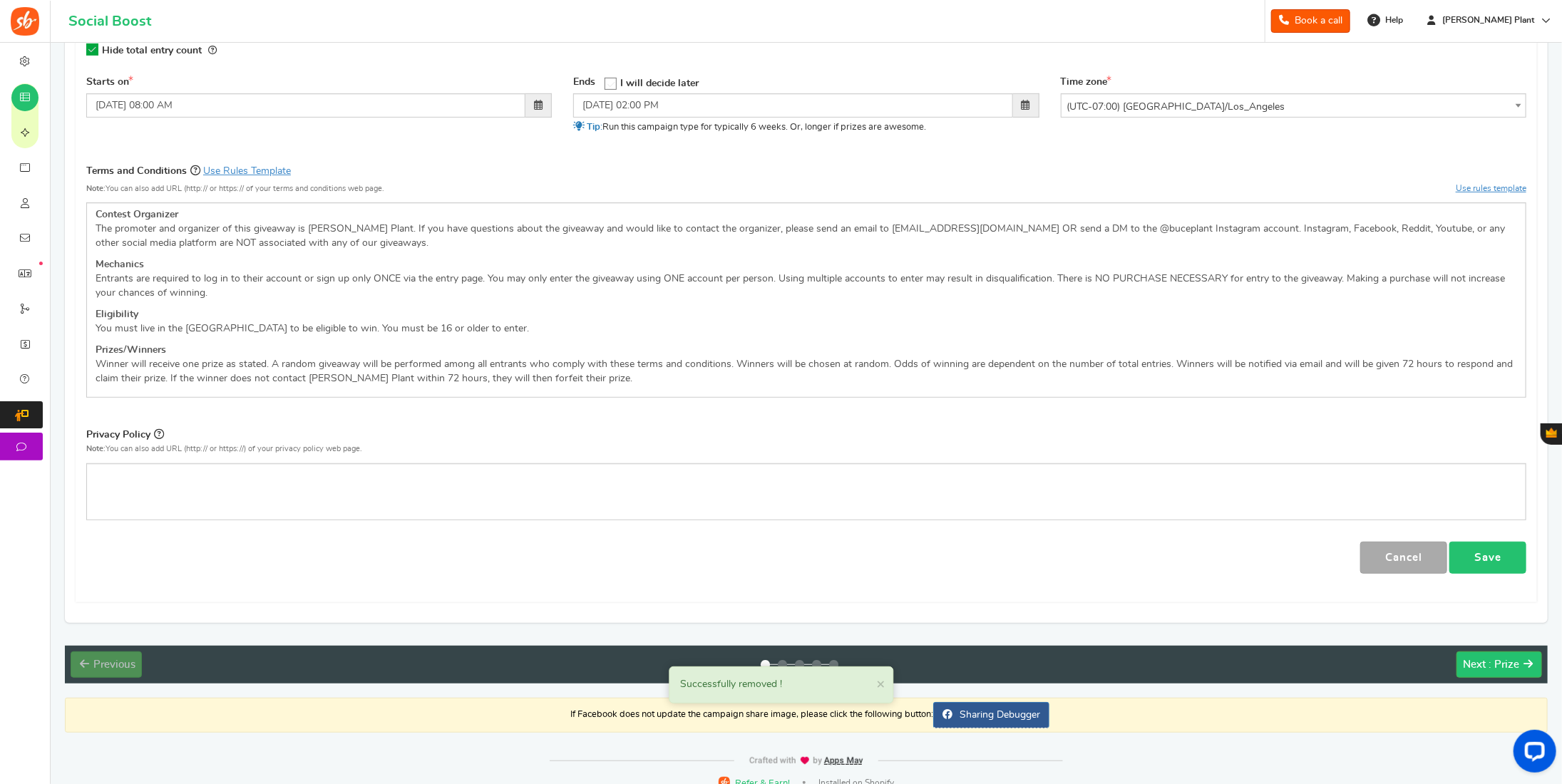 click on "Save" at bounding box center (1488, 557) 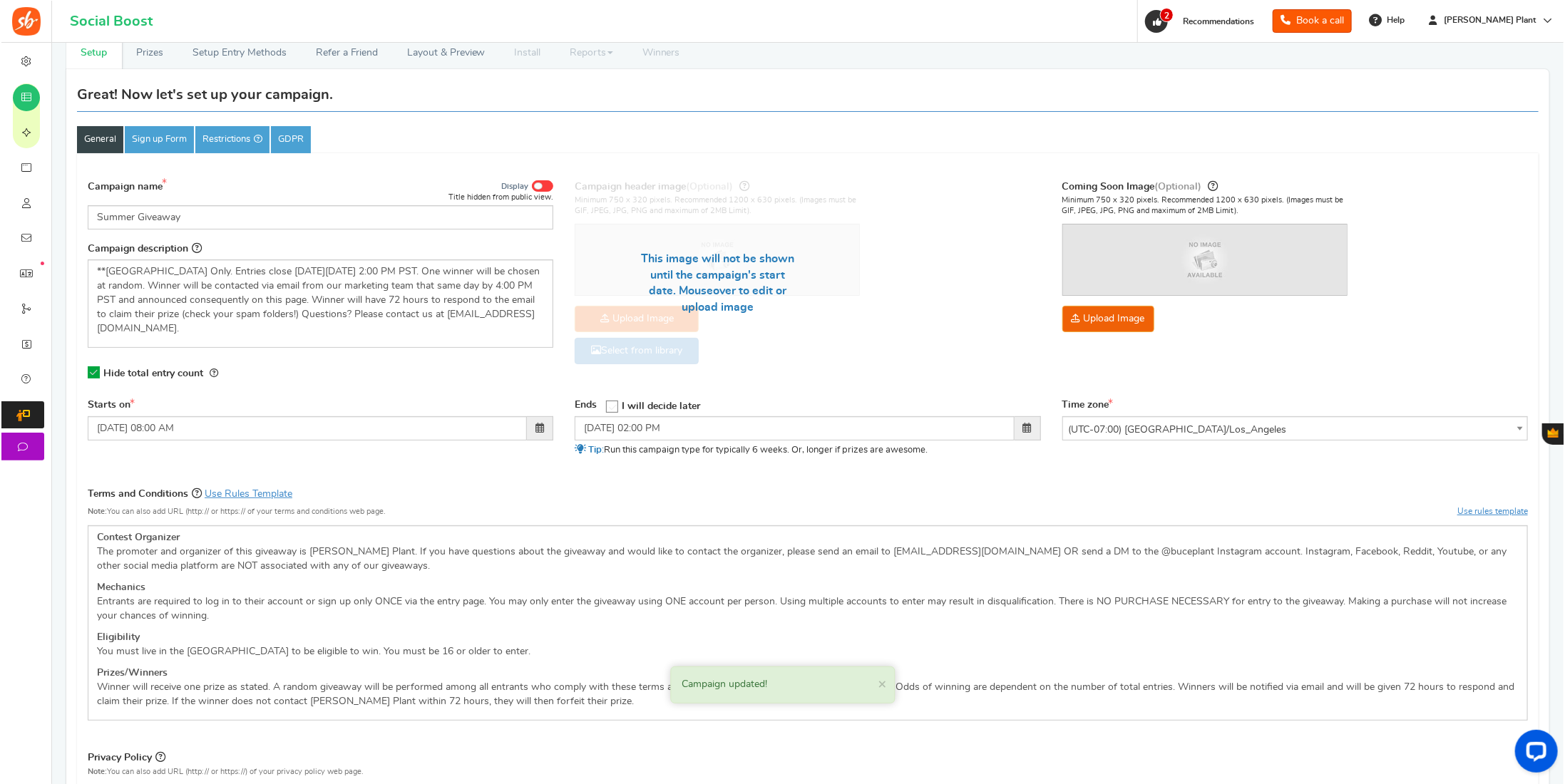 scroll, scrollTop: 0, scrollLeft: 0, axis: both 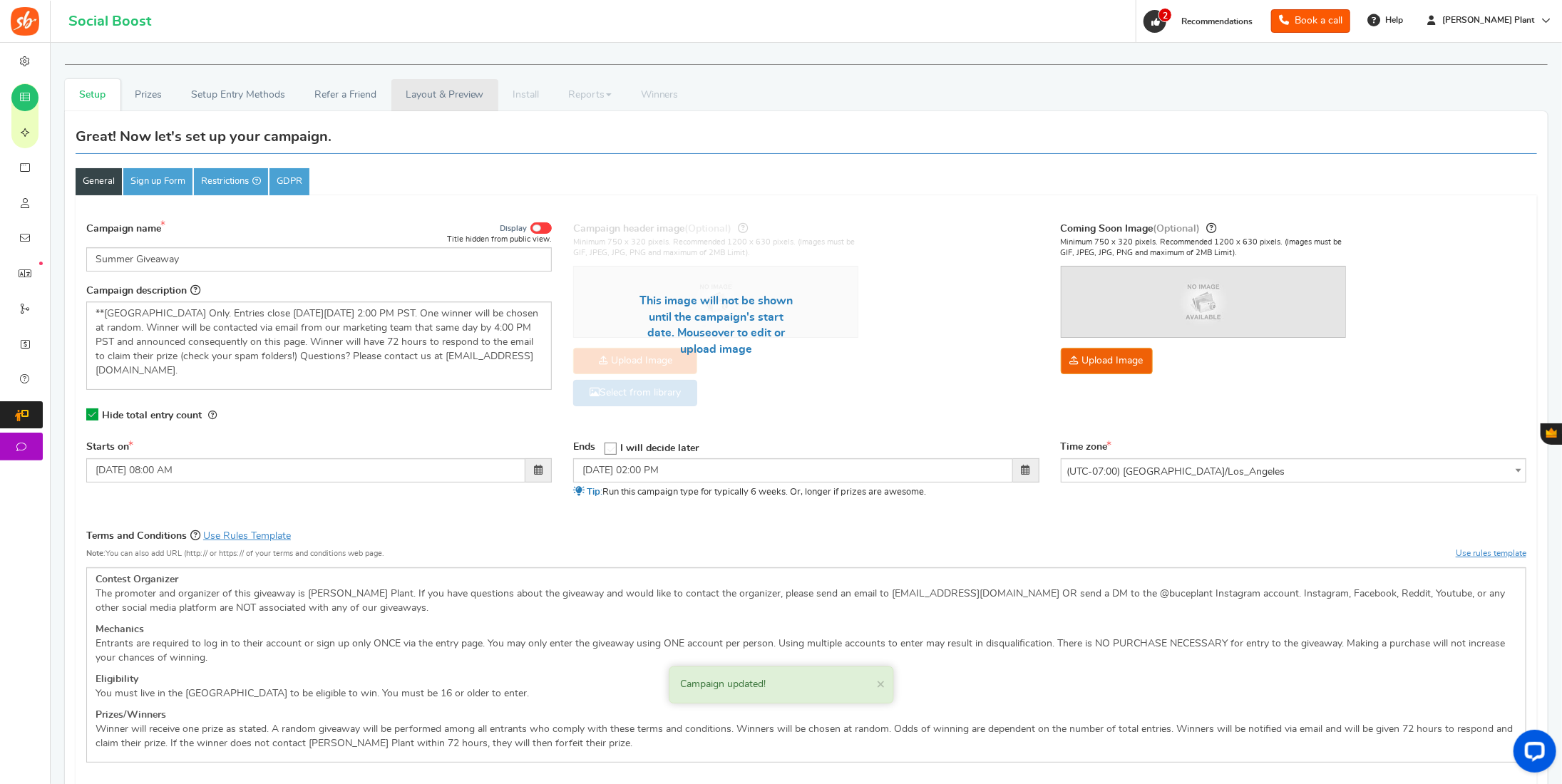 click on "Layout & Preview" at bounding box center (445, 95) 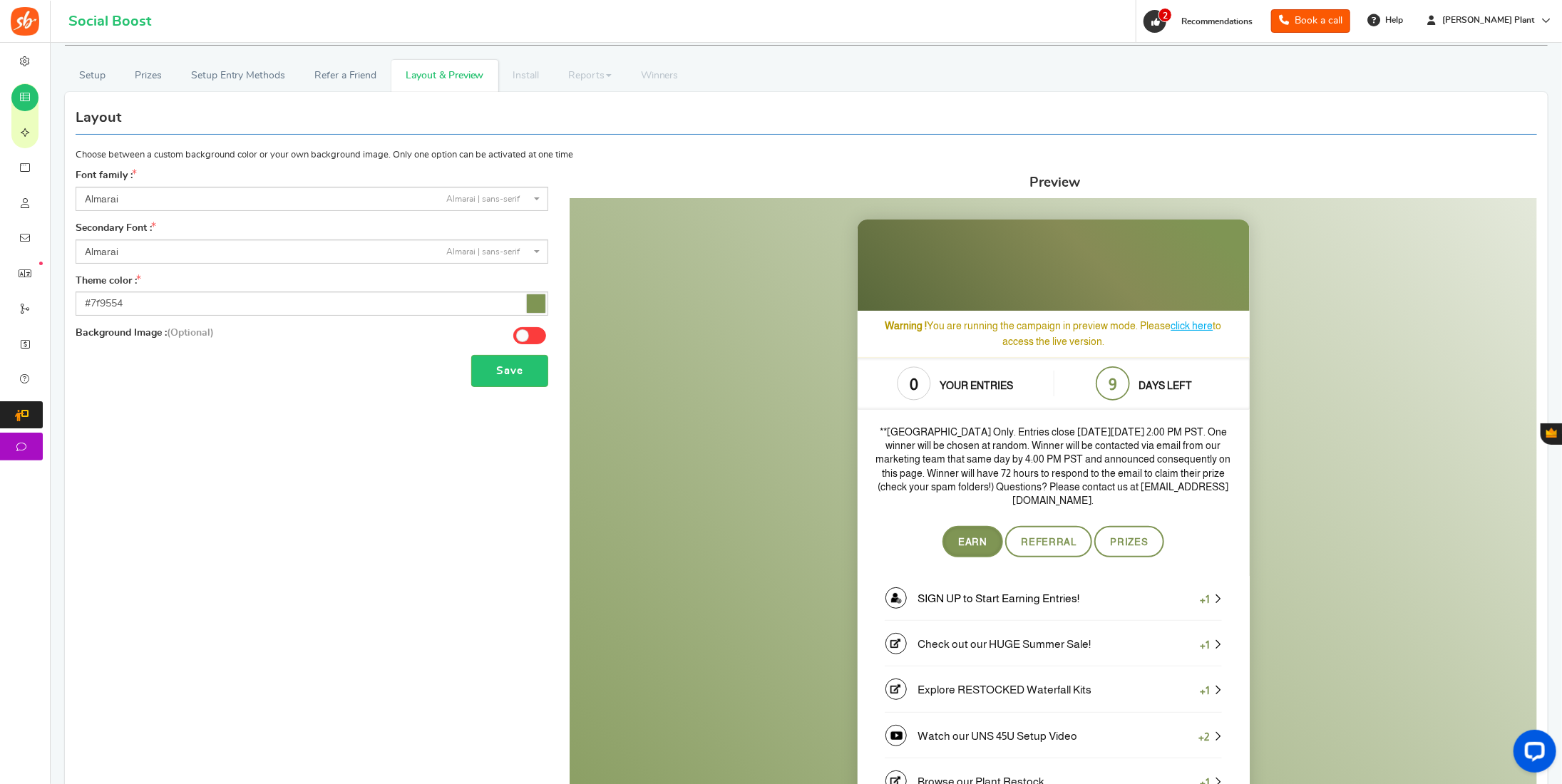 scroll, scrollTop: 0, scrollLeft: 0, axis: both 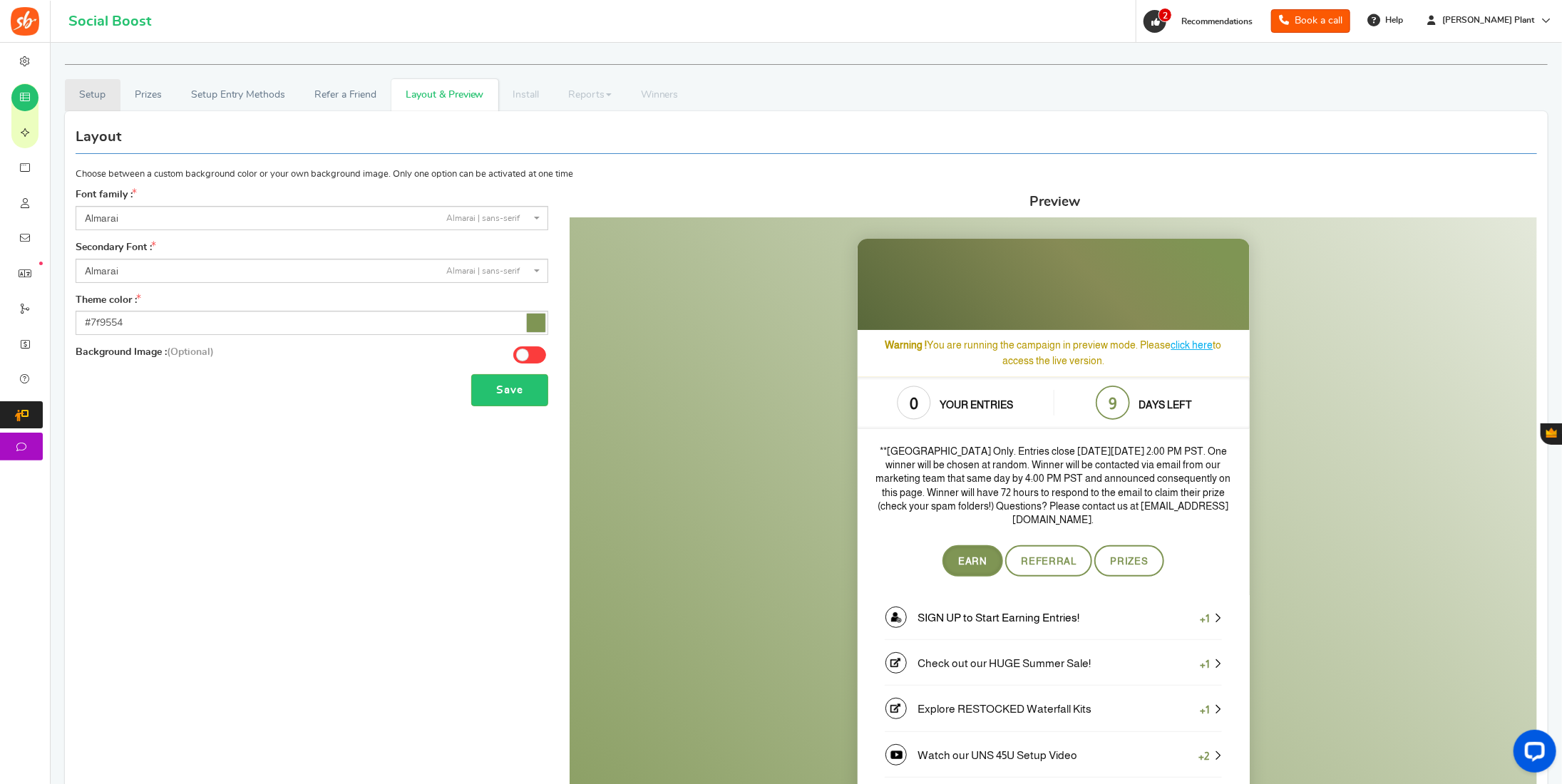 click on "Setup" at bounding box center (93, 95) 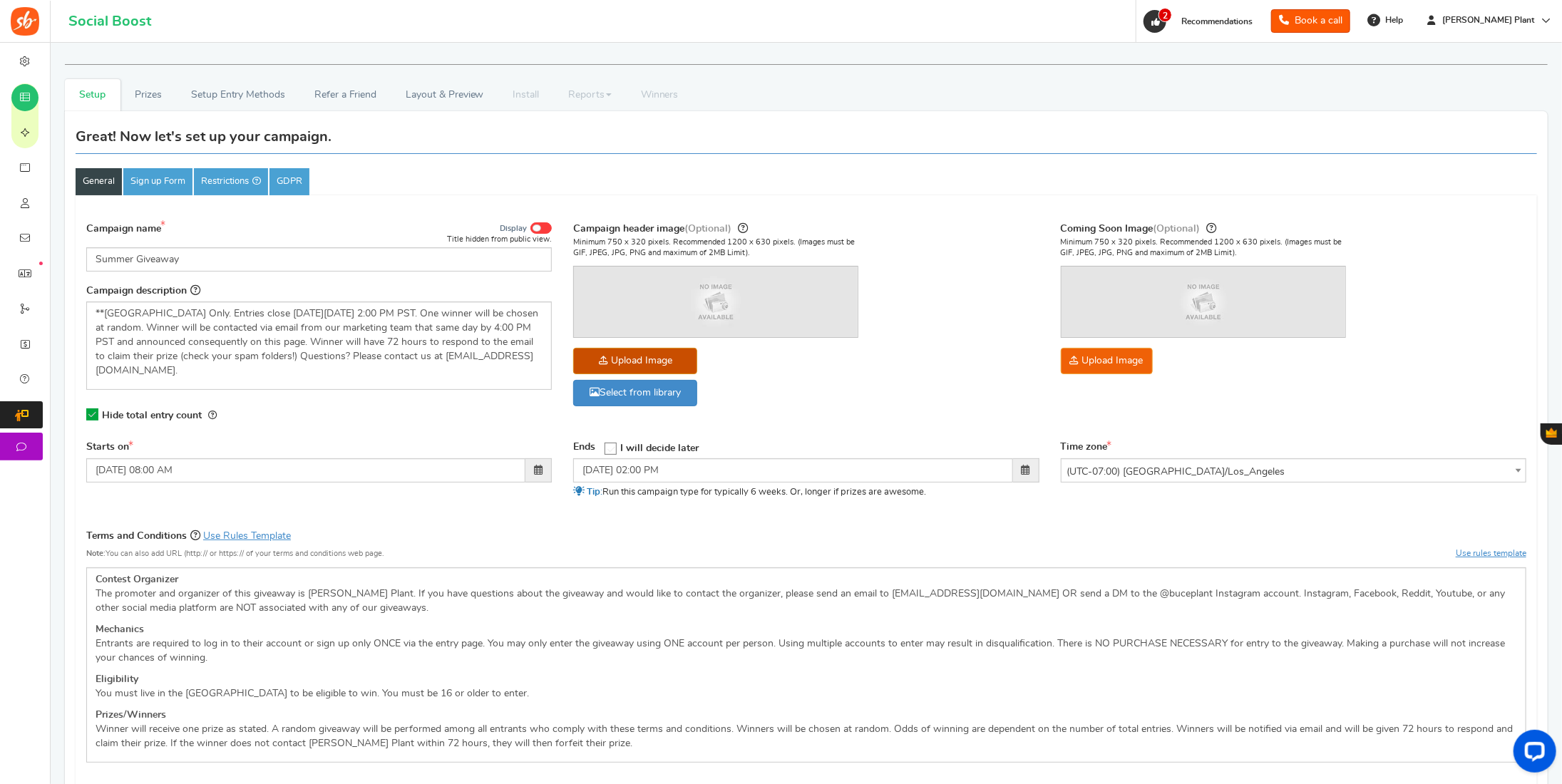 click at bounding box center [-758, 450] 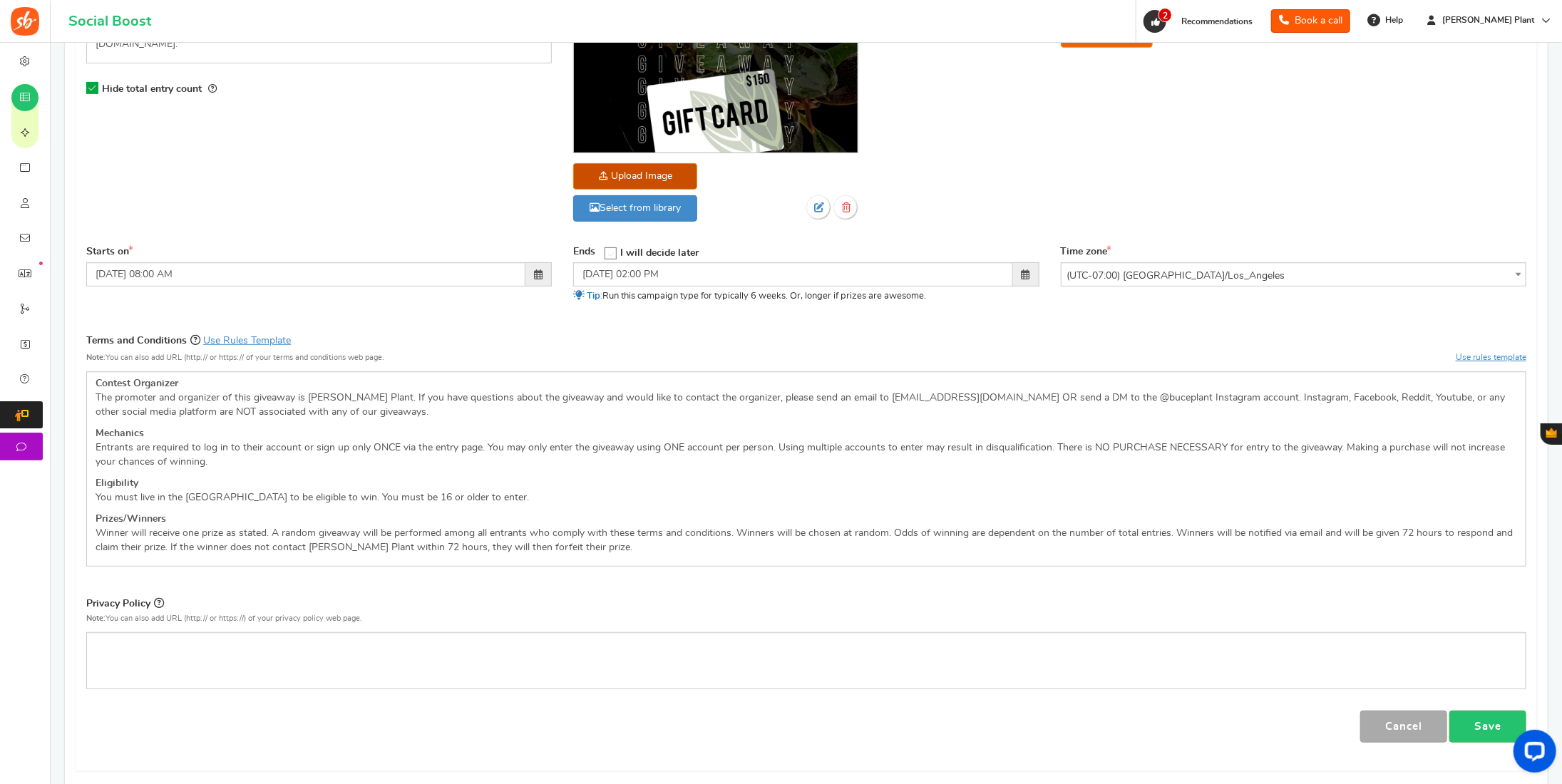 scroll, scrollTop: 356, scrollLeft: 0, axis: vertical 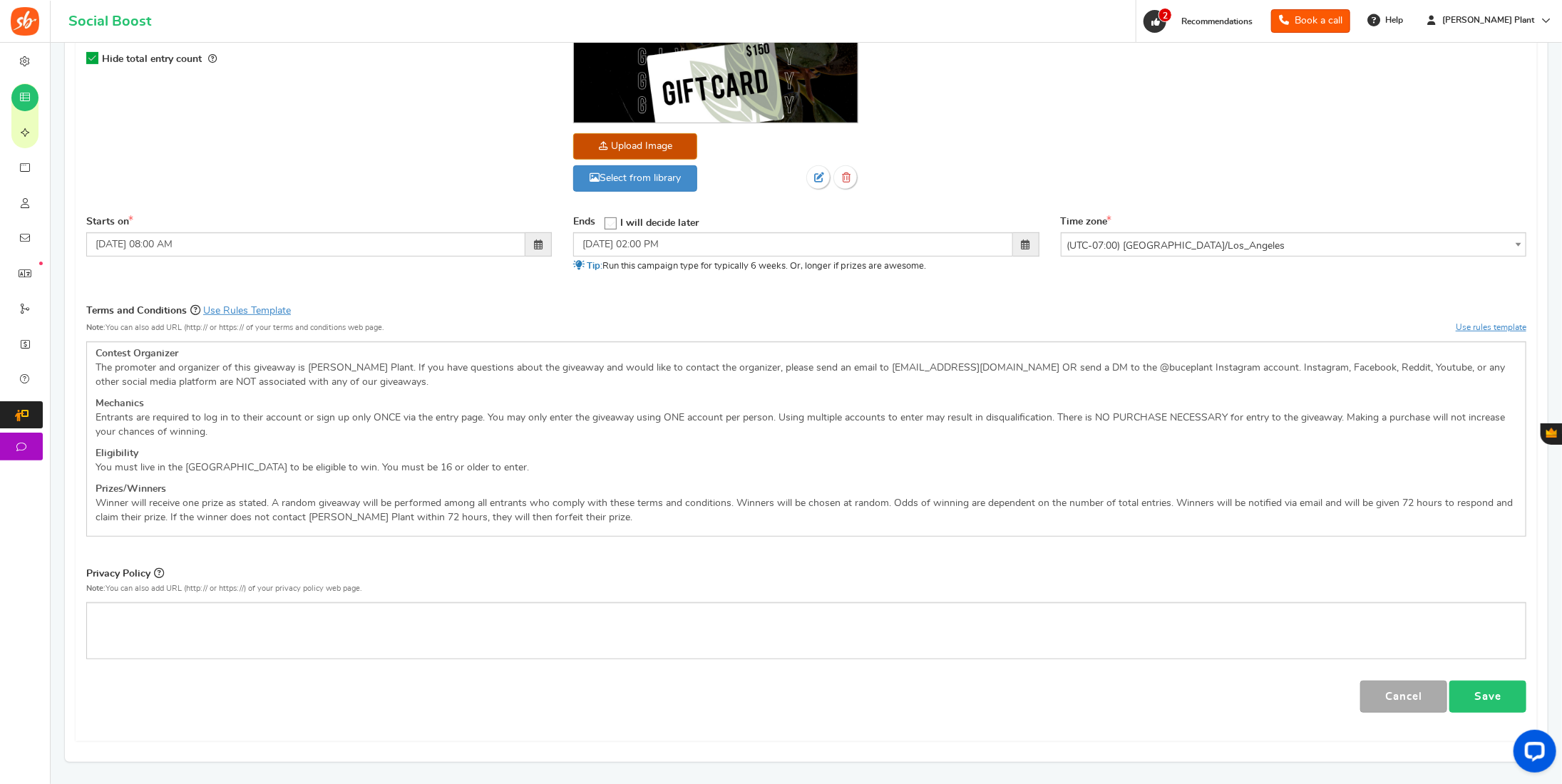 click on "Save" at bounding box center (1488, 696) 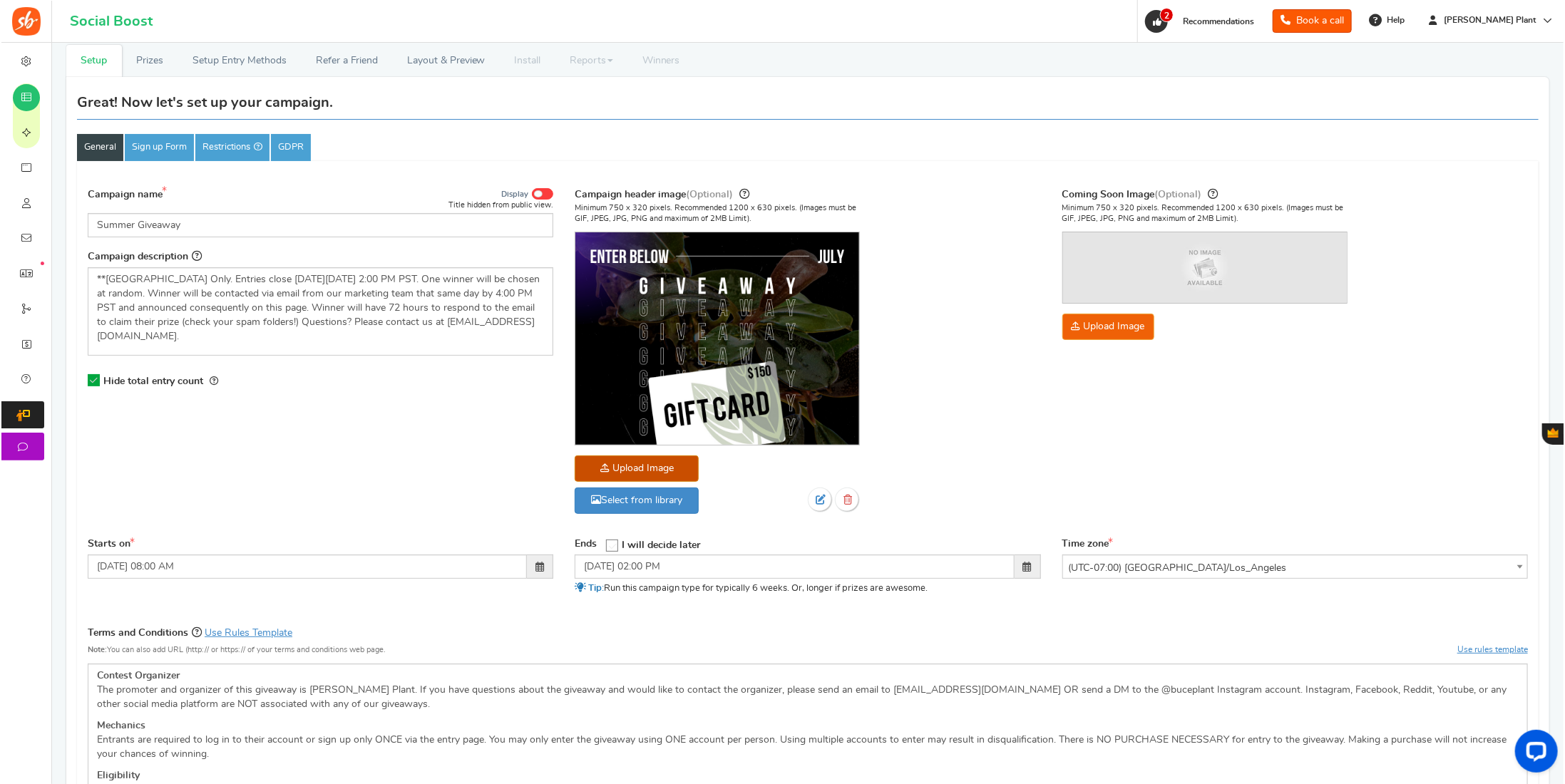 scroll, scrollTop: 0, scrollLeft: 0, axis: both 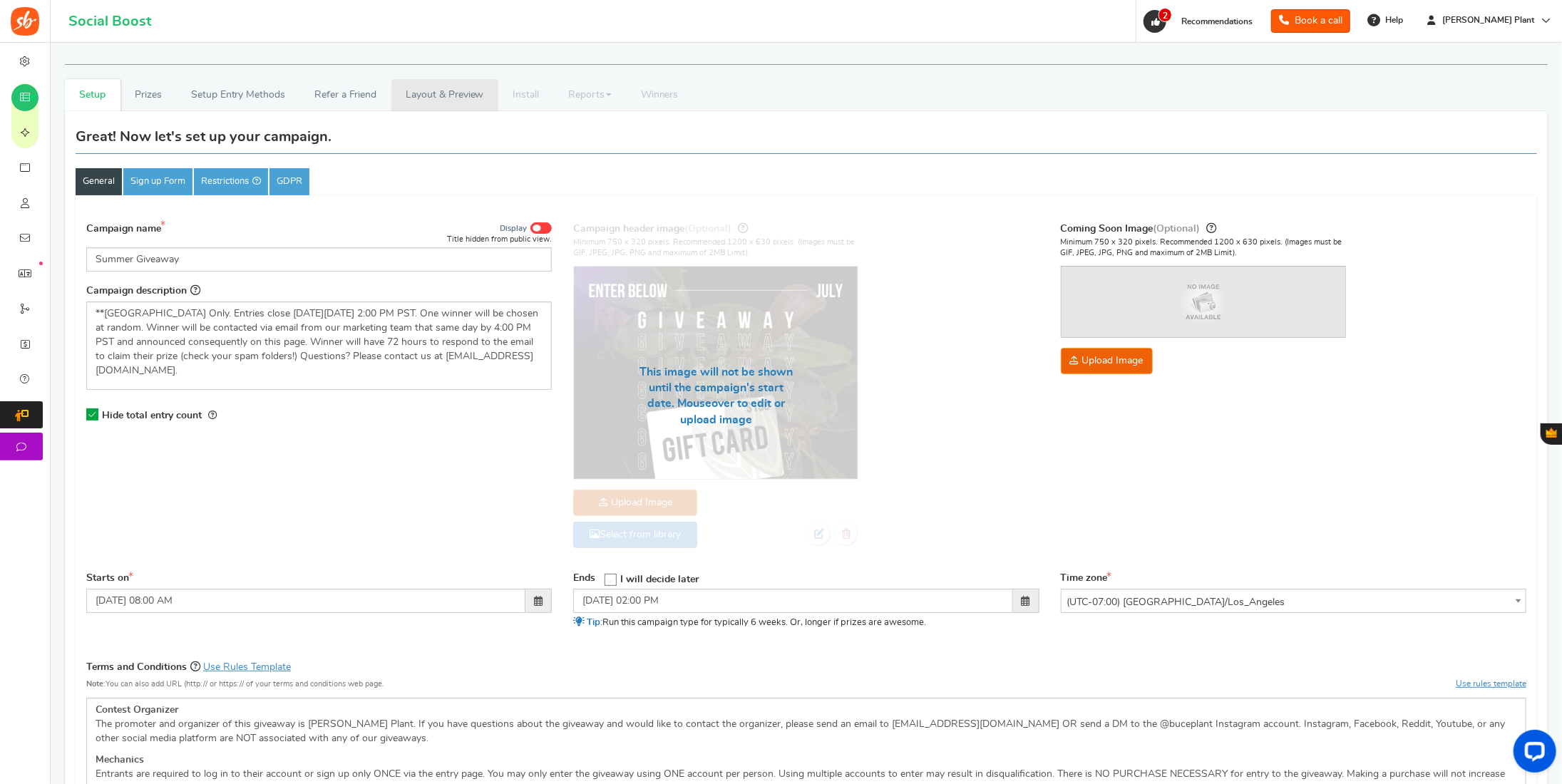 click on "Layout & Preview" at bounding box center [445, 95] 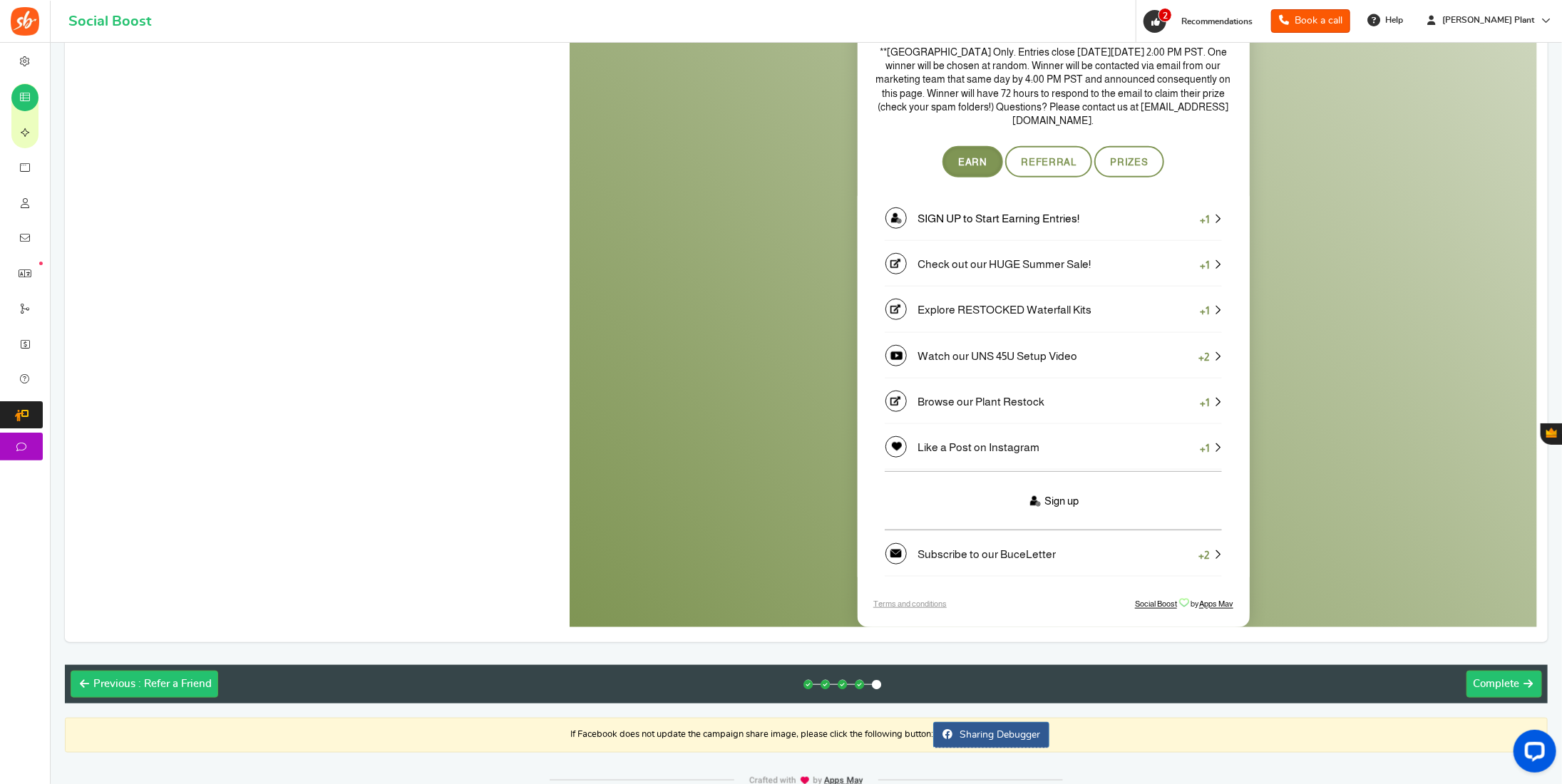 scroll, scrollTop: 705, scrollLeft: 0, axis: vertical 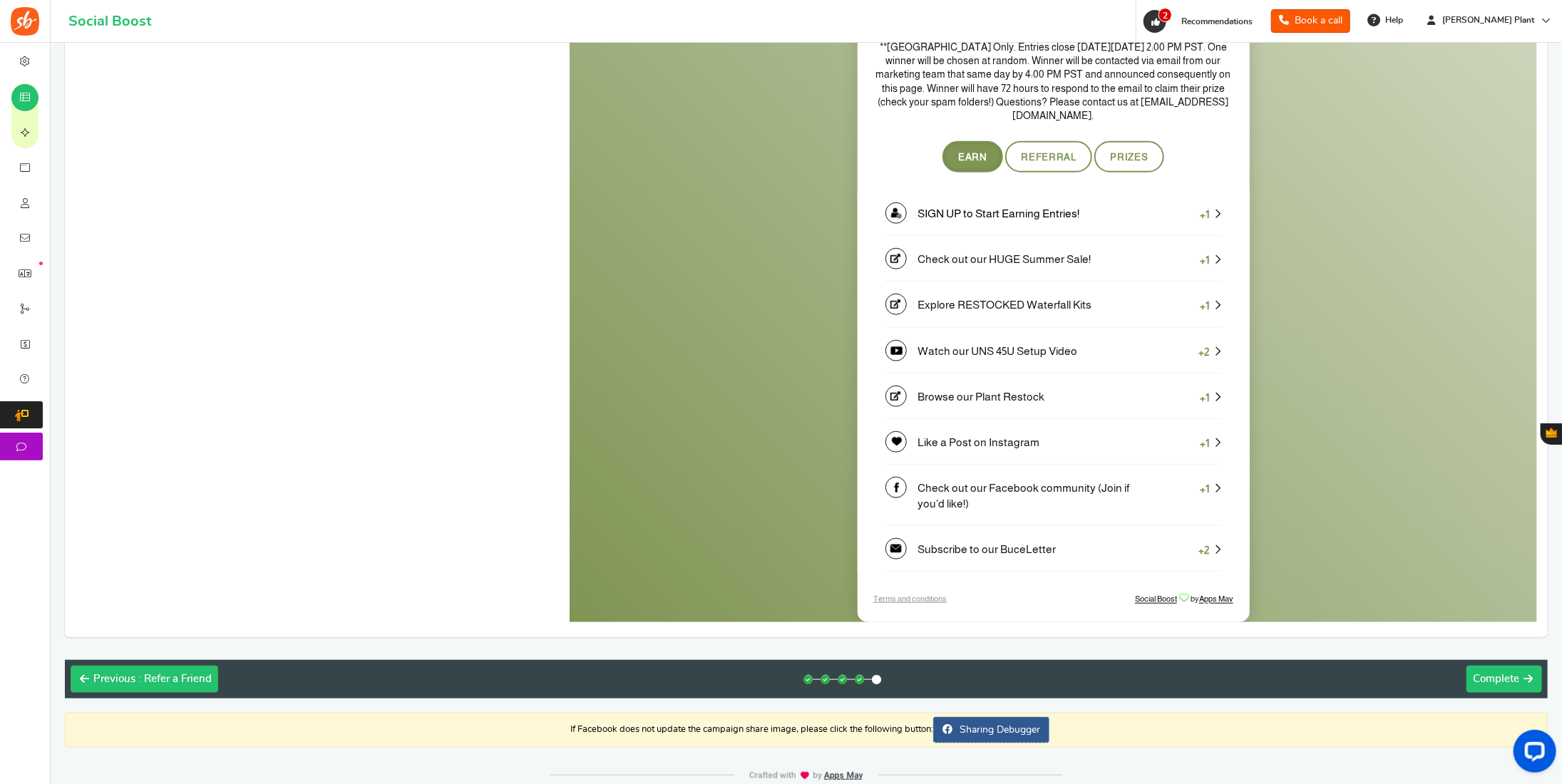 click on "Complete" at bounding box center (1496, 679) 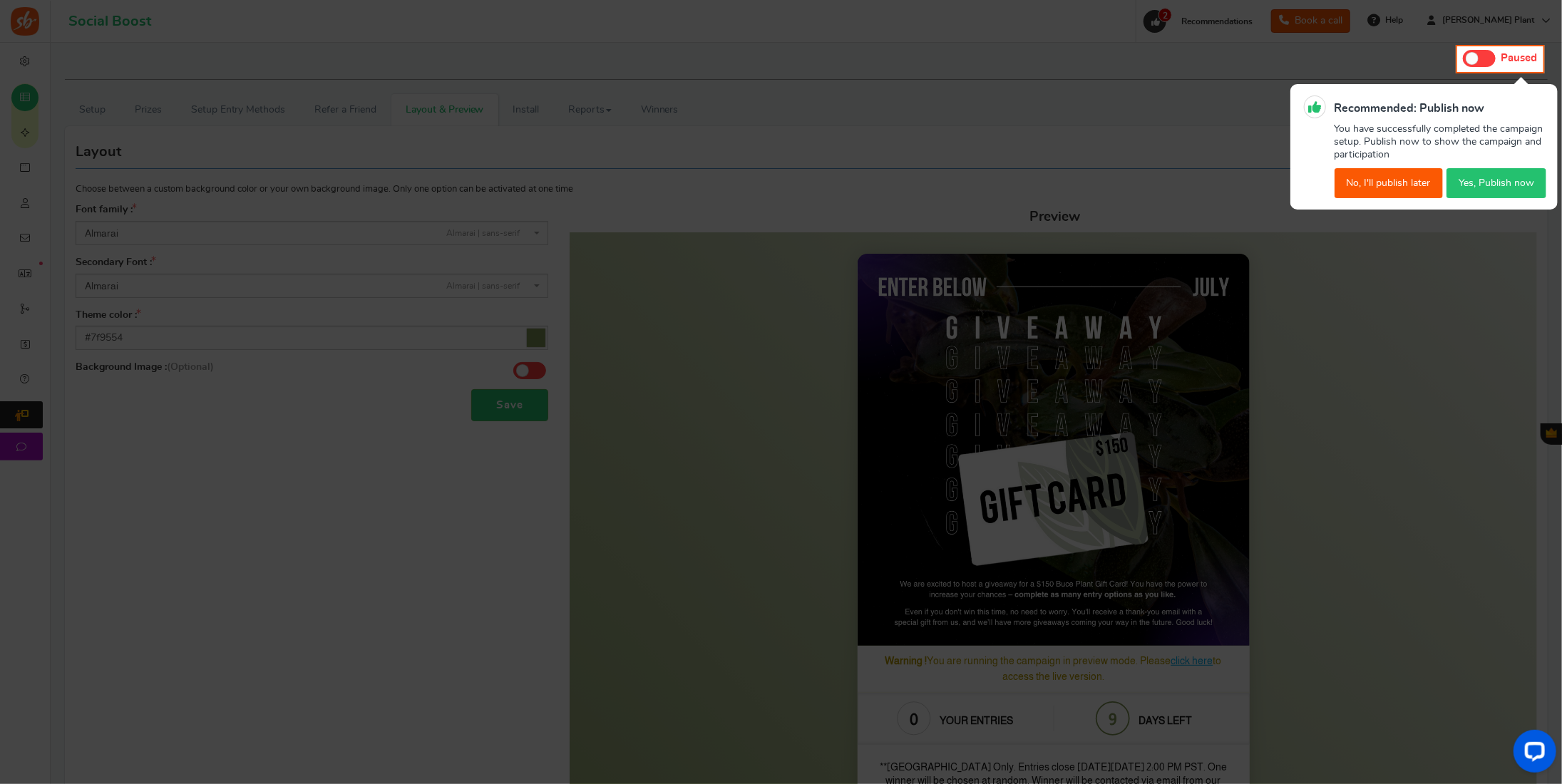 scroll, scrollTop: 0, scrollLeft: 0, axis: both 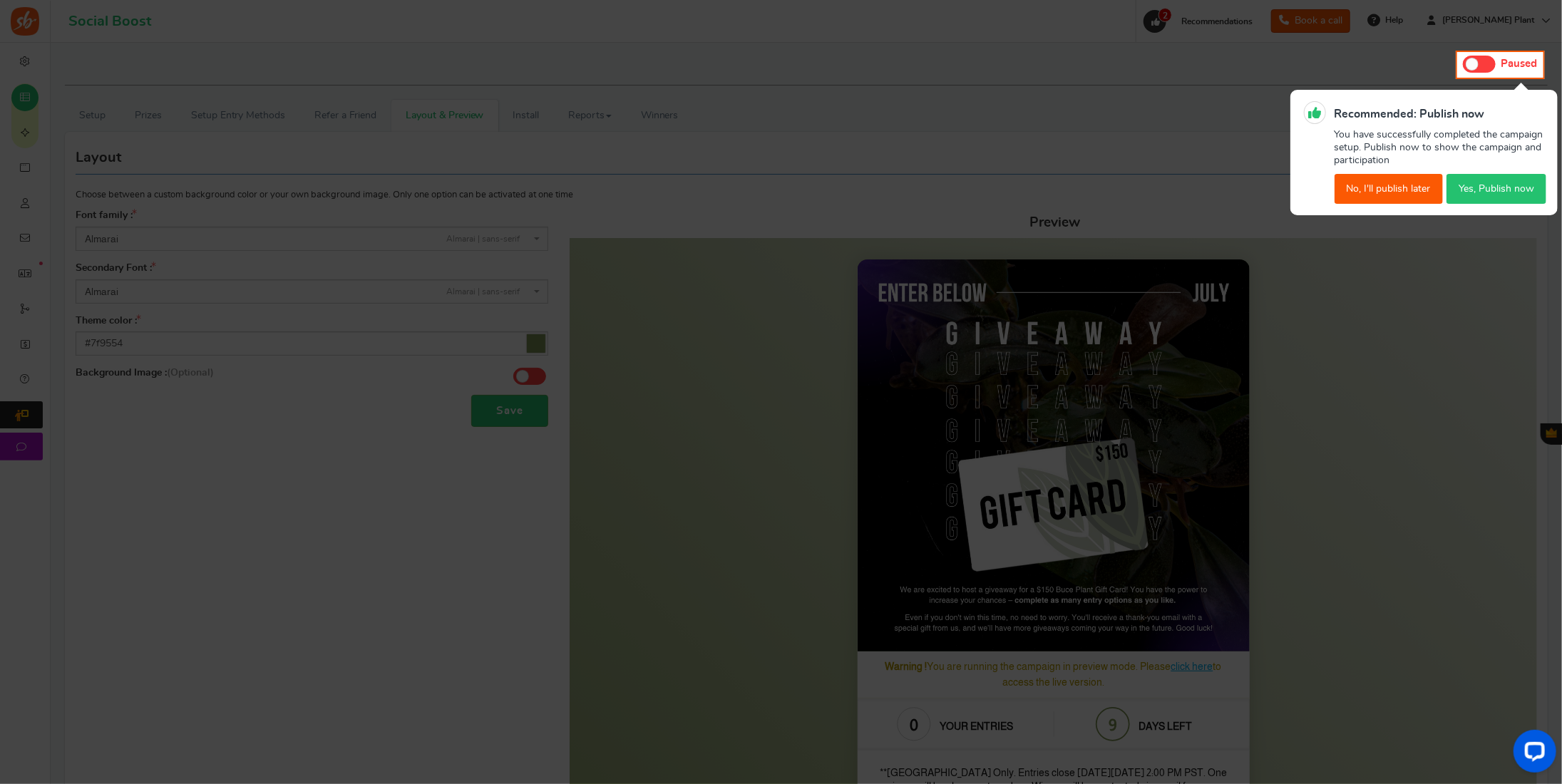 click on "No, I'll publish later" at bounding box center [1389, 189] 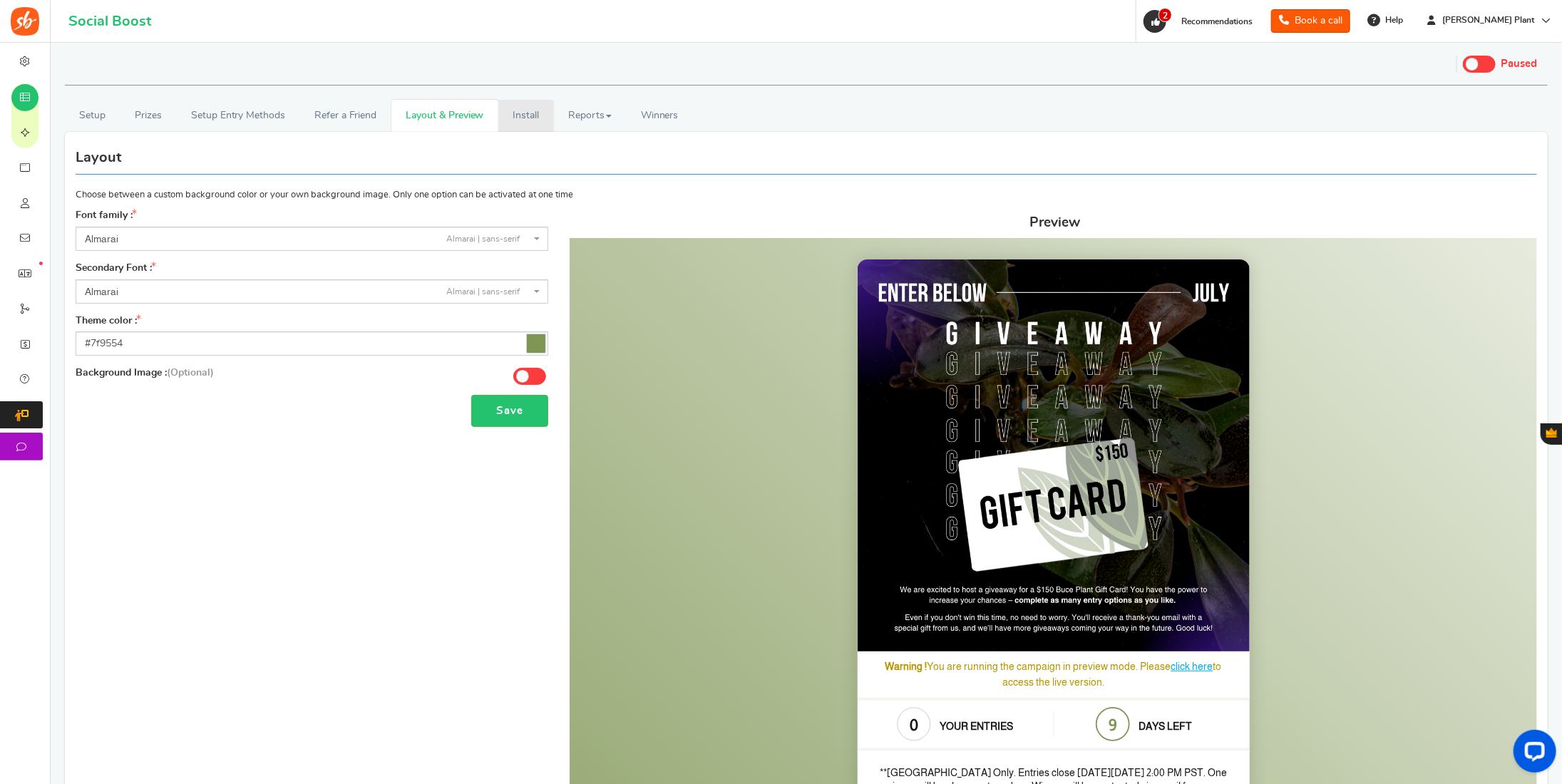 click on "Install" at bounding box center (526, 115) 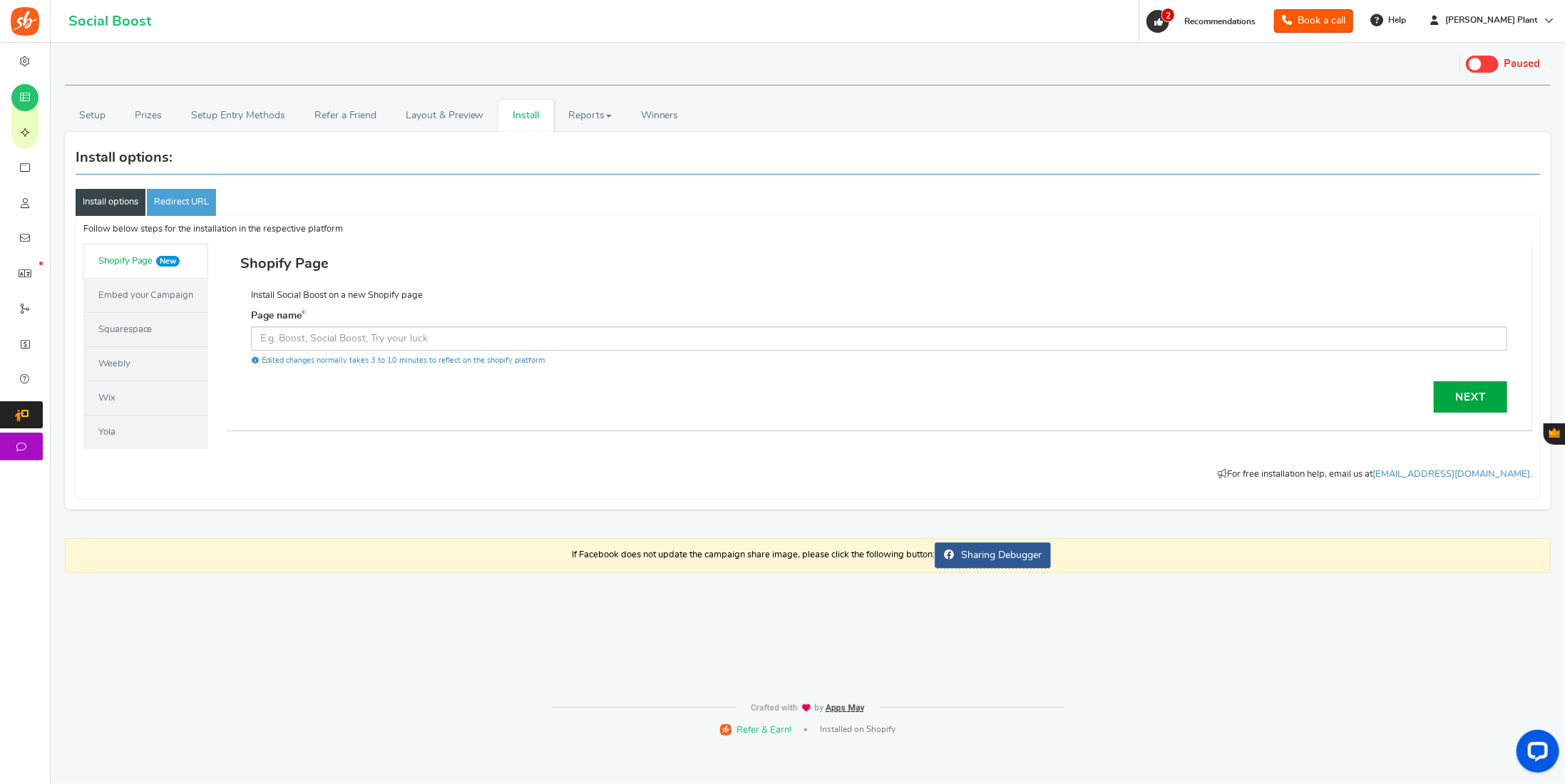 click on "Embed your Campaign" at bounding box center (145, 295) 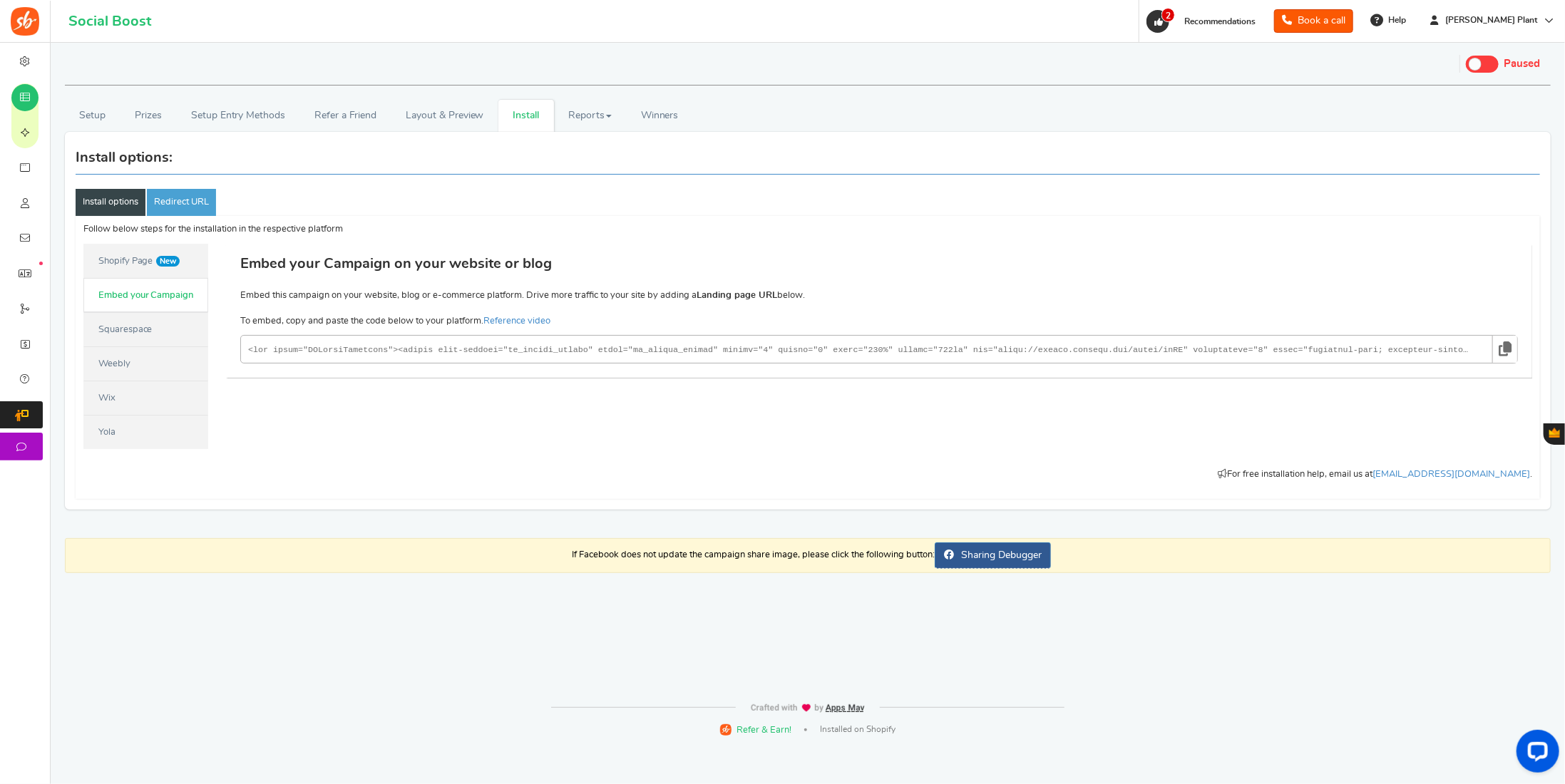 click at bounding box center (1505, 349) 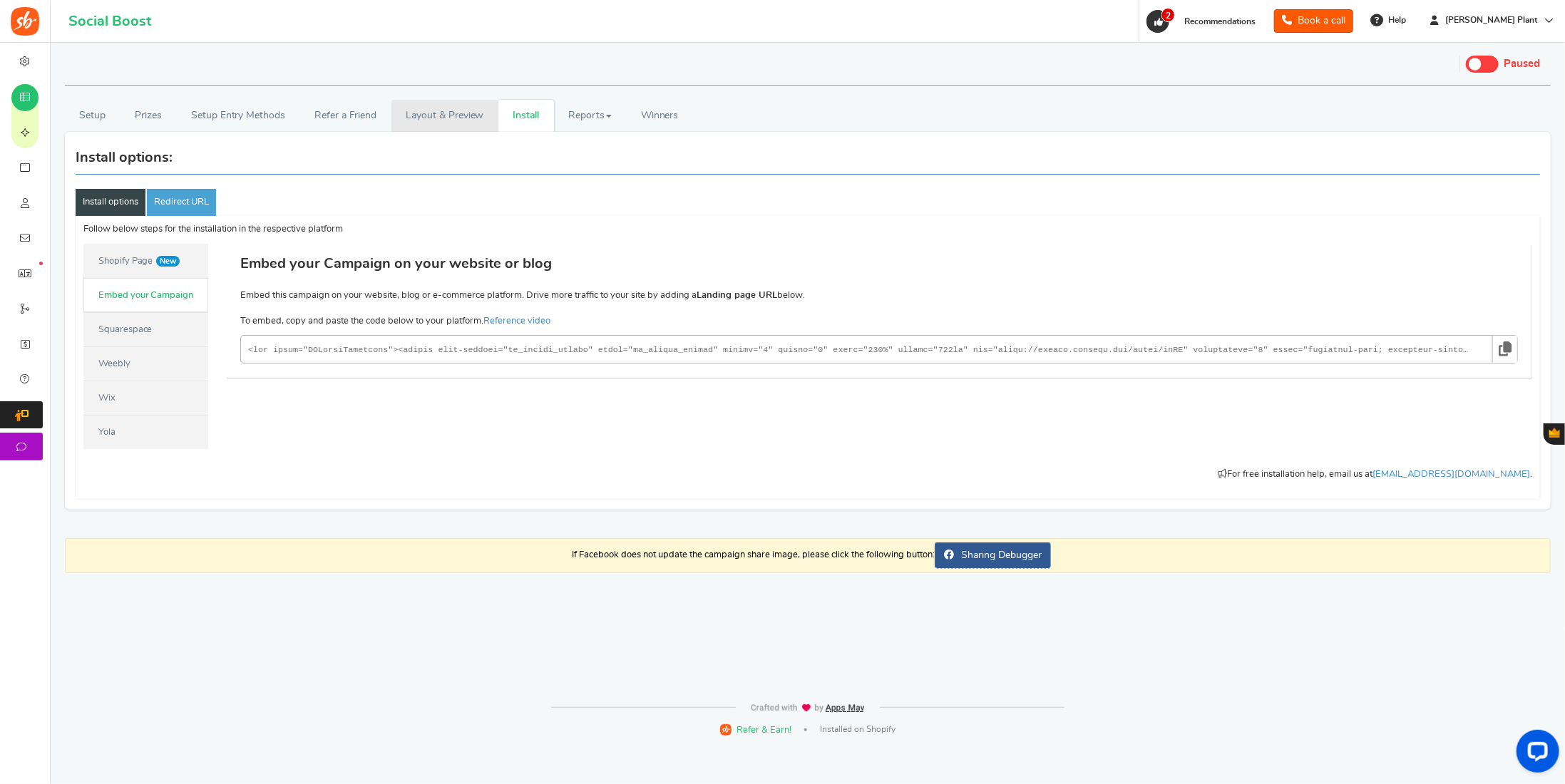 click on "Layout & Preview" at bounding box center (445, 115) 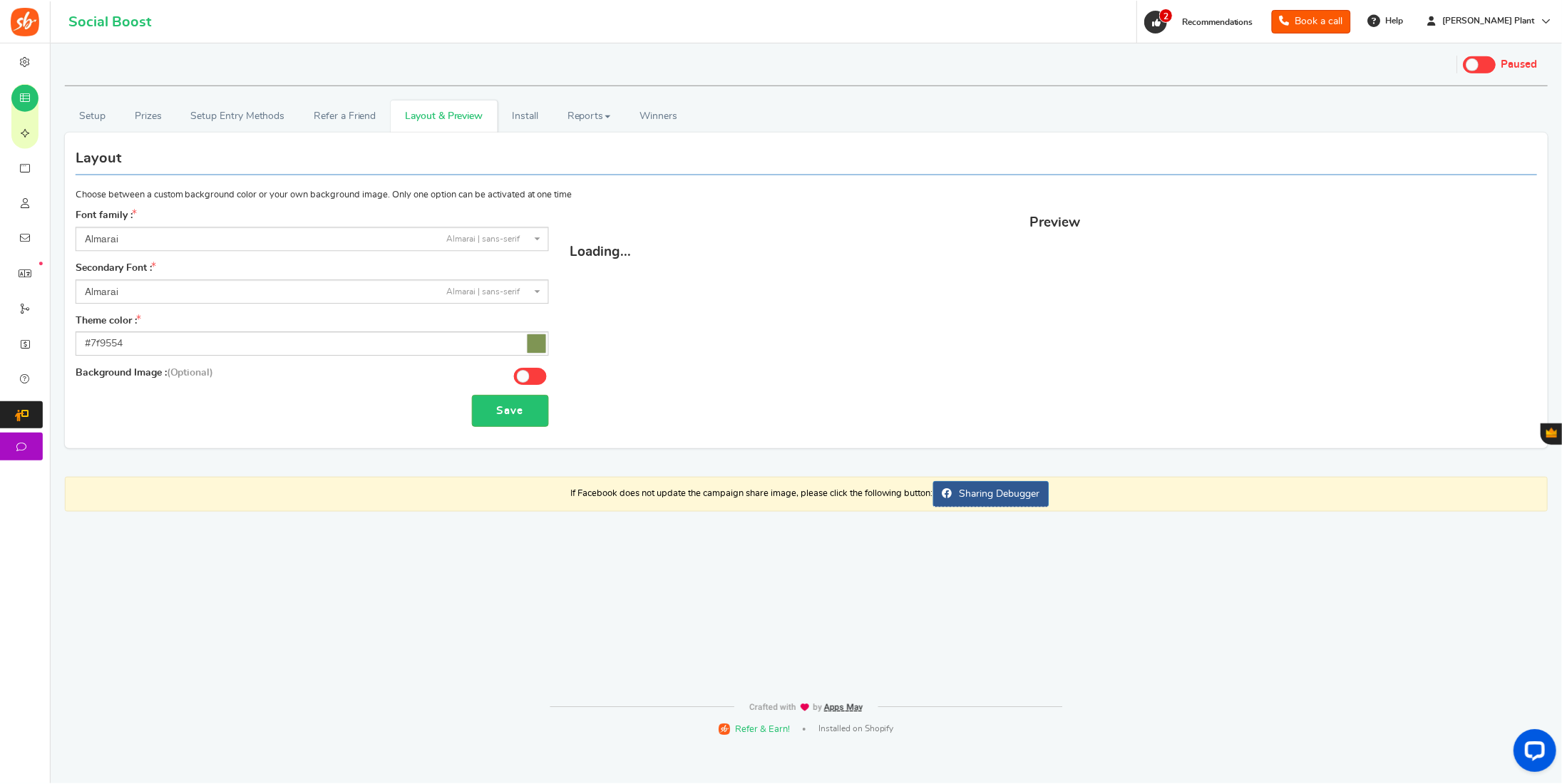 scroll, scrollTop: 0, scrollLeft: 0, axis: both 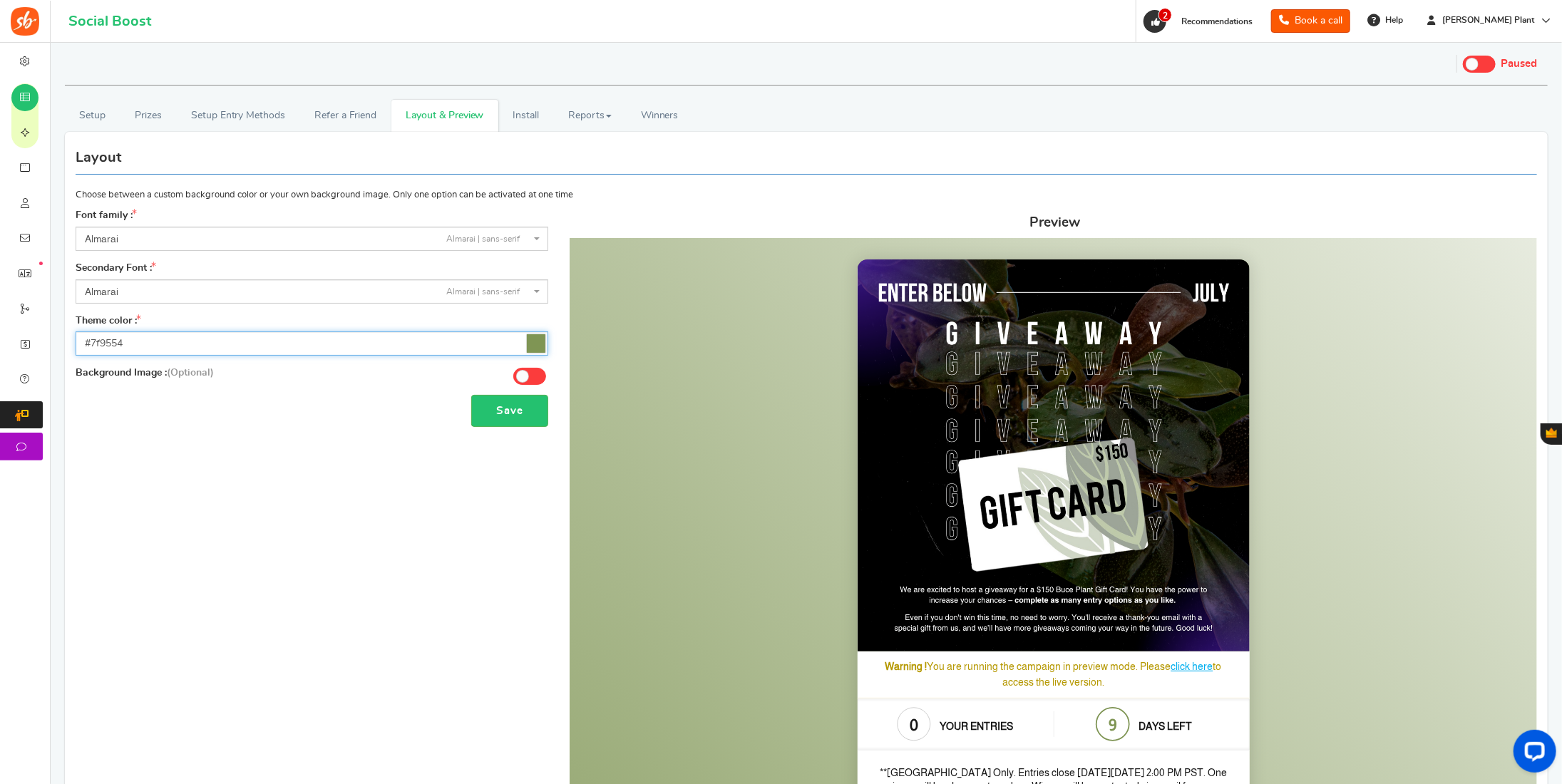 click on "#7f9554" at bounding box center (312, 344) 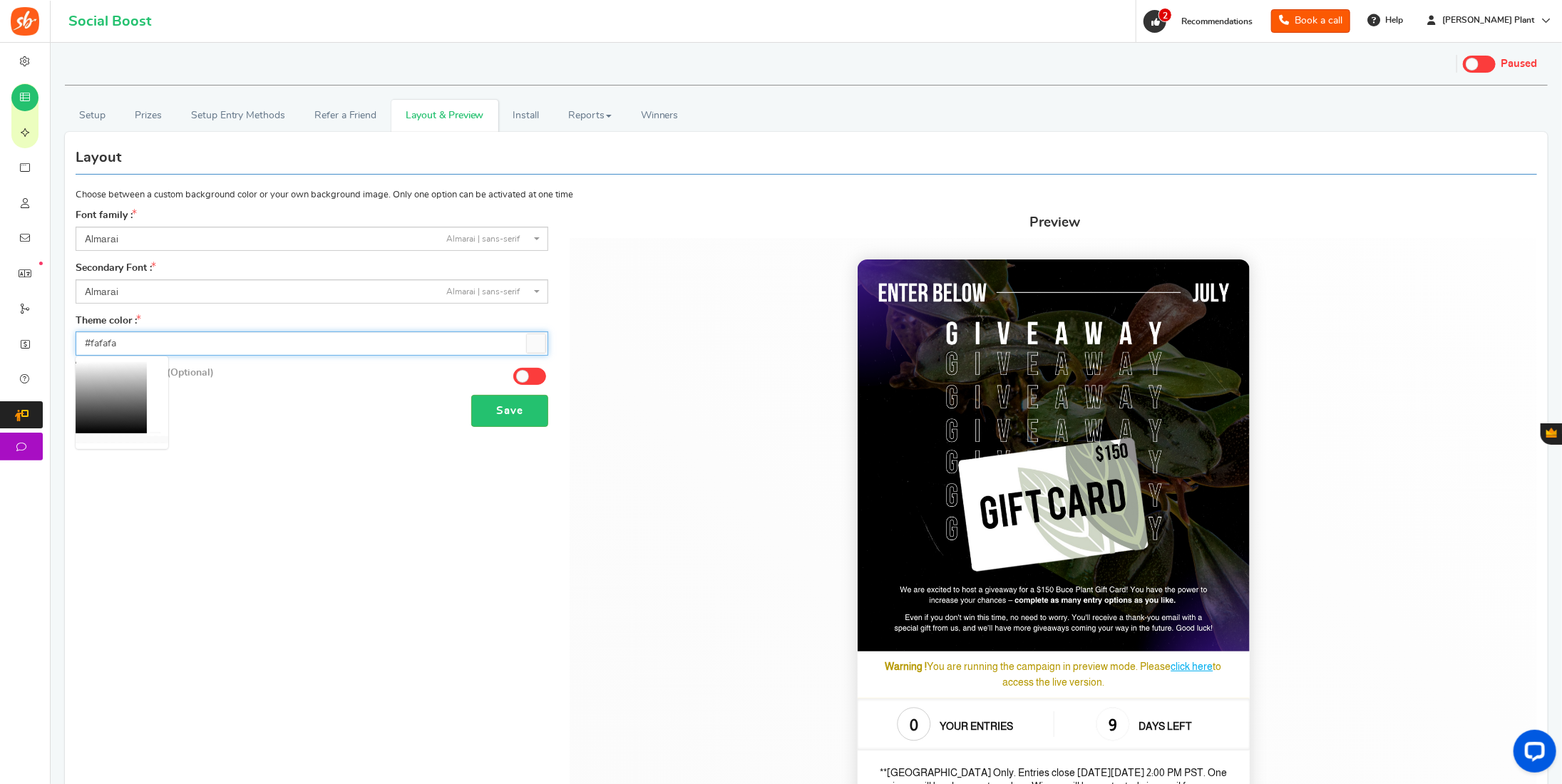 scroll, scrollTop: 0, scrollLeft: 0, axis: both 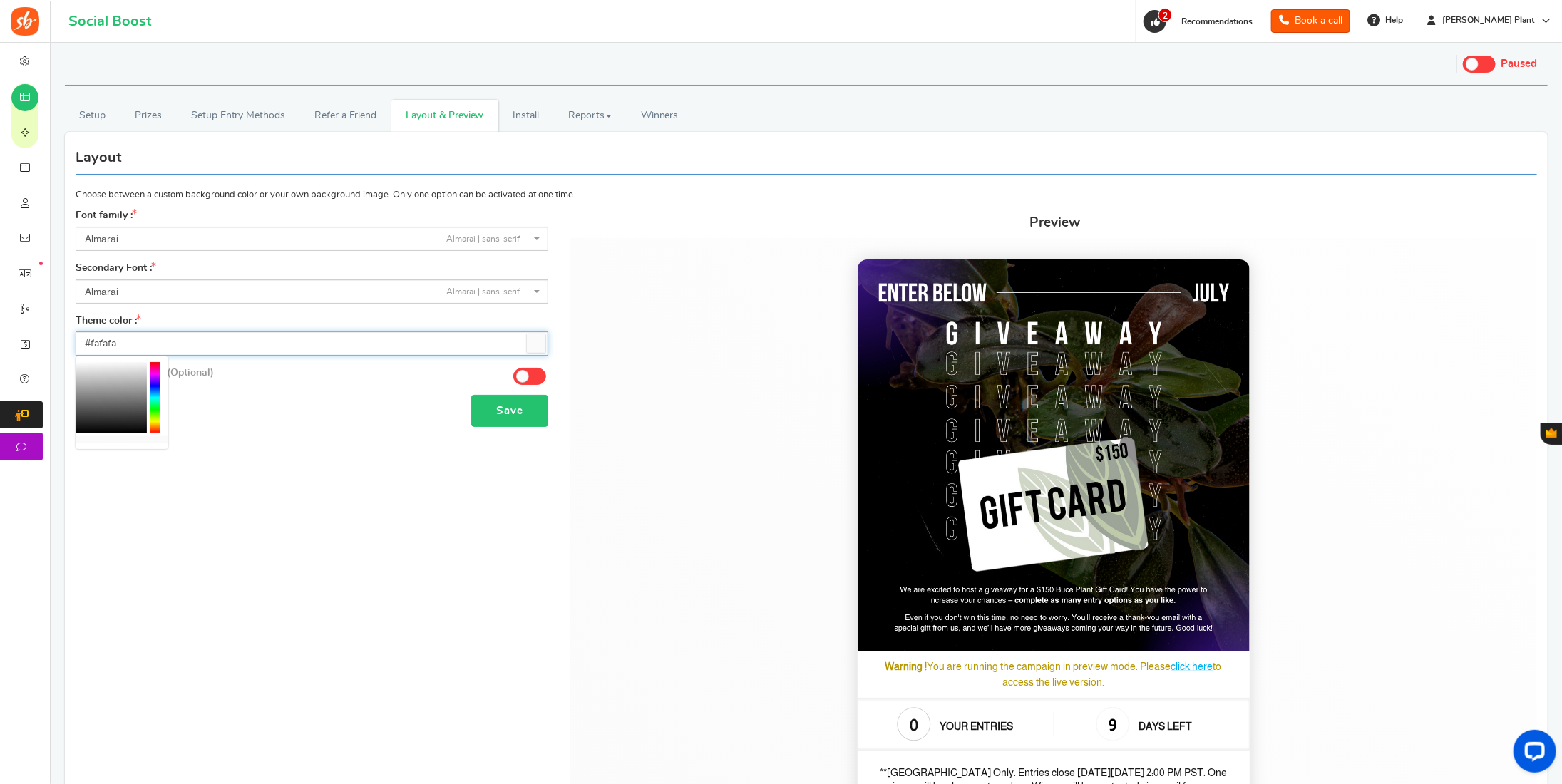 type on "#fafafa" 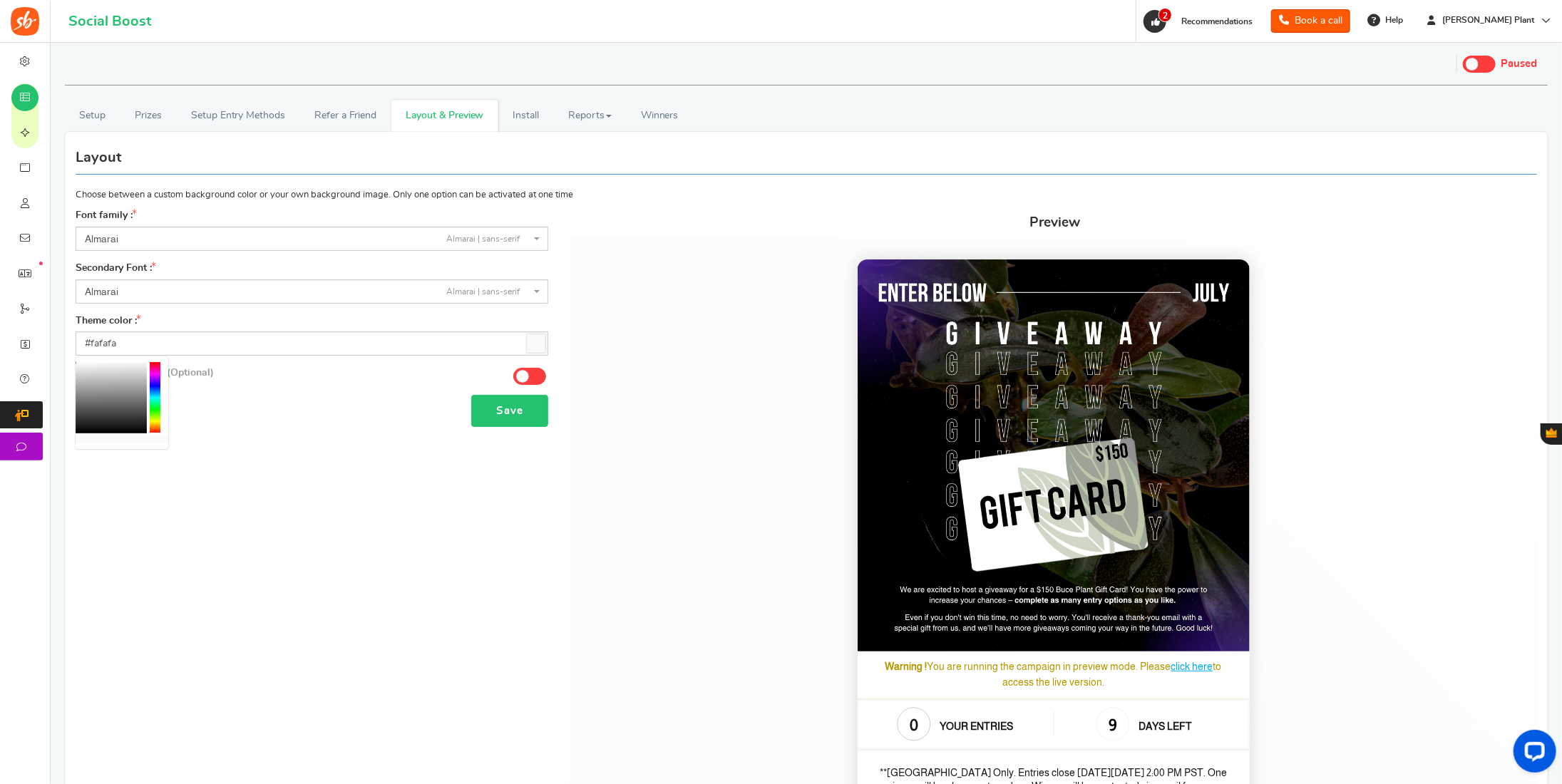 click on "Save" at bounding box center [510, 411] 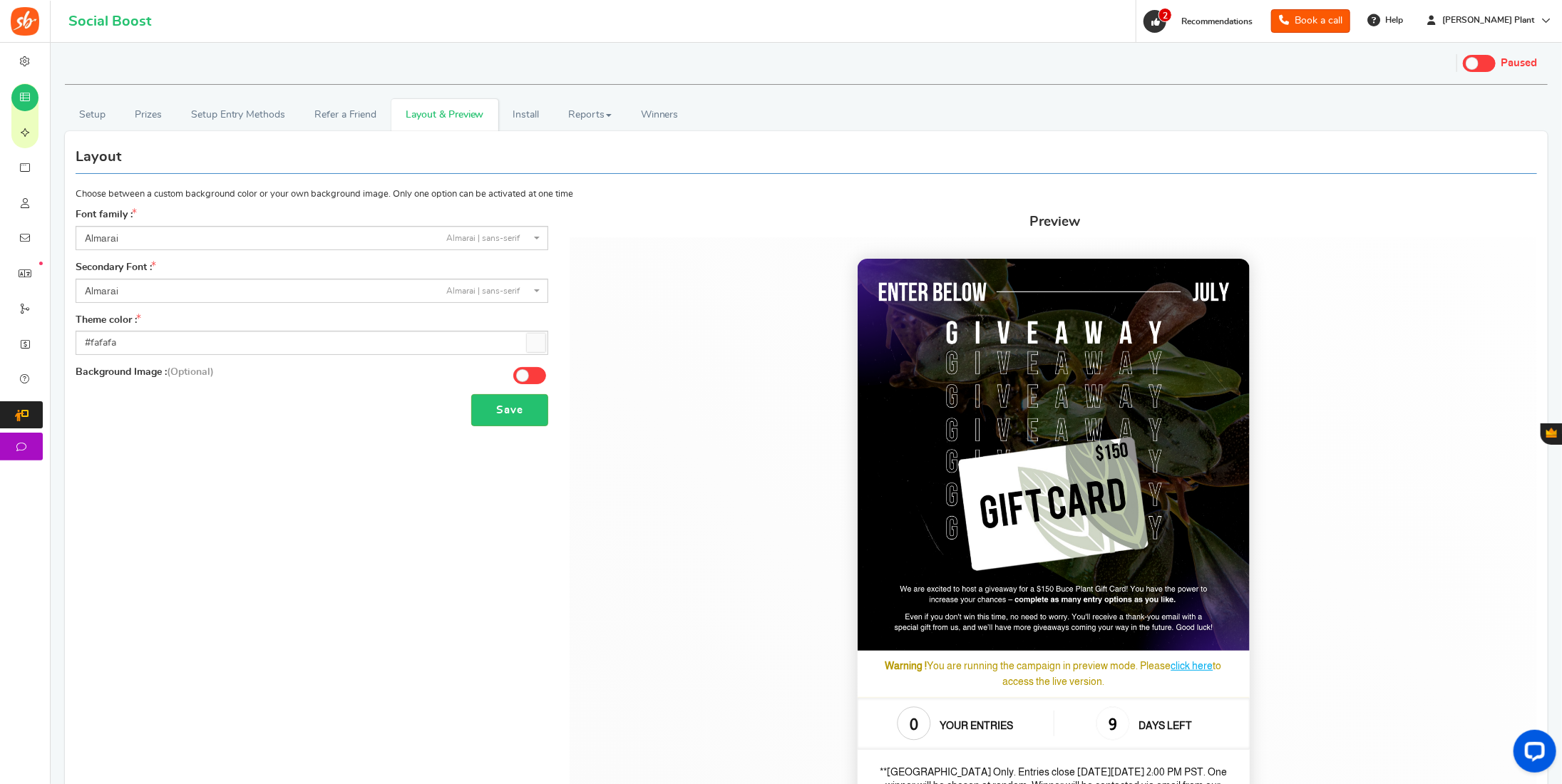 scroll, scrollTop: 0, scrollLeft: 0, axis: both 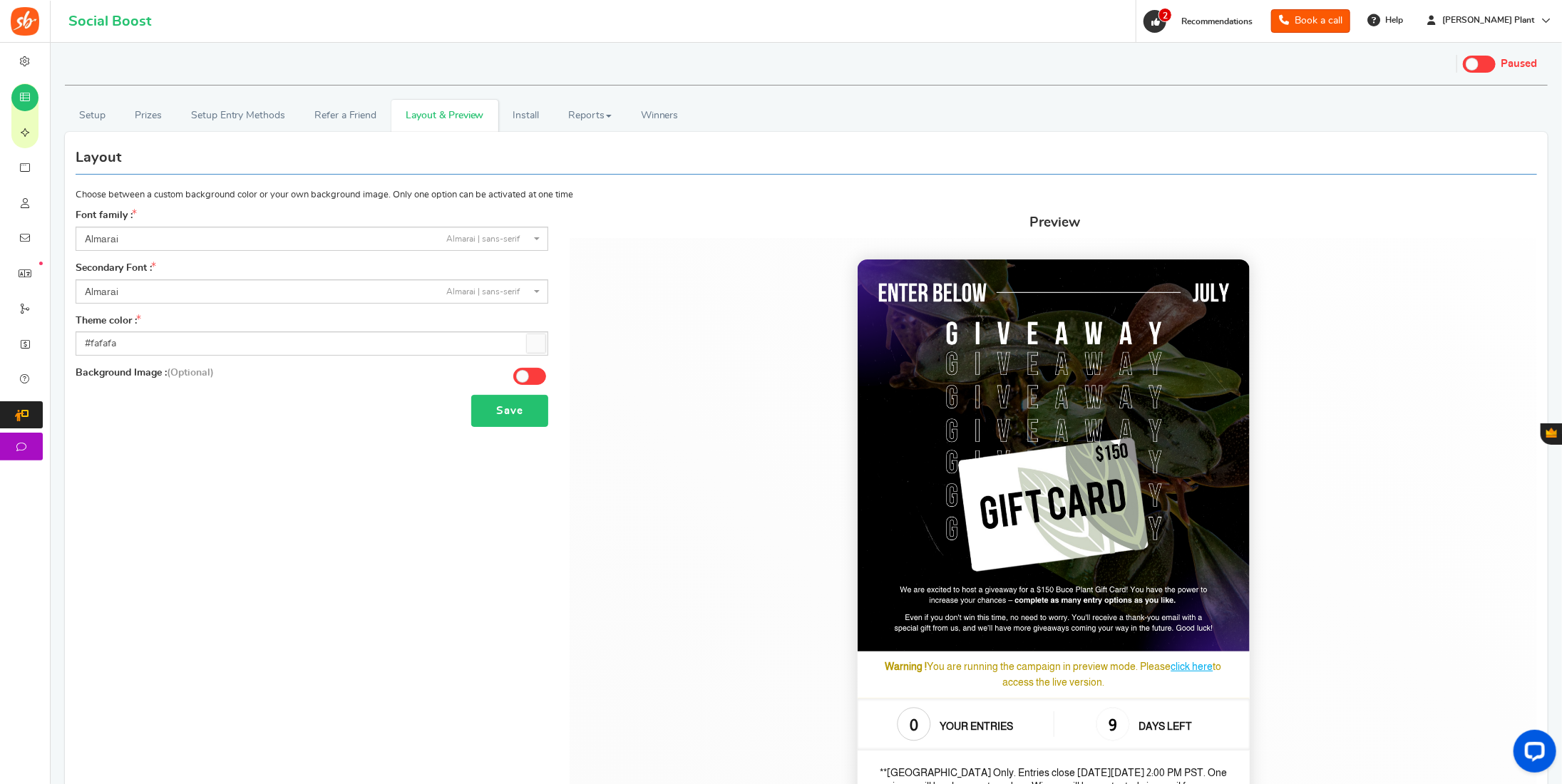 click on "Save" at bounding box center (510, 411) 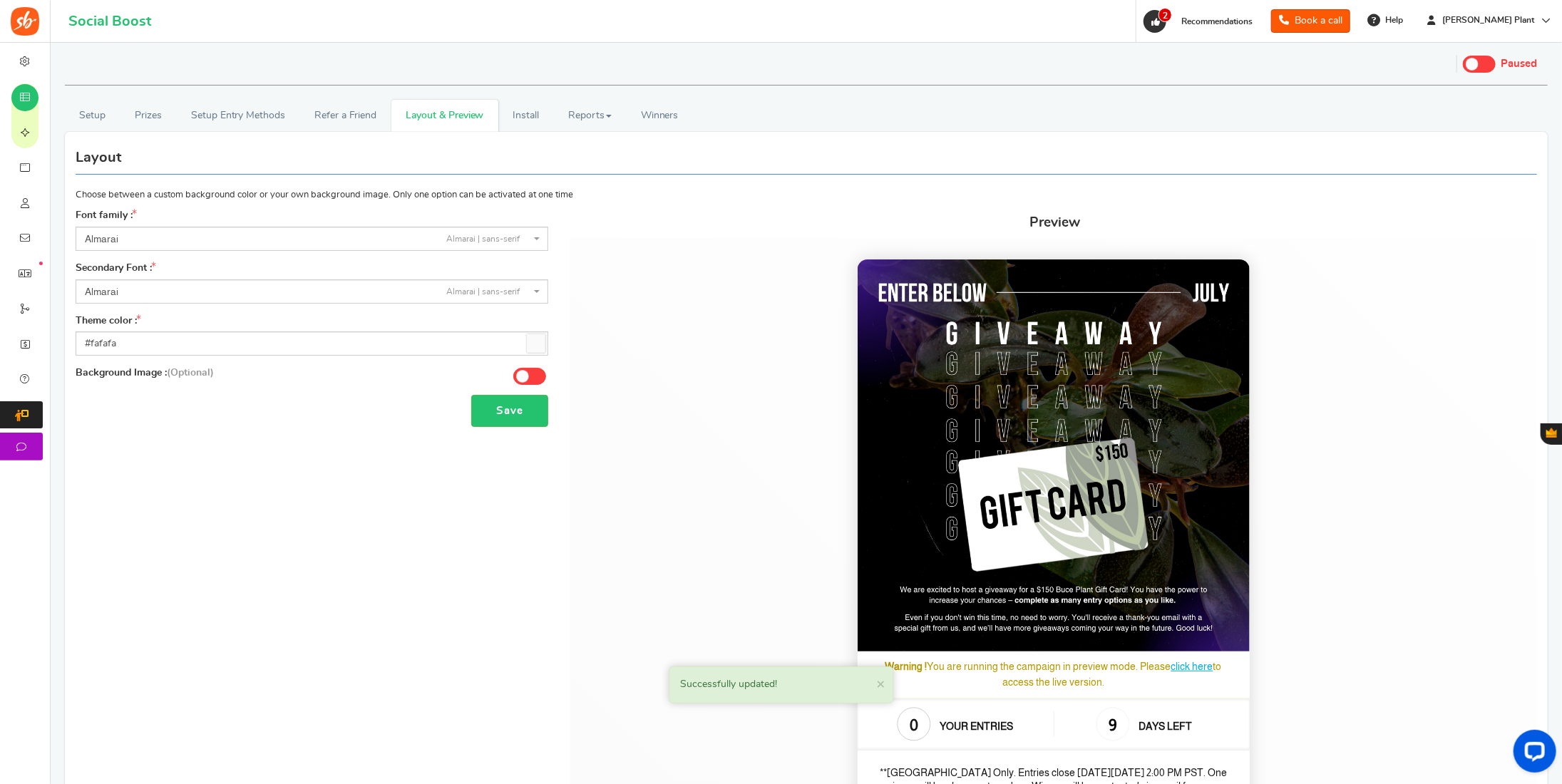 scroll, scrollTop: 708, scrollLeft: 0, axis: vertical 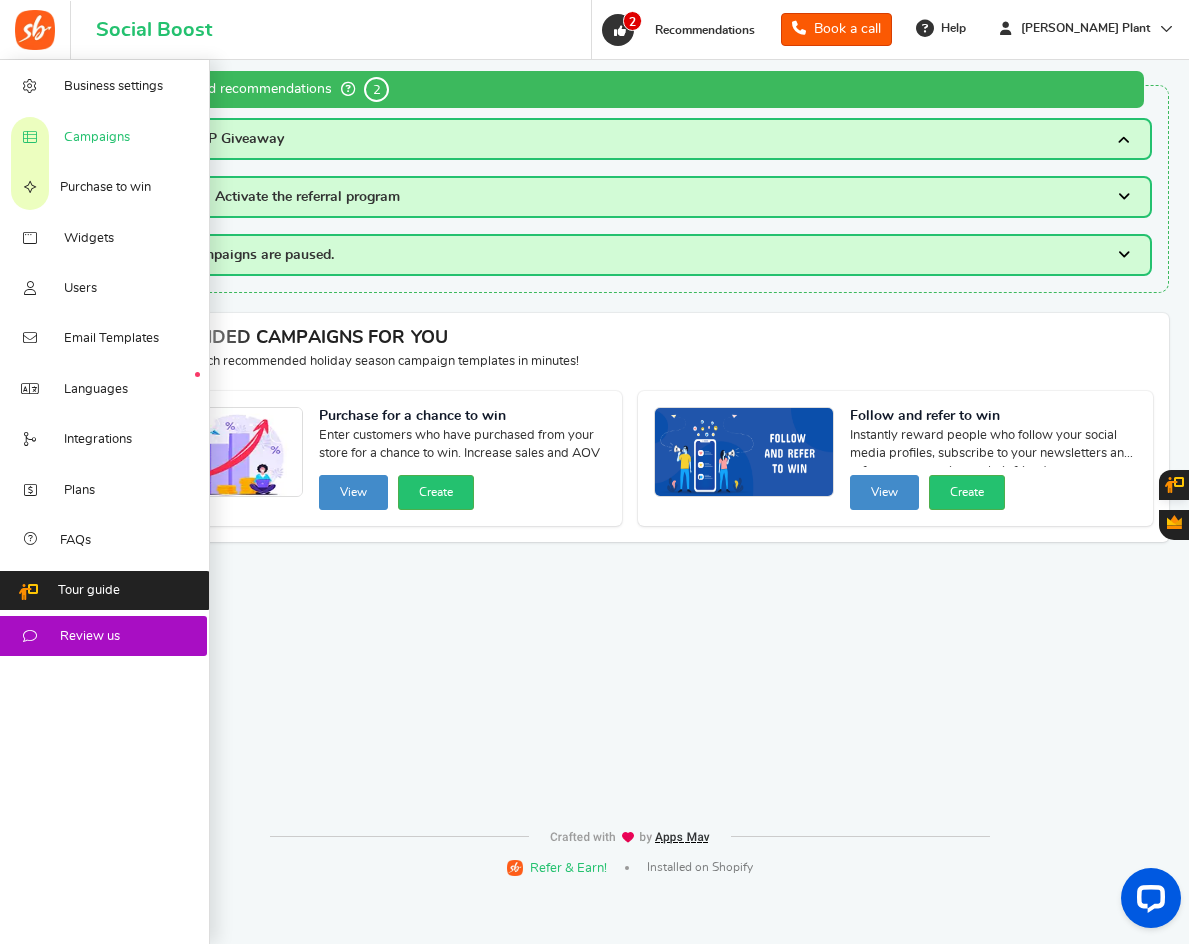 click at bounding box center (30, 138) 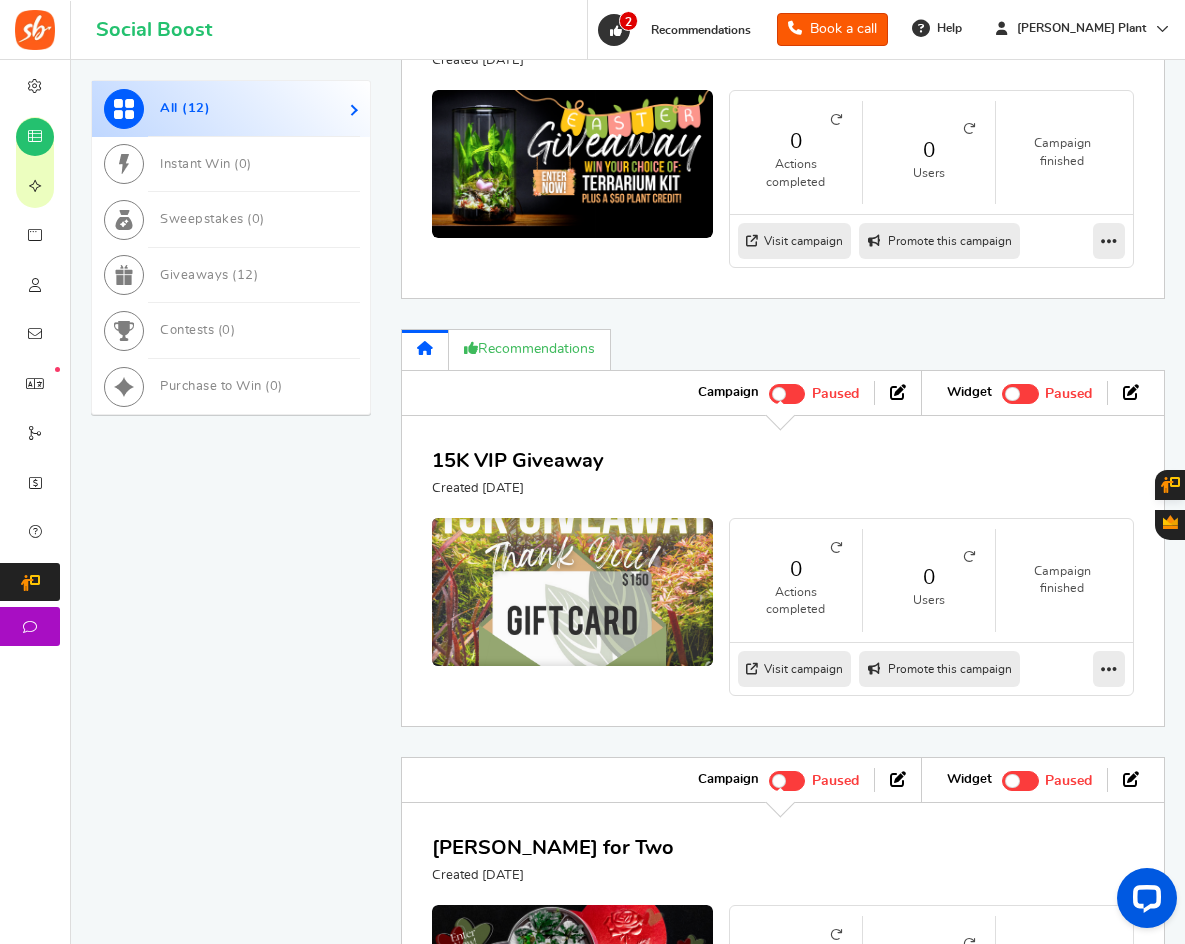 scroll, scrollTop: 1300, scrollLeft: 0, axis: vertical 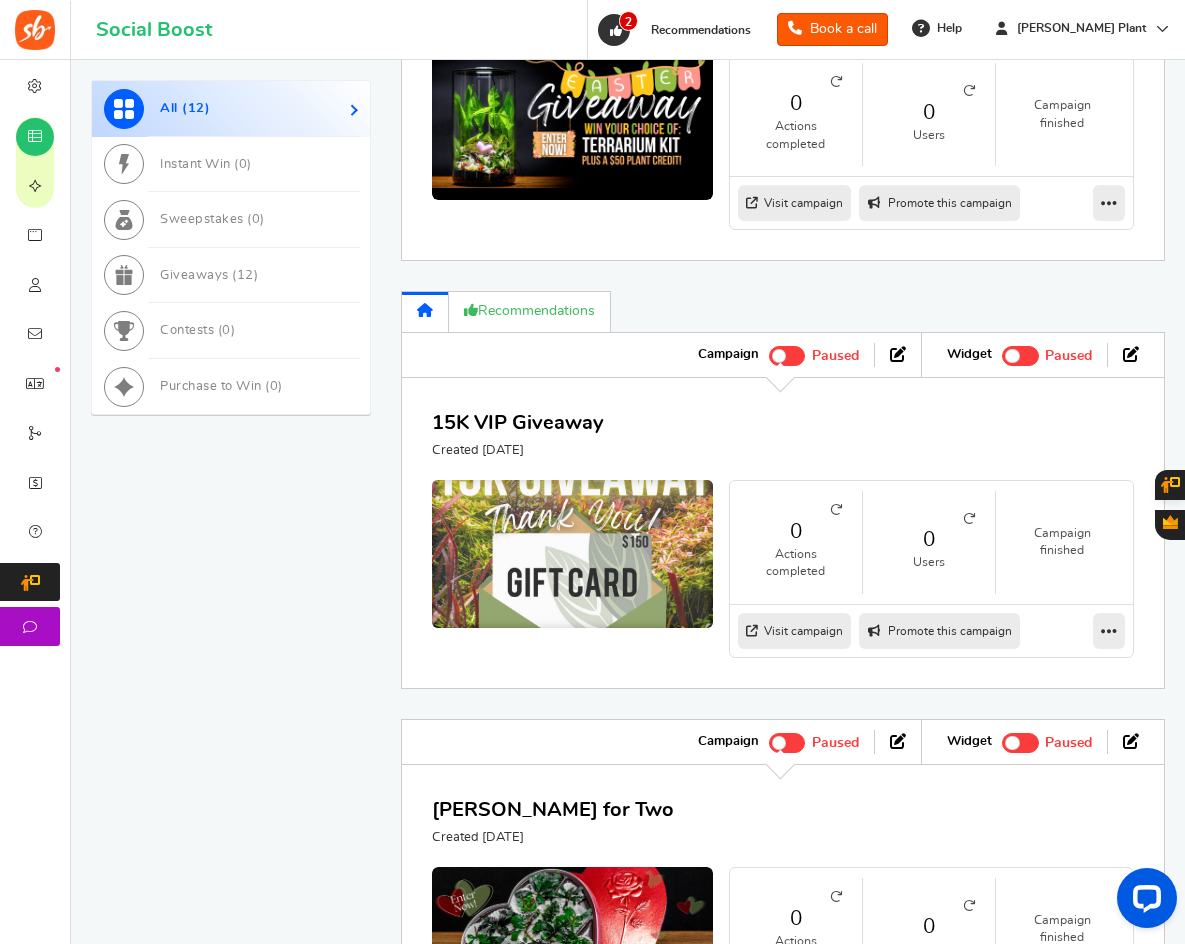 click at bounding box center (572, 553) 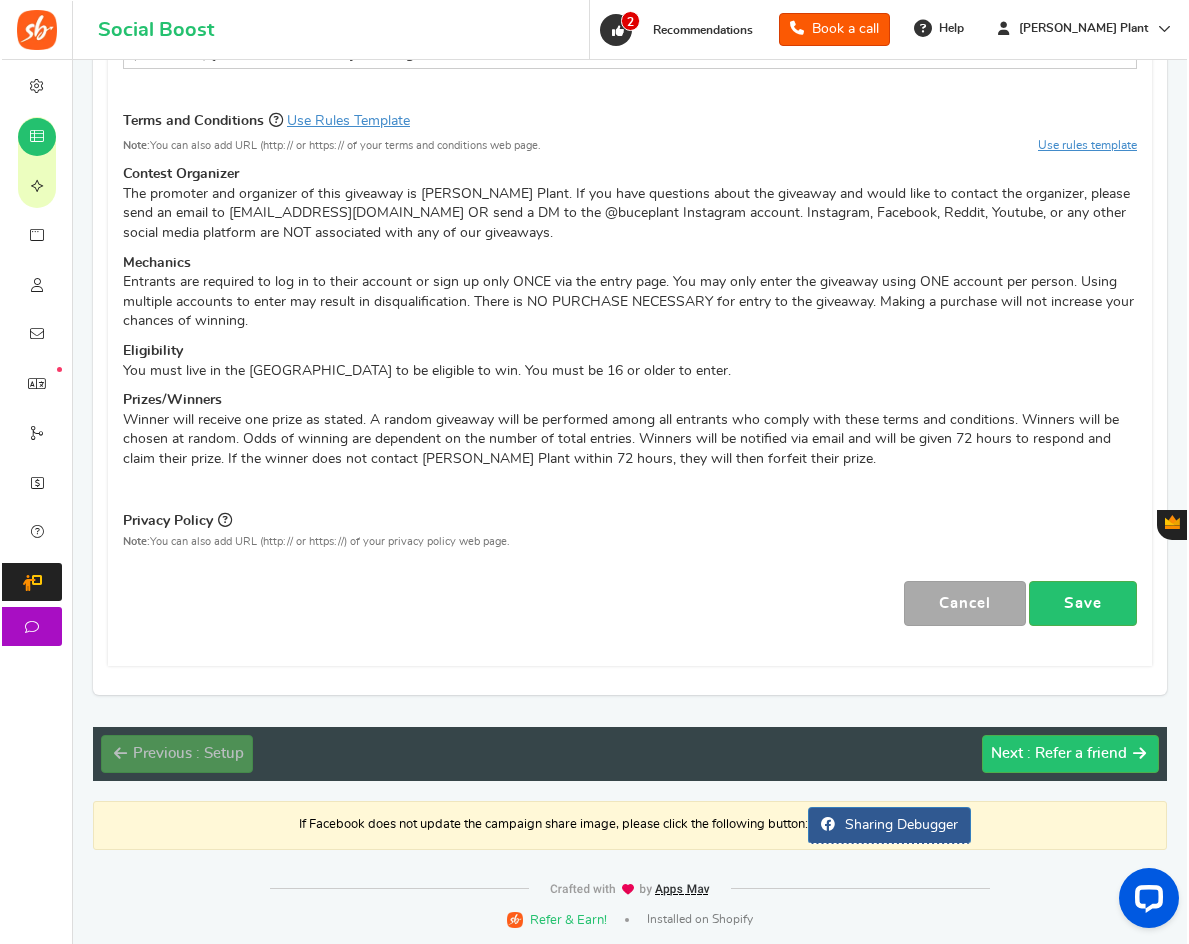 scroll, scrollTop: 0, scrollLeft: 0, axis: both 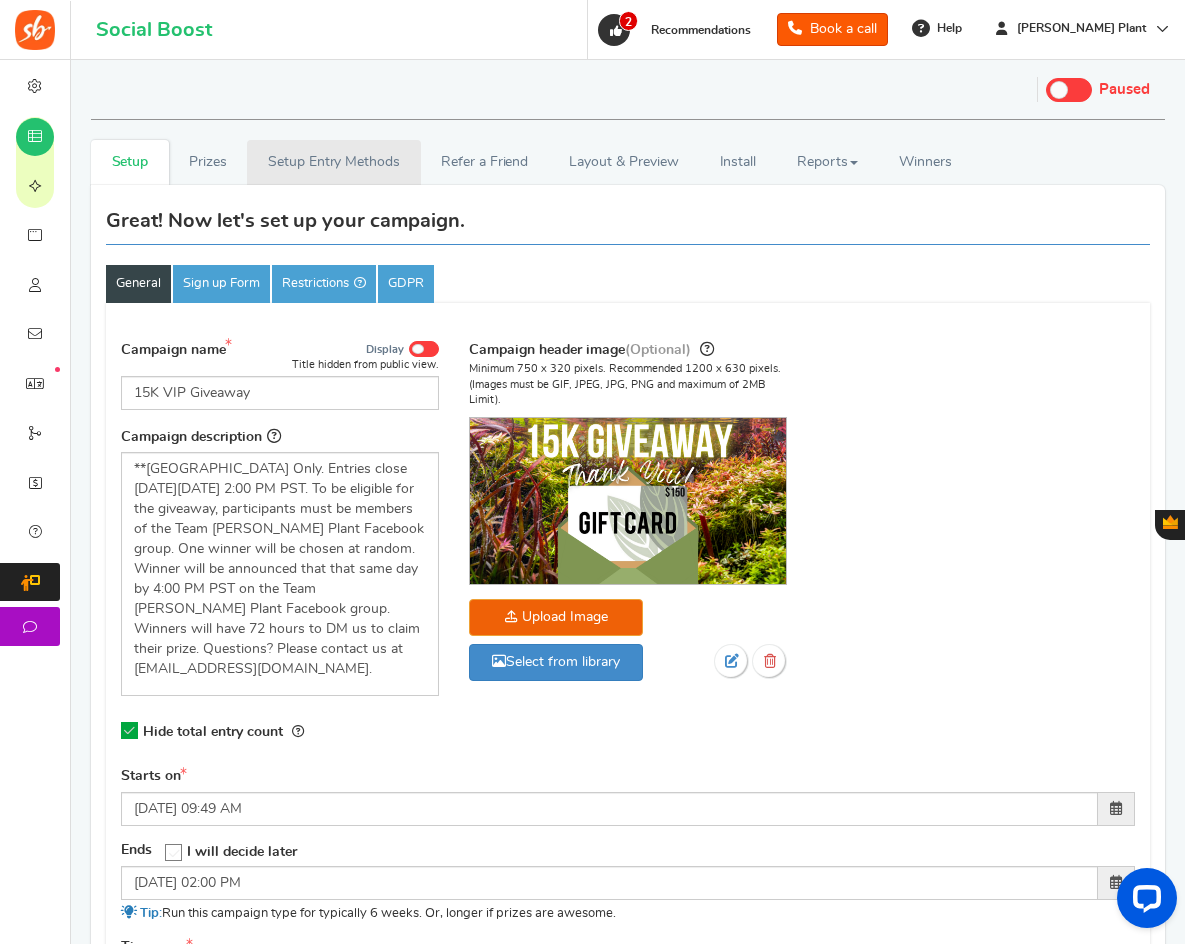 click on "Setup Entry Methods" at bounding box center [333, 162] 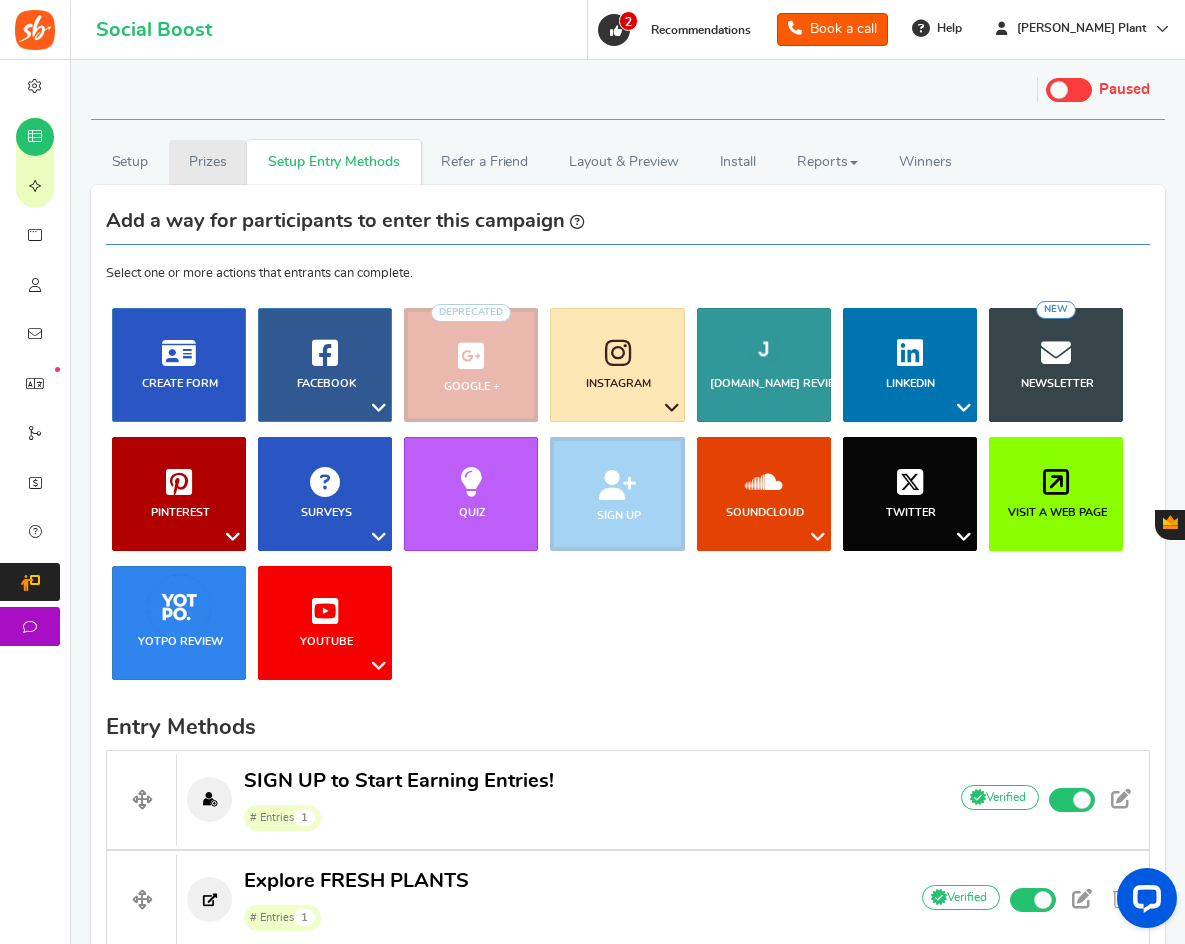 click on "Prizes" at bounding box center (208, 162) 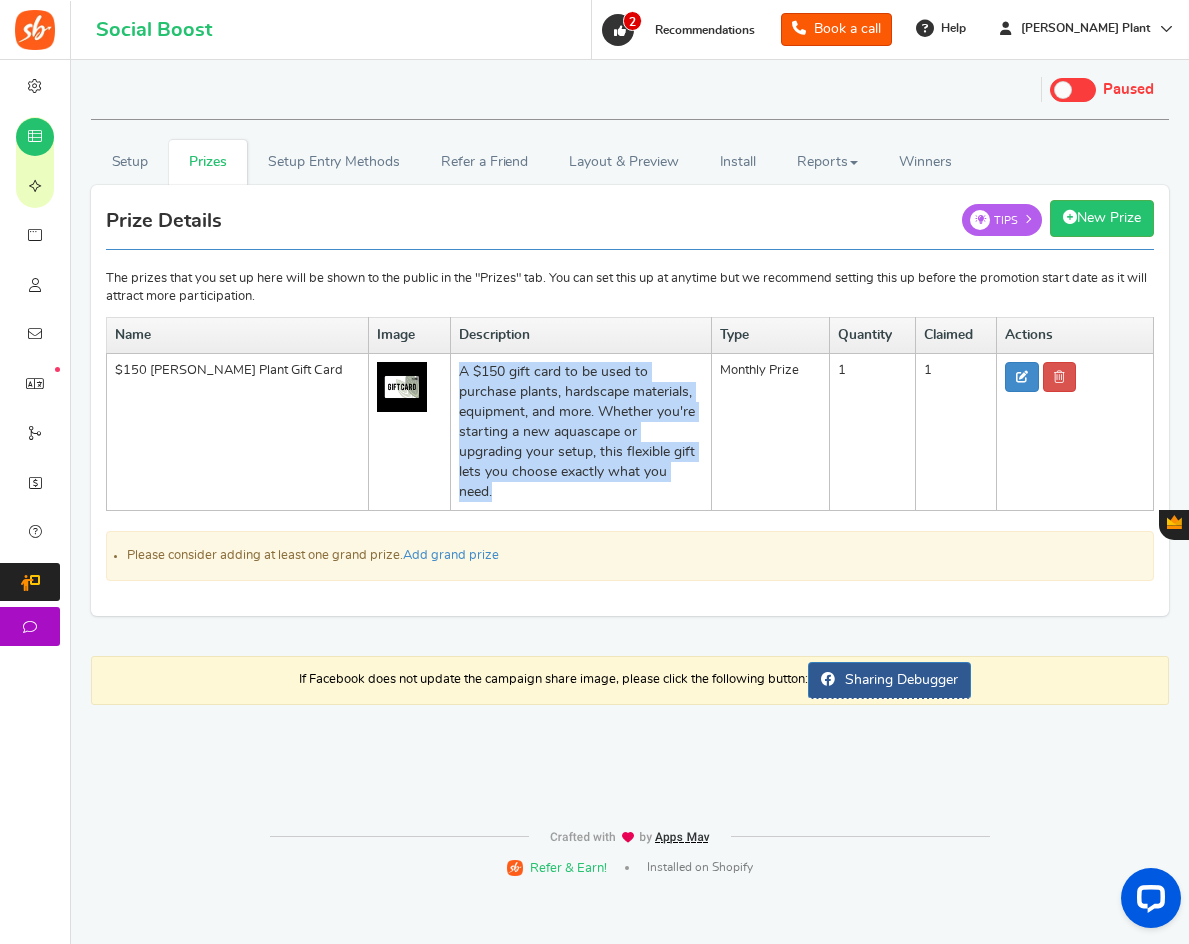 drag, startPoint x: 459, startPoint y: 371, endPoint x: 700, endPoint y: 469, distance: 260.16342 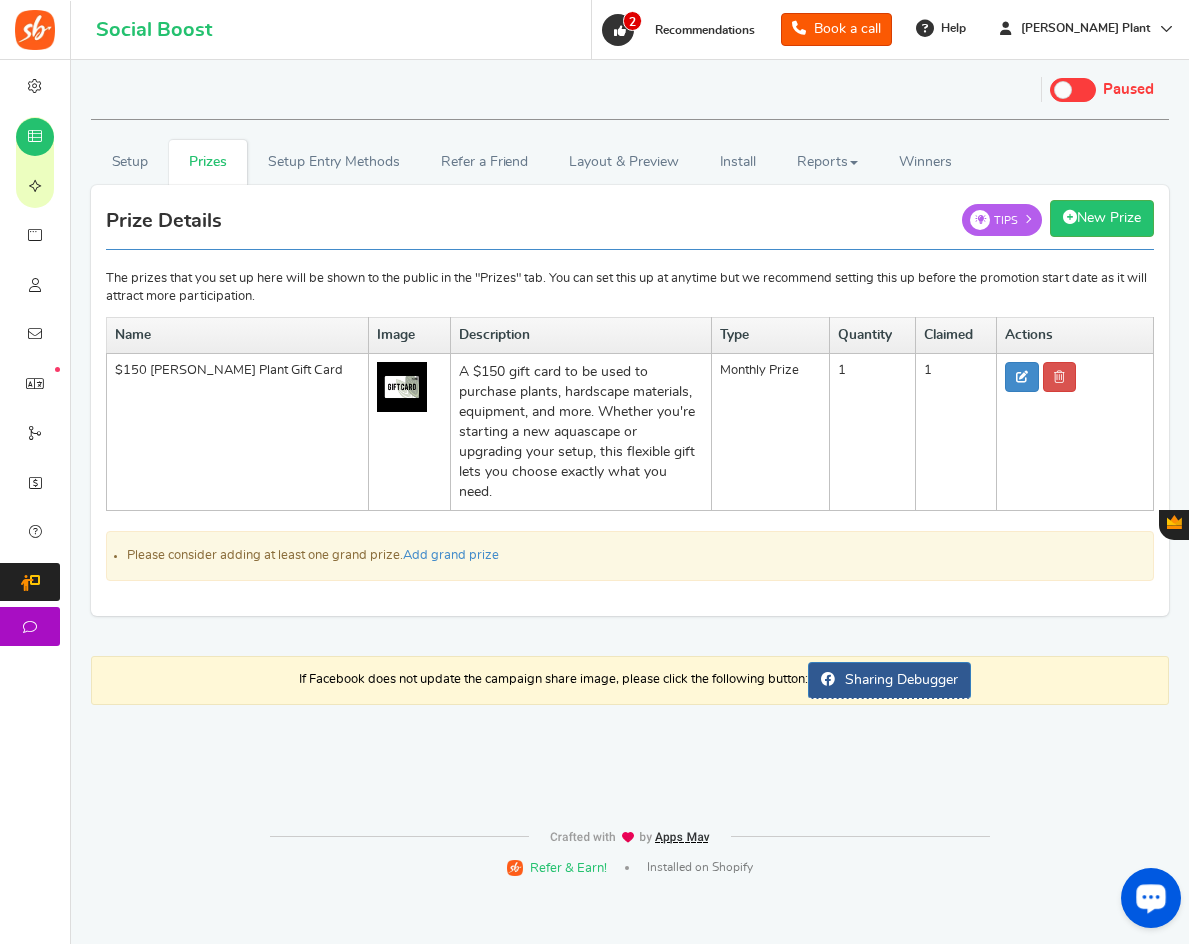 click on "The prizes that you set up here will be shown to the public in the "Prizes" tab. You can set this up at anytime but we recommend setting this up before the promotion start date as it will attract more participation." at bounding box center (630, 253) 